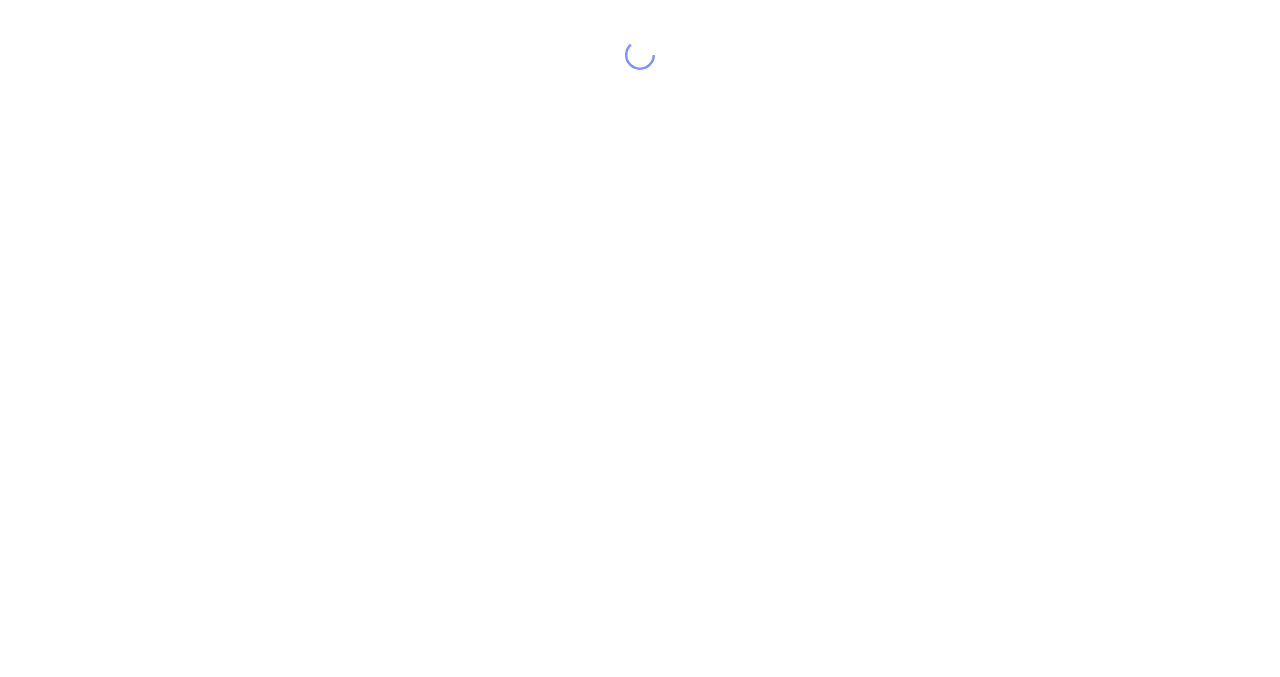 scroll, scrollTop: 0, scrollLeft: 0, axis: both 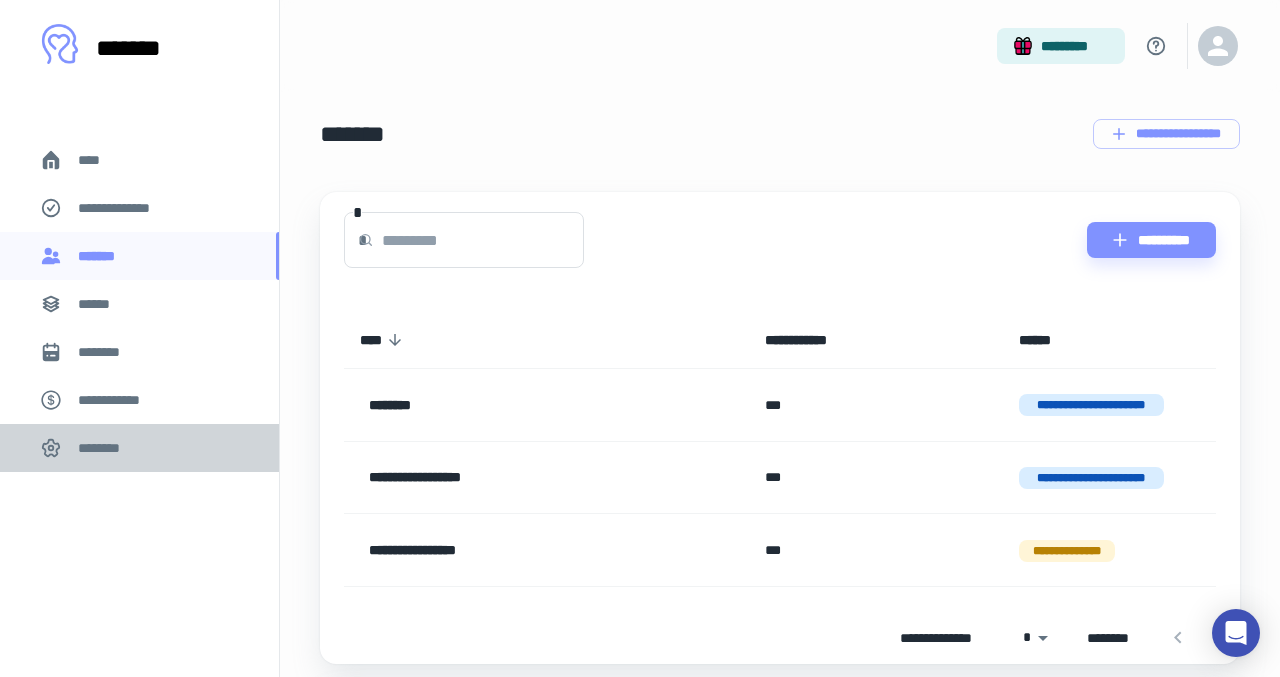 click on "********" at bounding box center (105, 448) 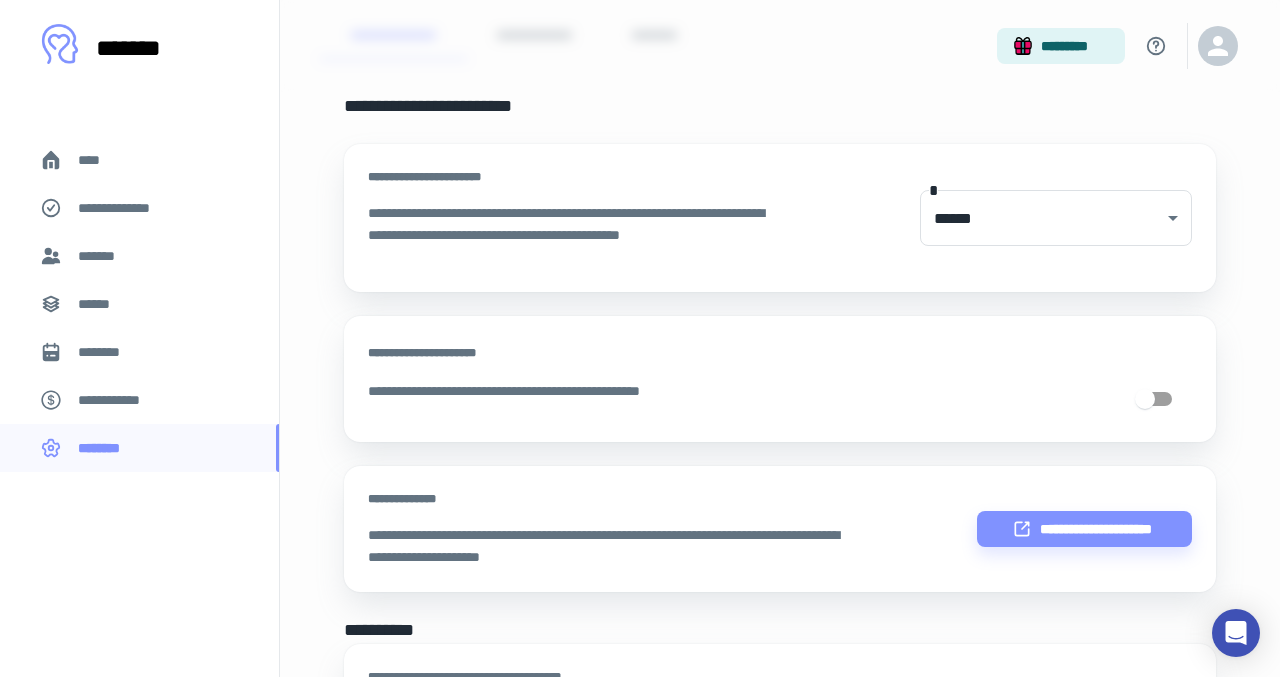 scroll, scrollTop: 151, scrollLeft: 0, axis: vertical 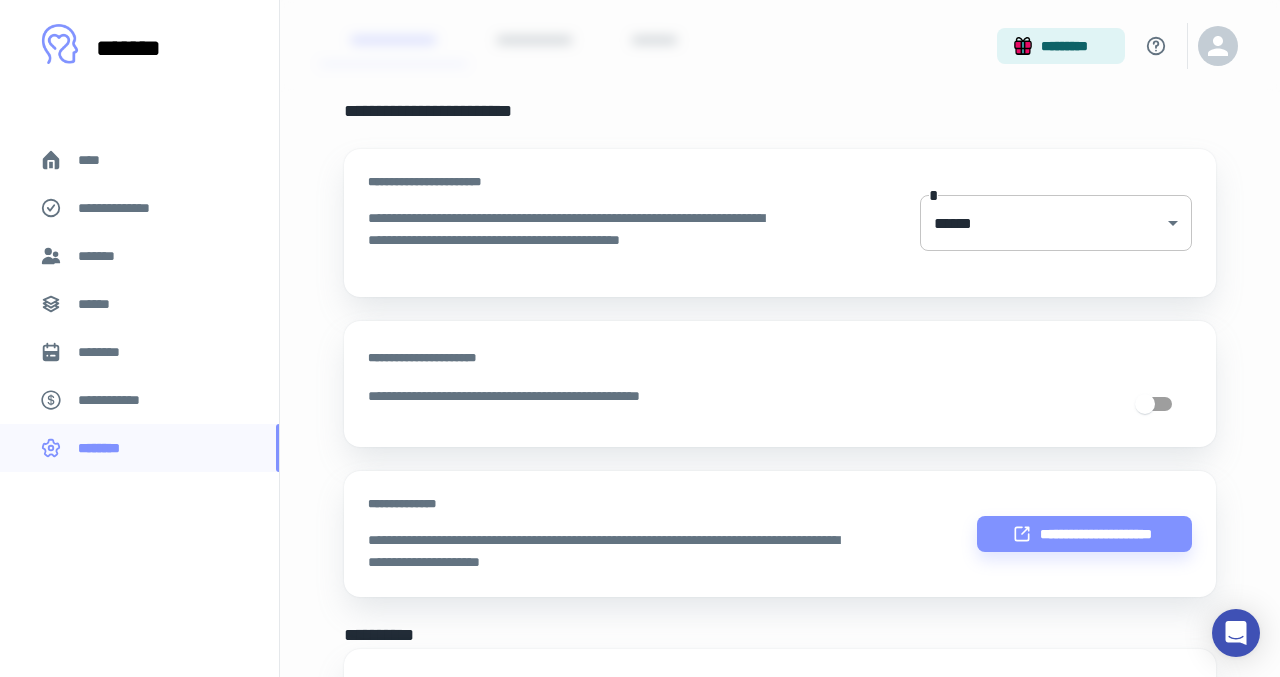 click on "**********" at bounding box center [640, 187] 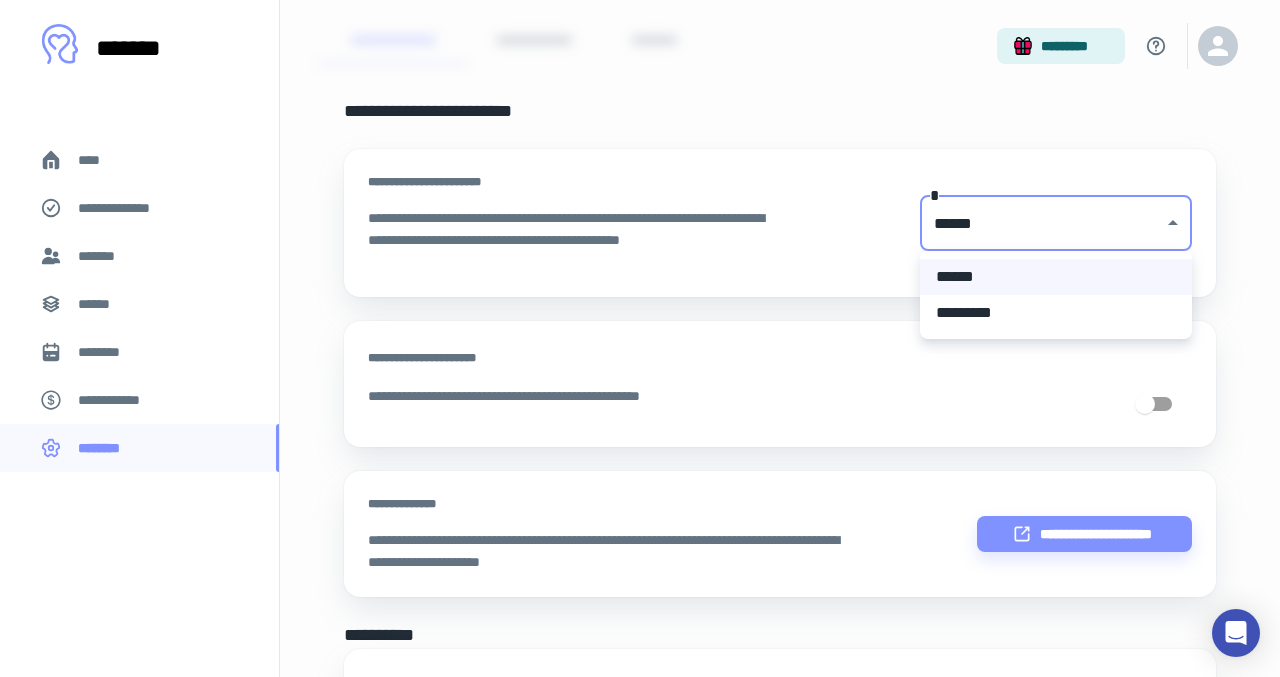 click at bounding box center [640, 338] 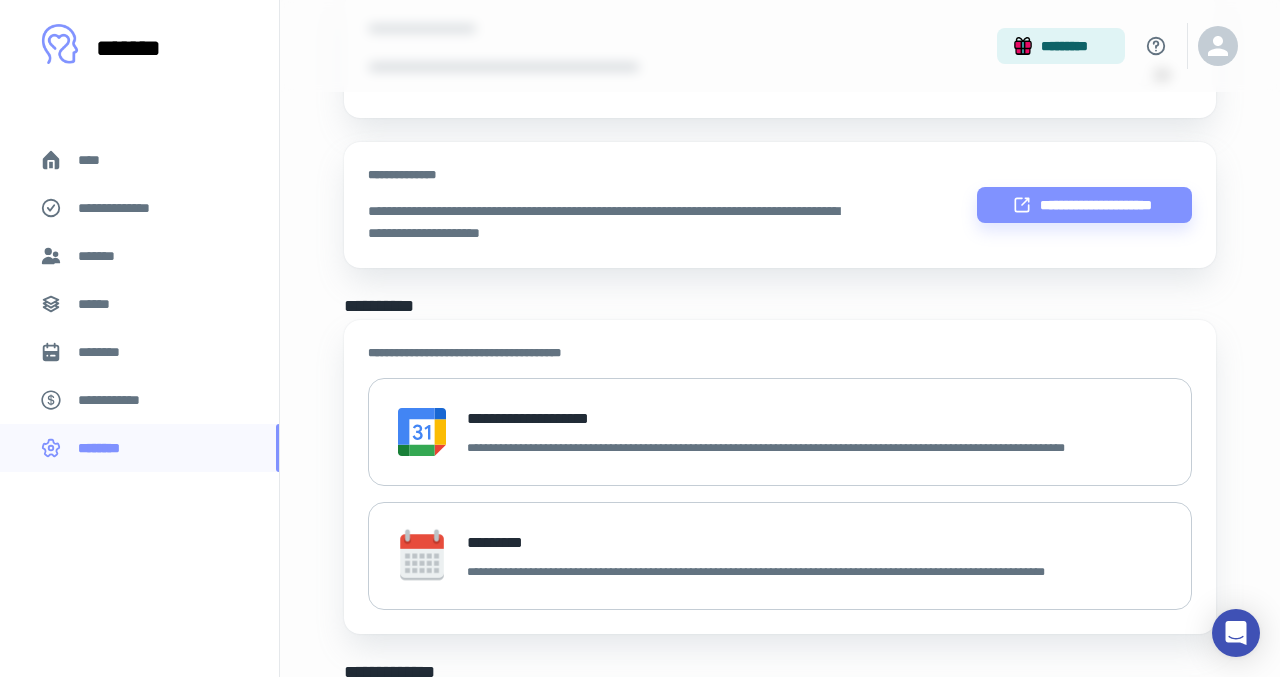 scroll, scrollTop: 492, scrollLeft: 0, axis: vertical 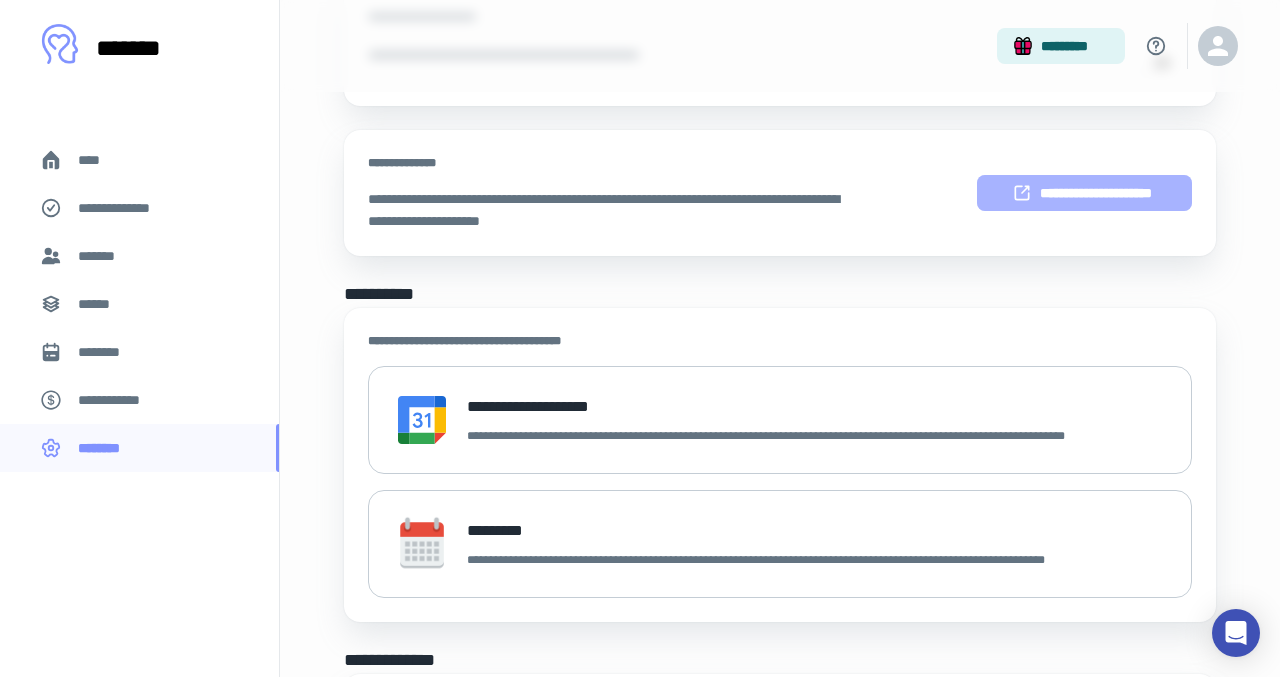 click on "**********" at bounding box center (1084, 193) 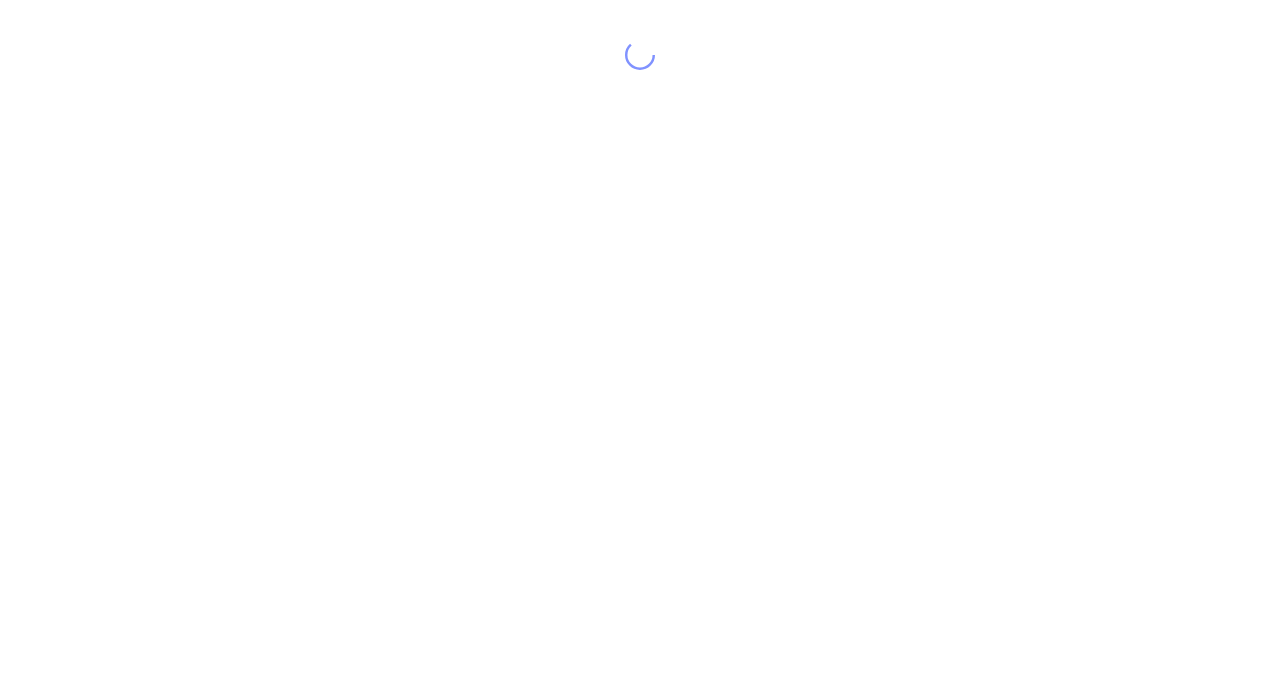 scroll, scrollTop: 0, scrollLeft: 0, axis: both 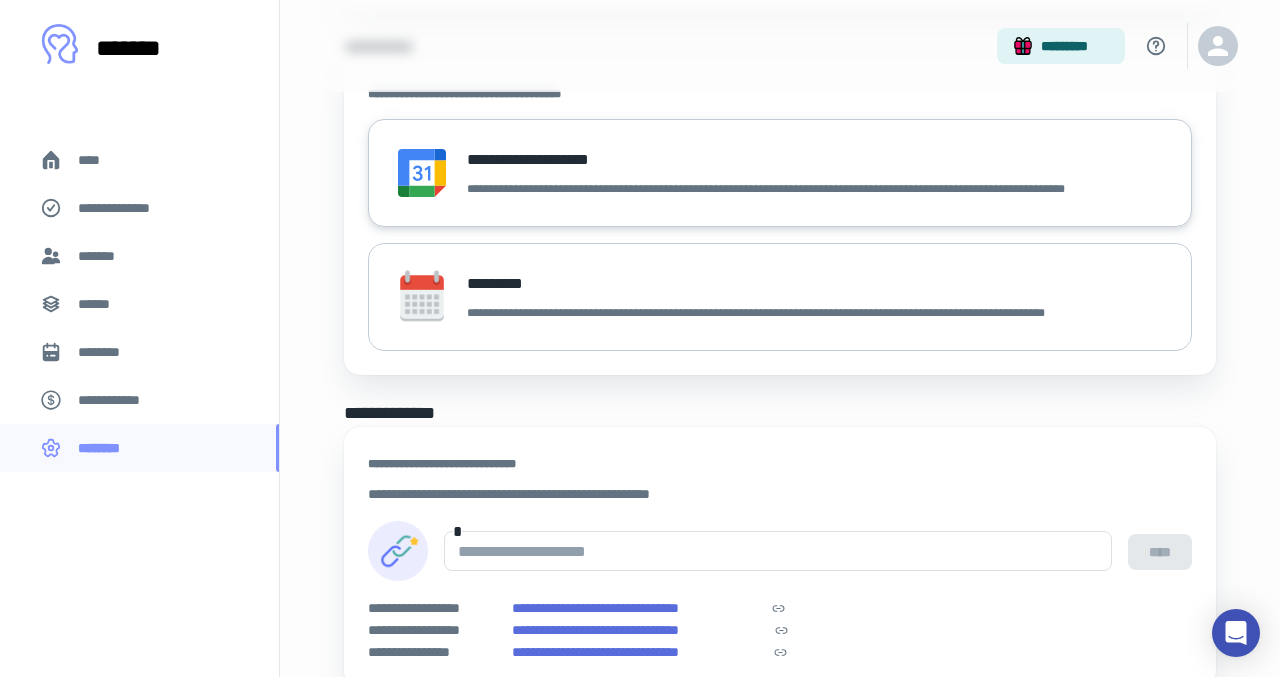 click on "**********" at bounding box center [802, 189] 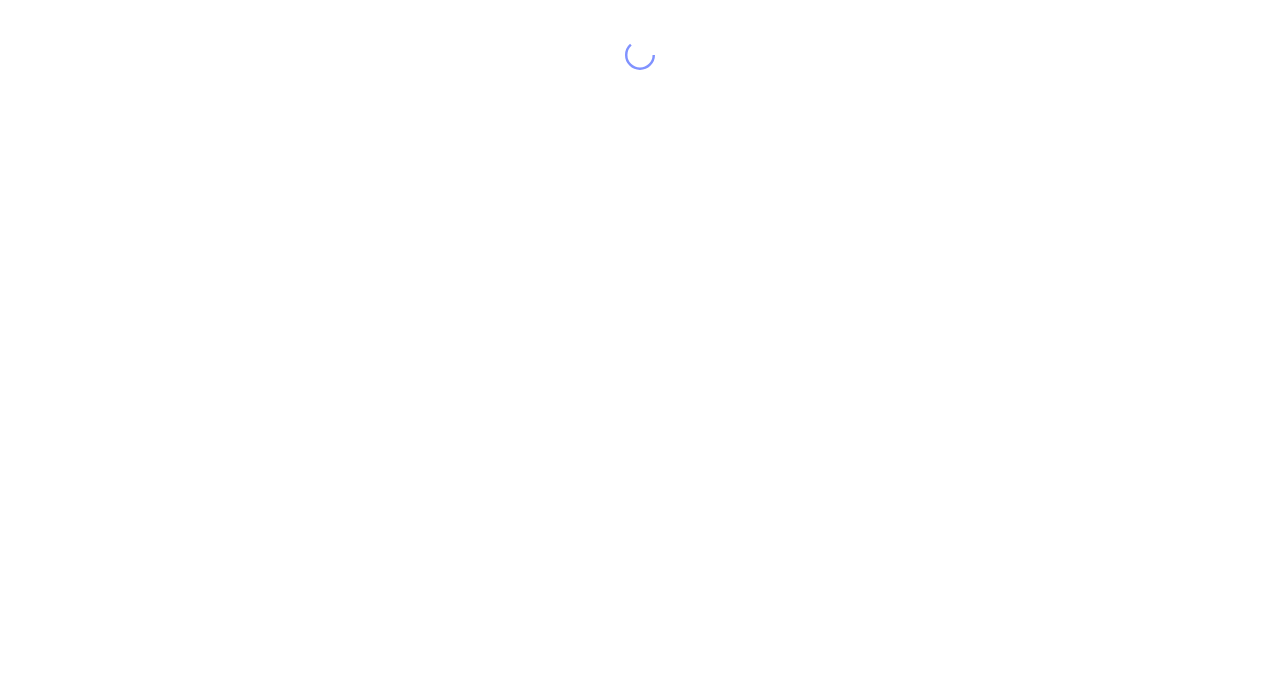 scroll, scrollTop: 0, scrollLeft: 0, axis: both 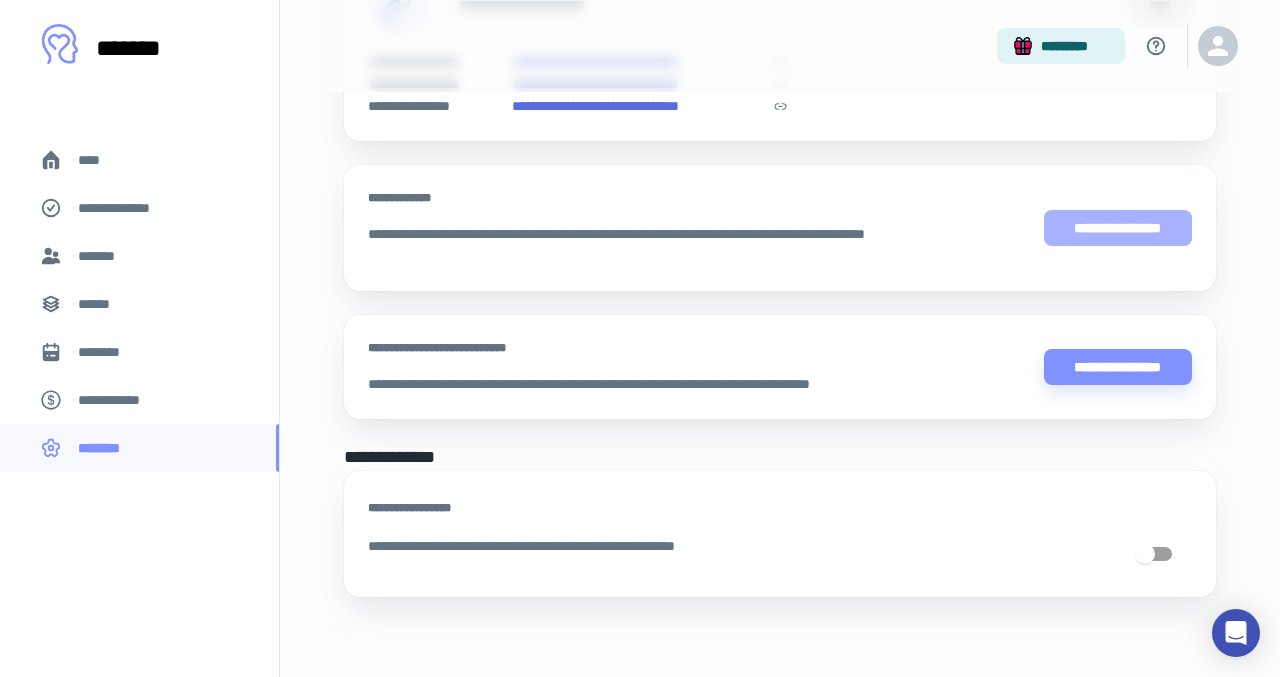 click on "**********" at bounding box center (1118, 228) 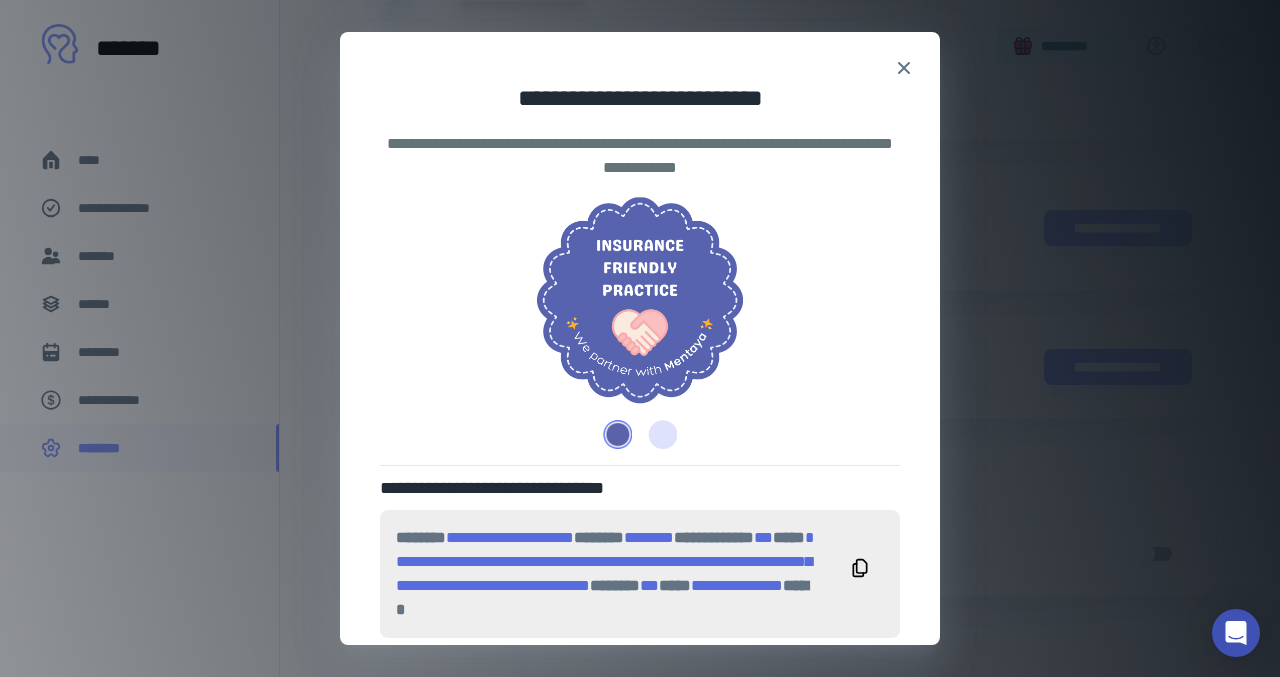 scroll, scrollTop: 53, scrollLeft: 0, axis: vertical 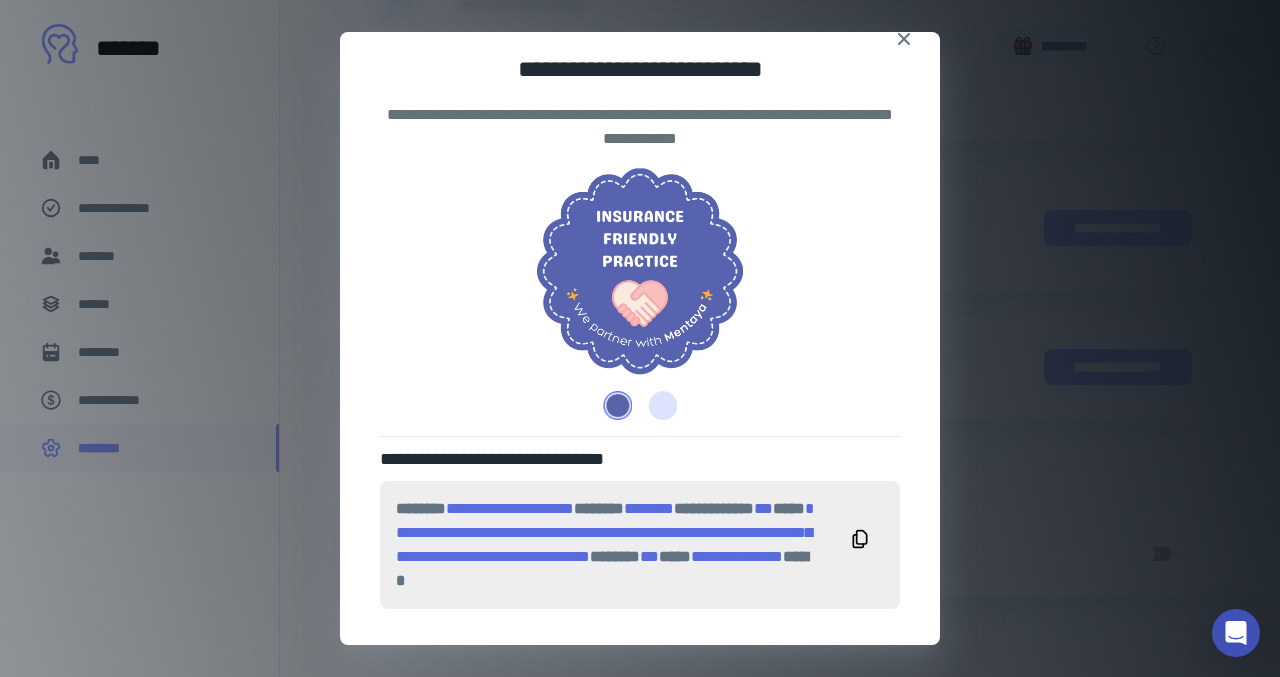 click on "**********" at bounding box center (640, 338) 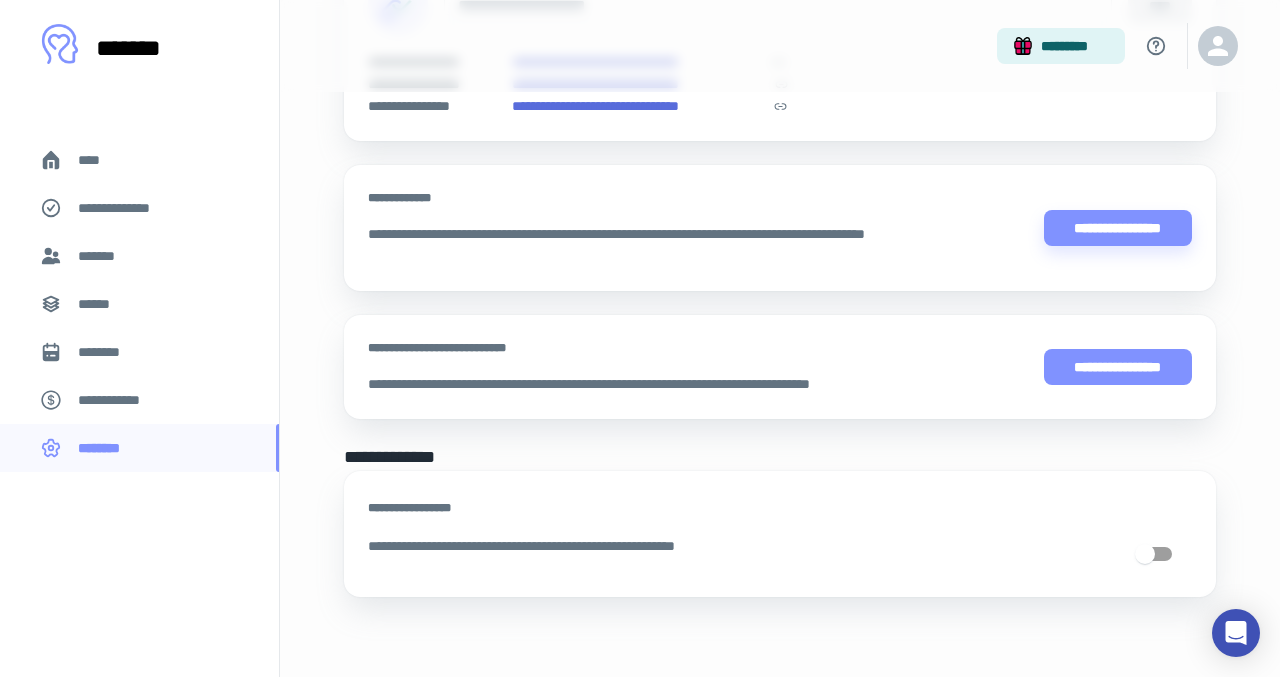 click on "**********" at bounding box center [1118, 367] 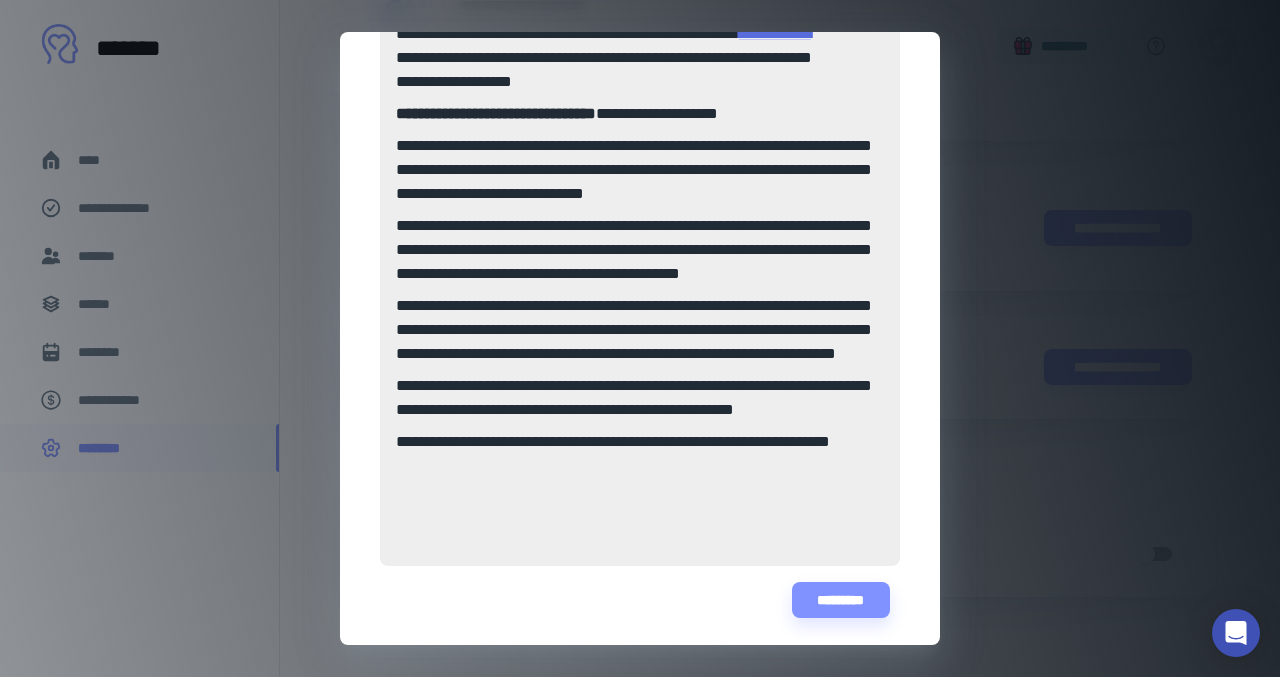 scroll, scrollTop: 199, scrollLeft: 0, axis: vertical 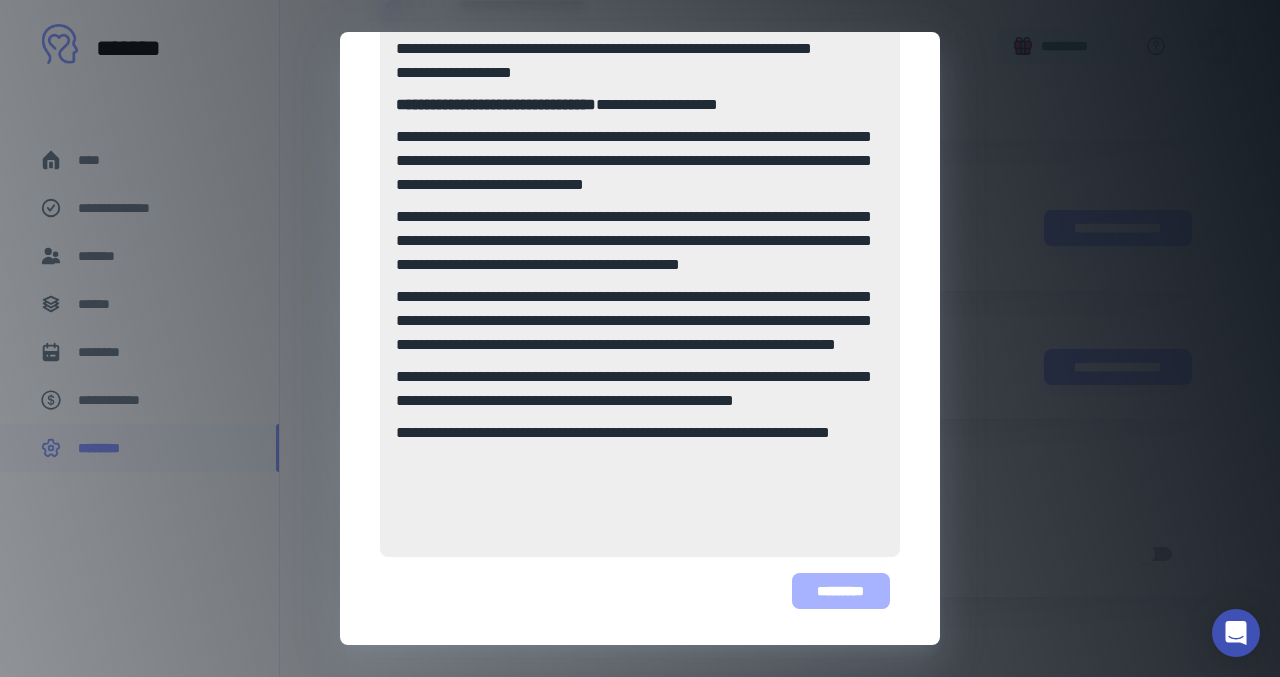 click on "*********" at bounding box center (841, 591) 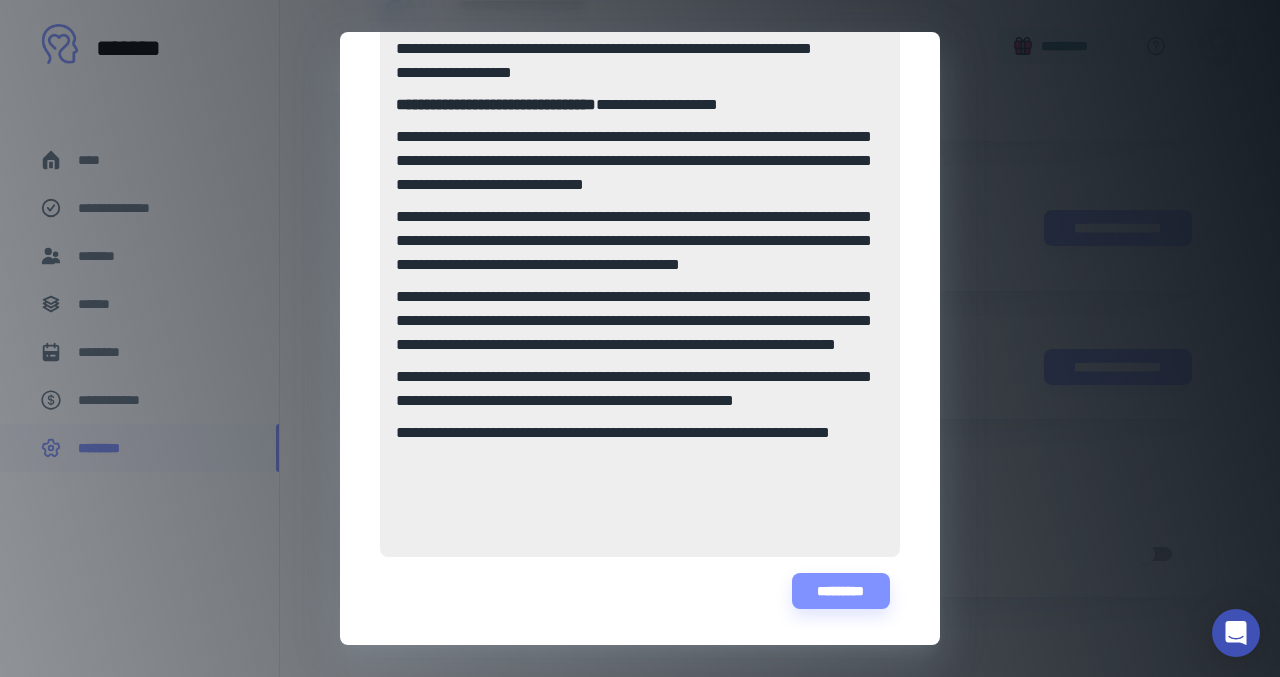 click on "**********" at bounding box center (640, 338) 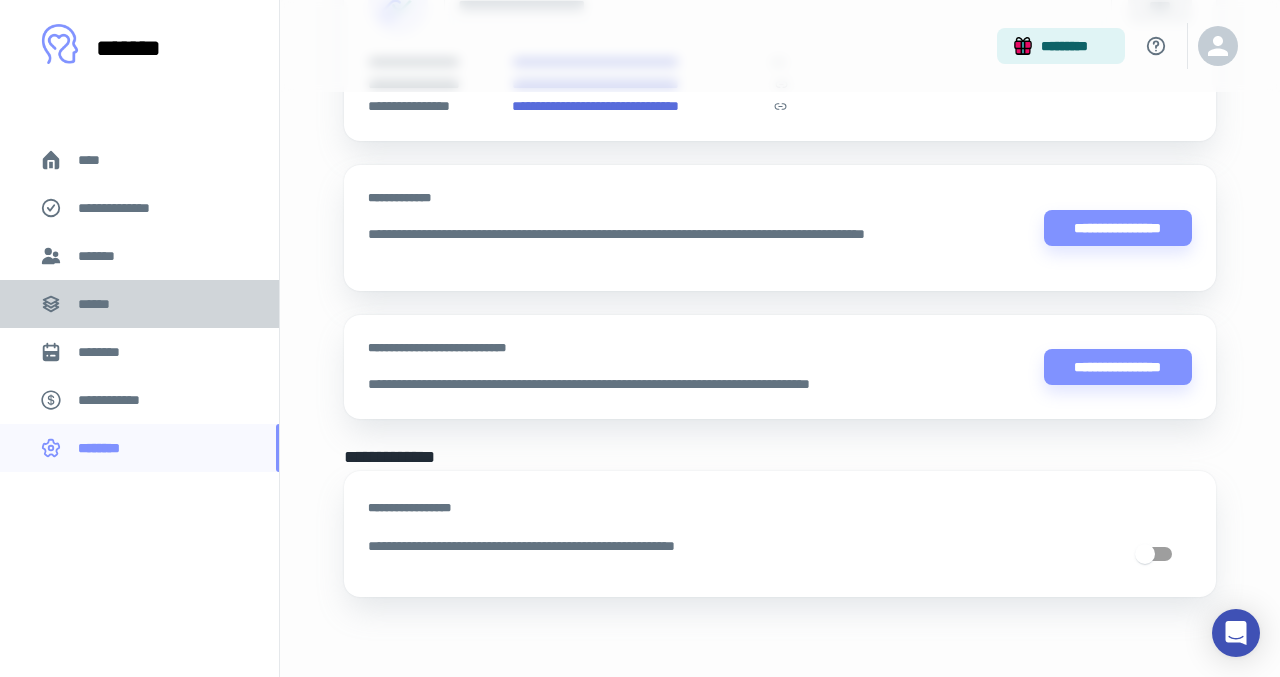 click on "******" at bounding box center (100, 304) 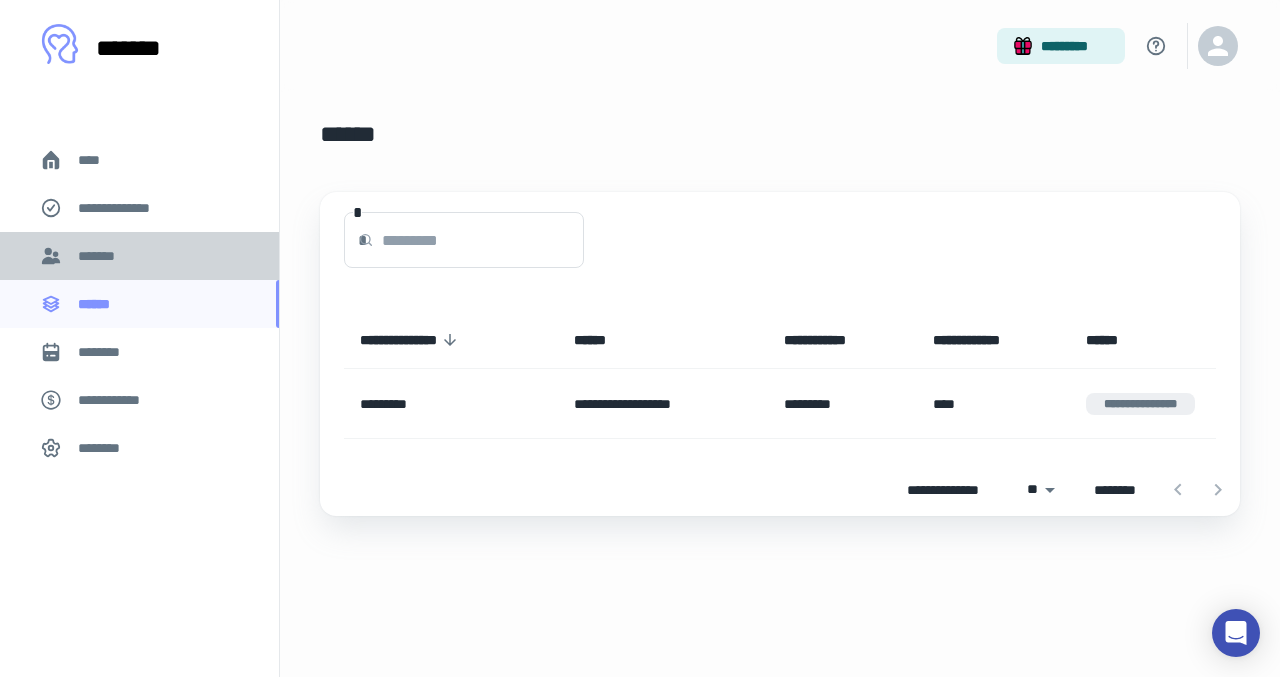 click on "*******" at bounding box center [100, 256] 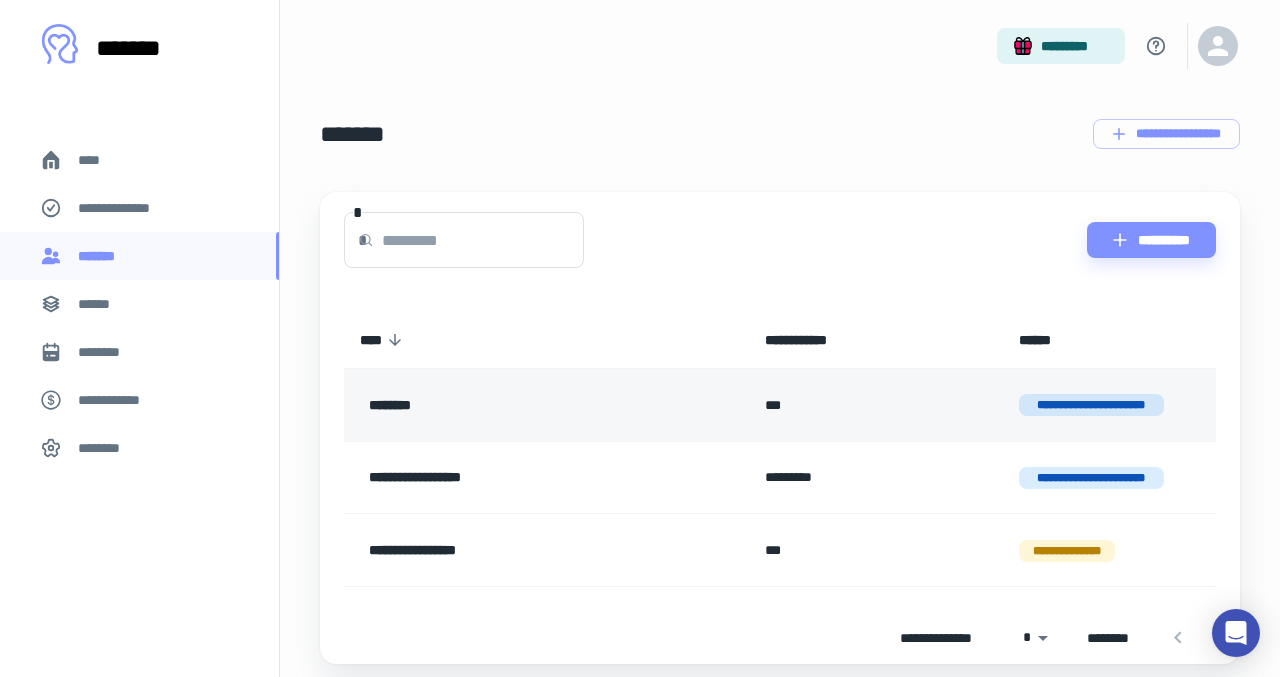 click on "********" at bounding box center (512, 405) 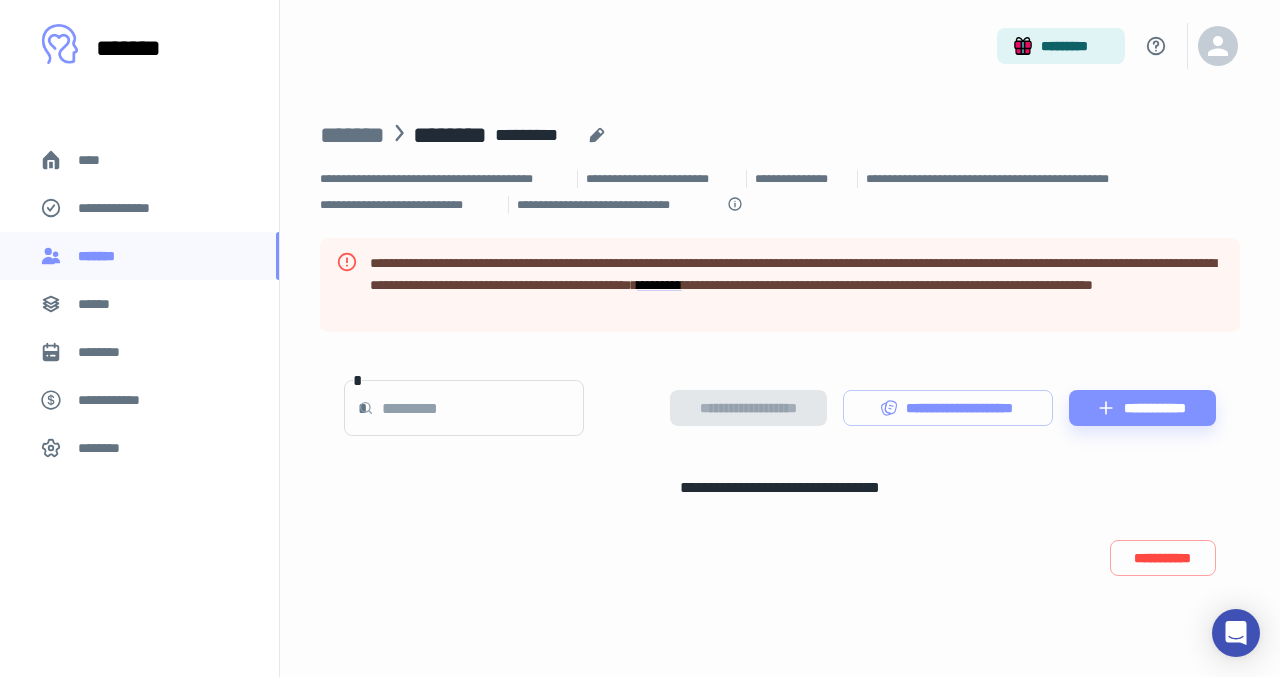 click on "********" at bounding box center (139, 352) 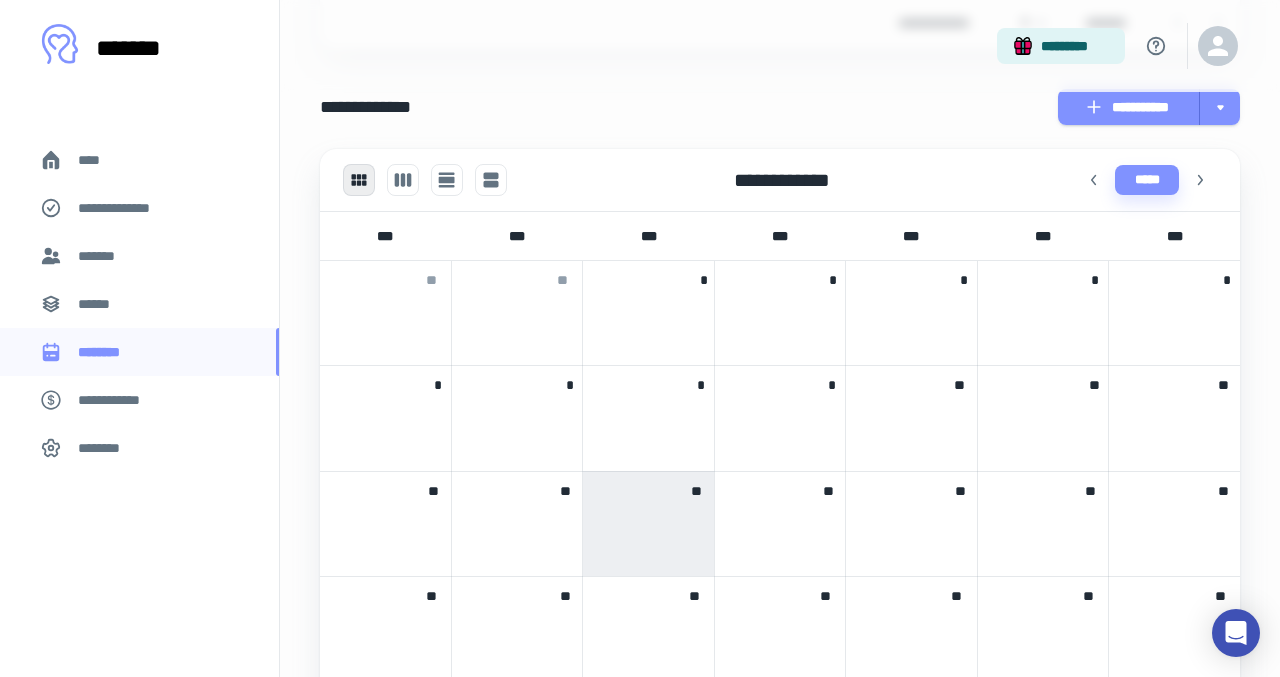 scroll, scrollTop: 487, scrollLeft: 0, axis: vertical 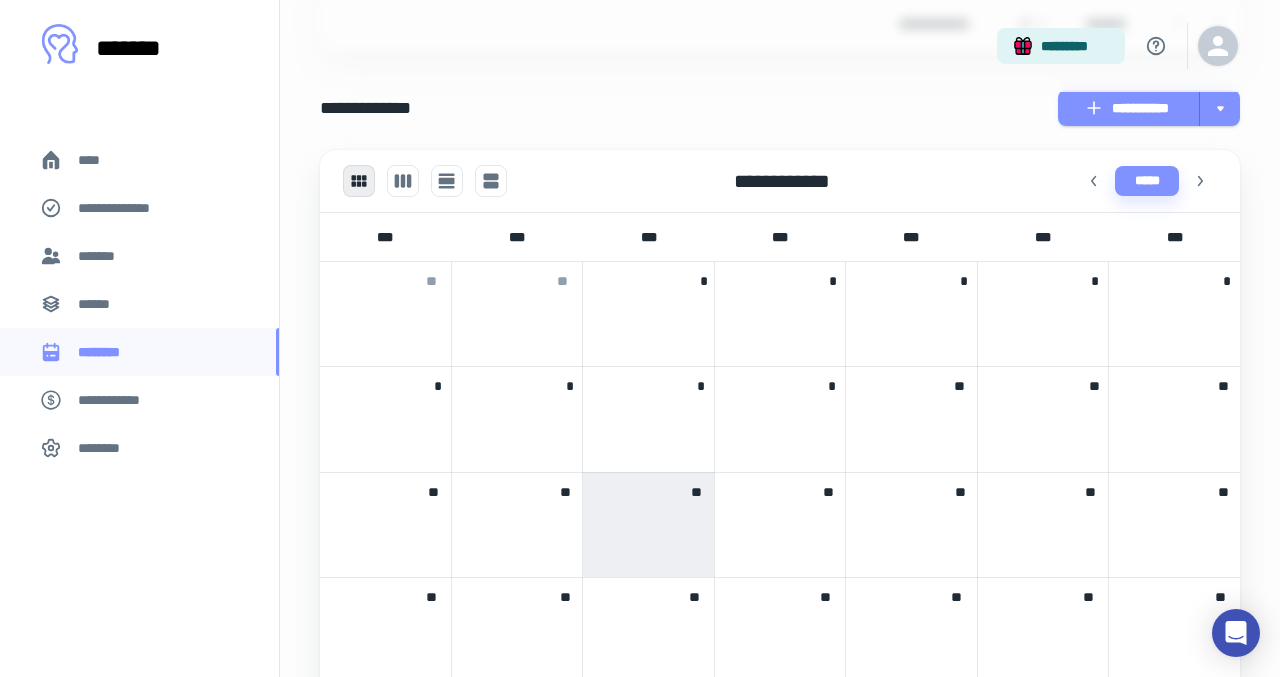 click 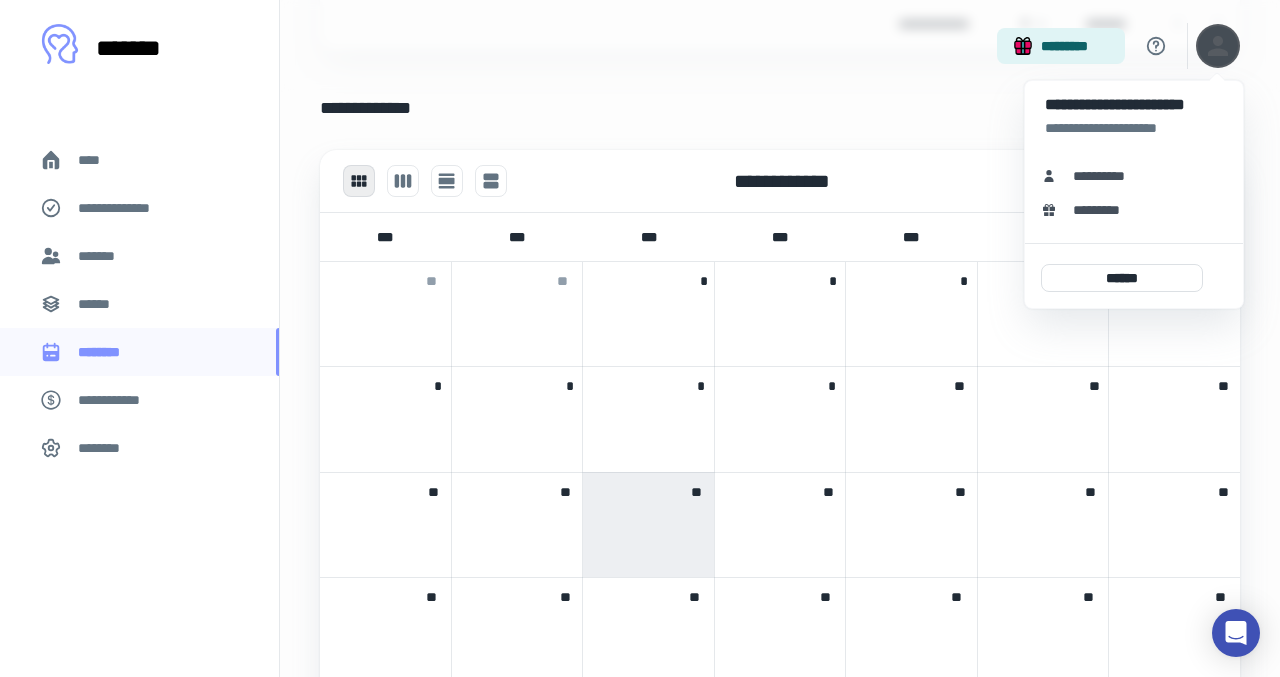 click at bounding box center (640, 338) 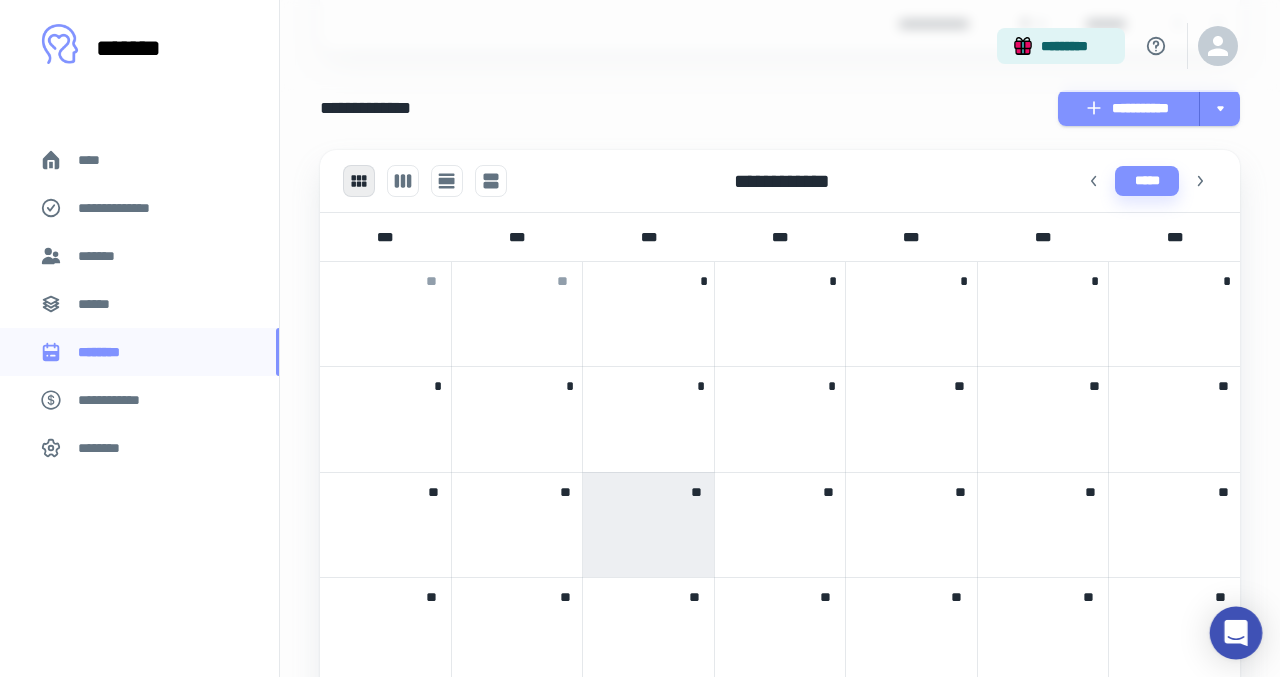 click 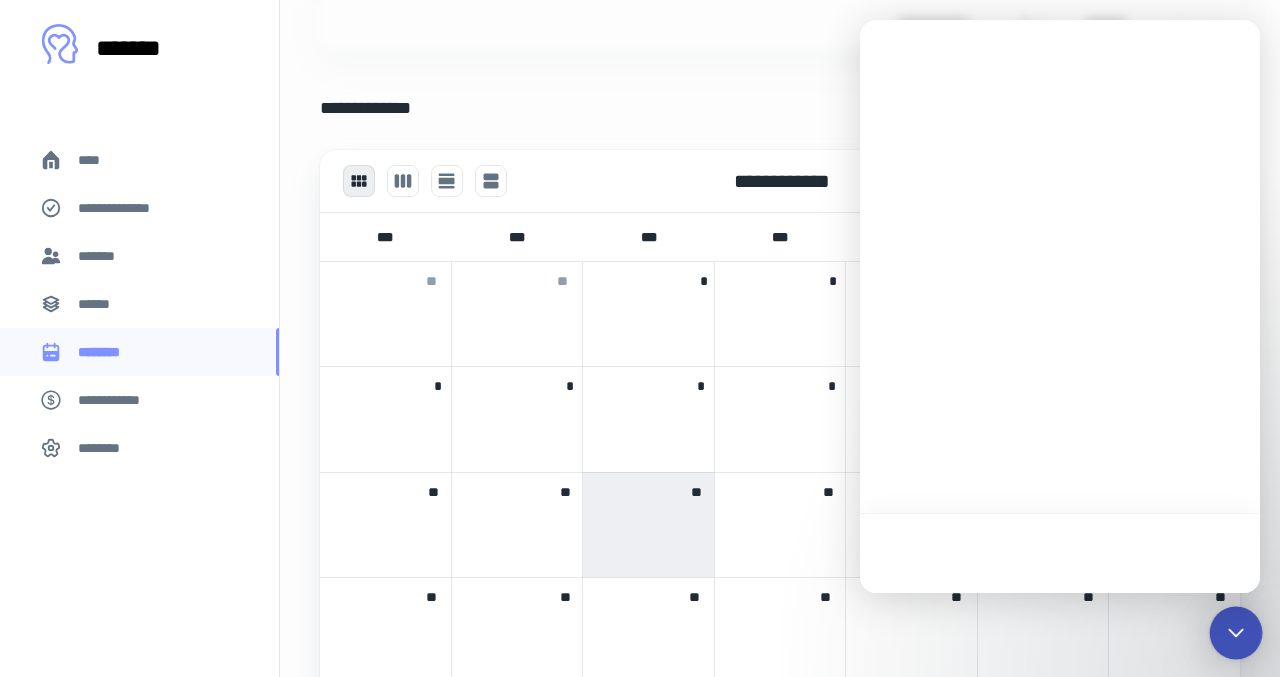 scroll, scrollTop: 0, scrollLeft: 0, axis: both 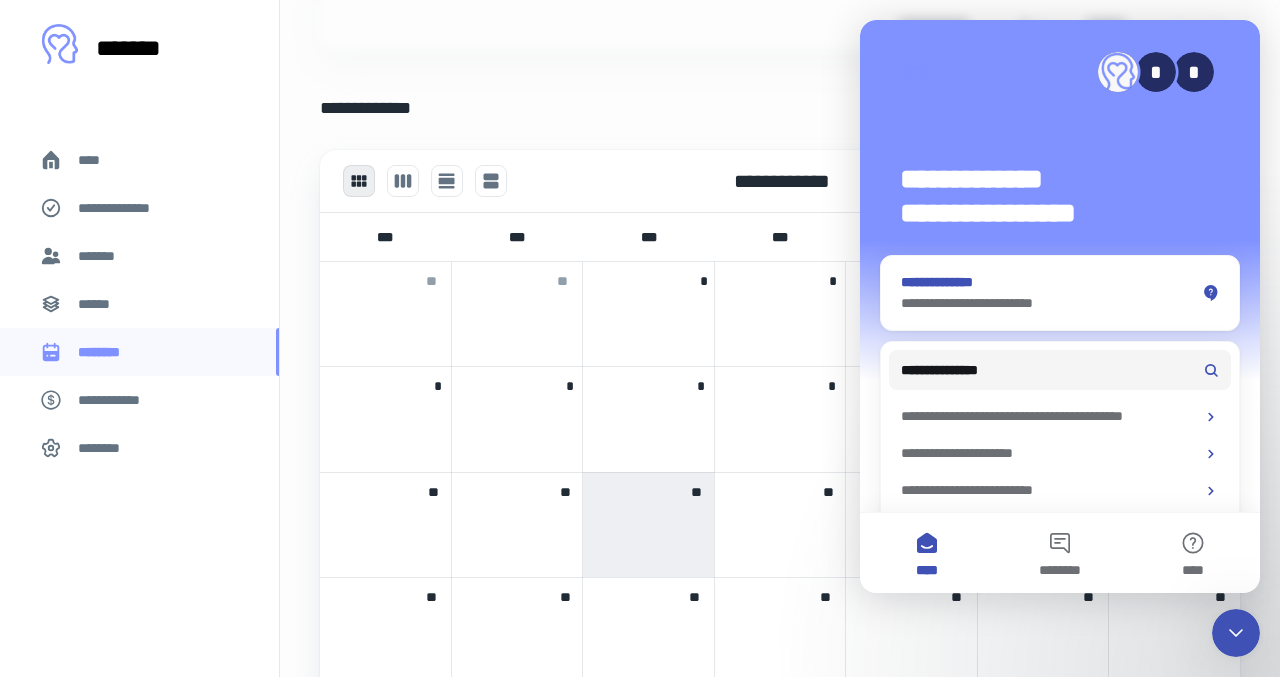 click on "**********" at bounding box center [1048, 303] 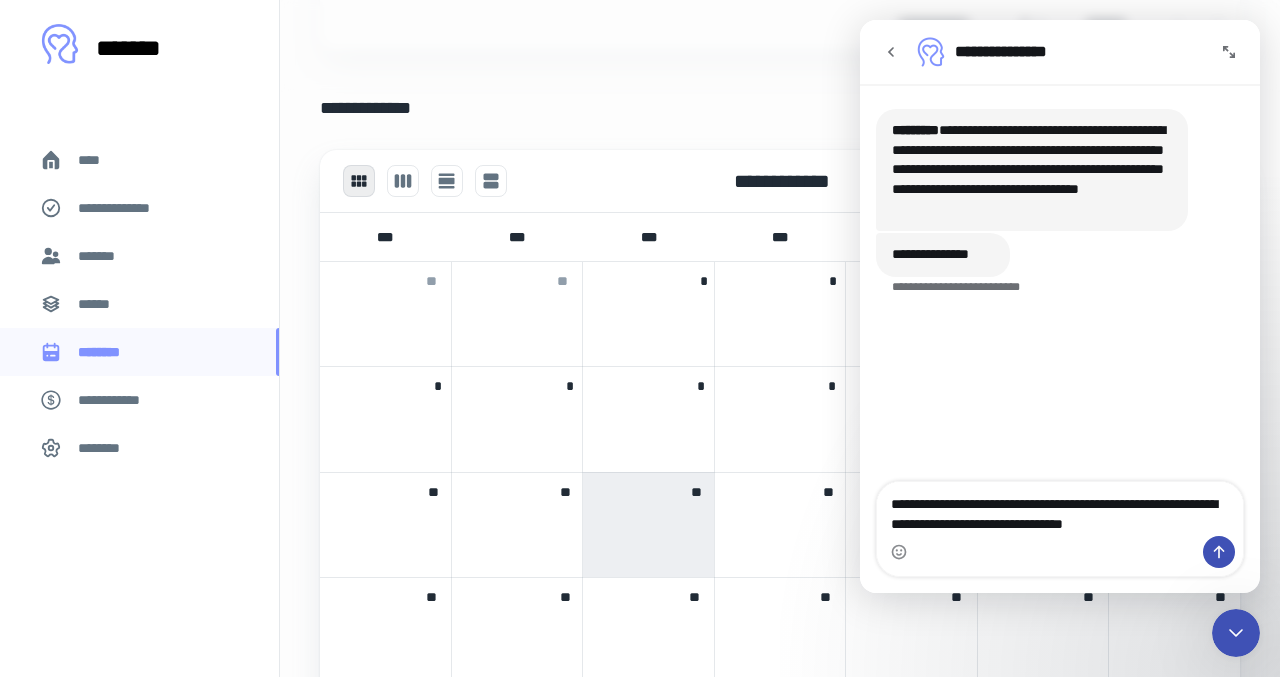type on "**********" 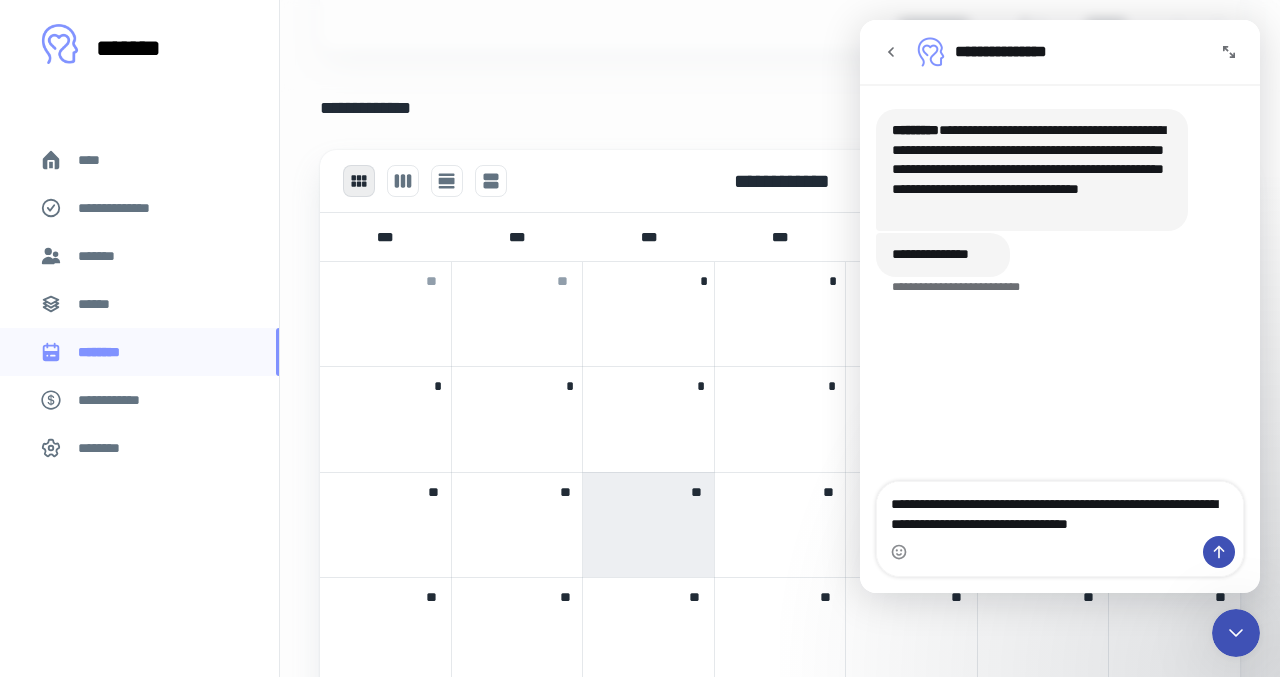 type 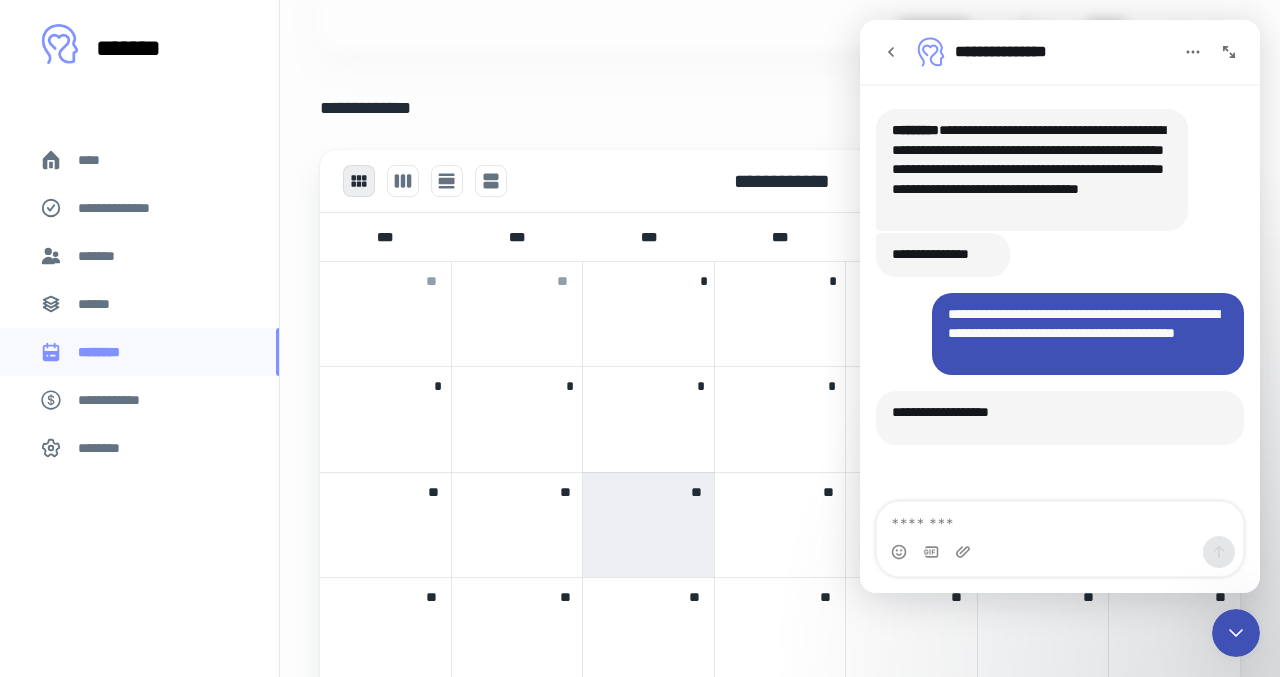 scroll, scrollTop: 3, scrollLeft: 0, axis: vertical 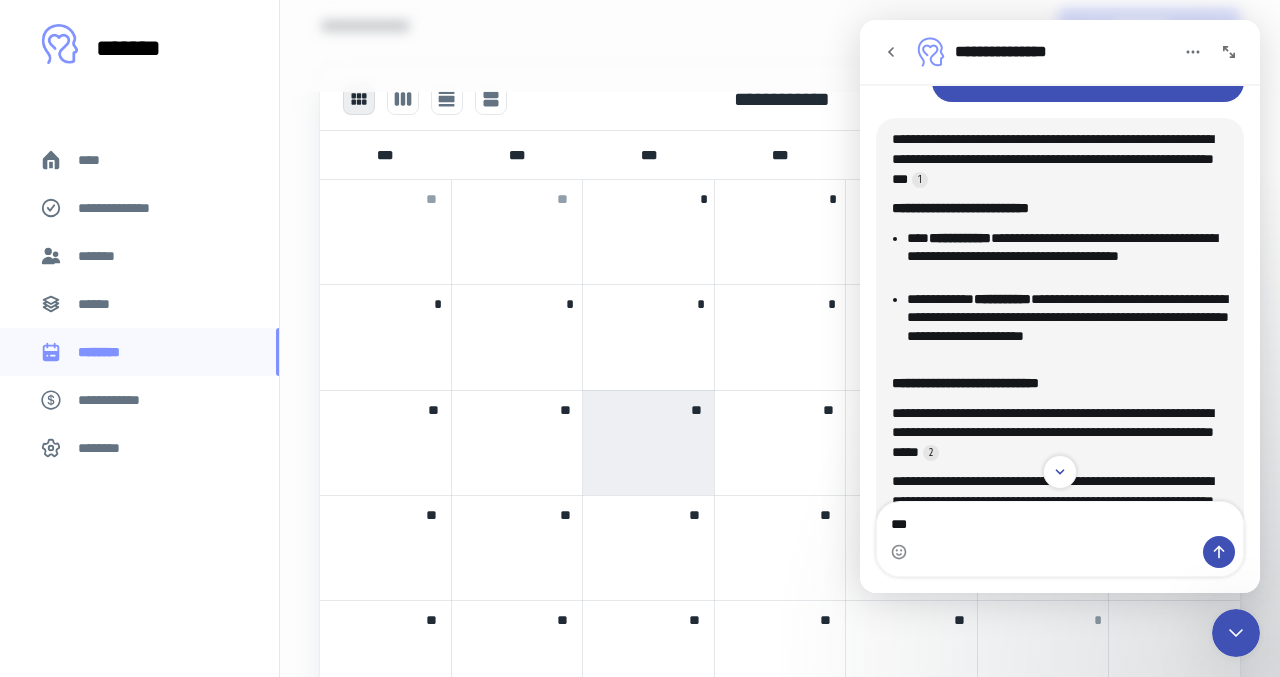 type on "****" 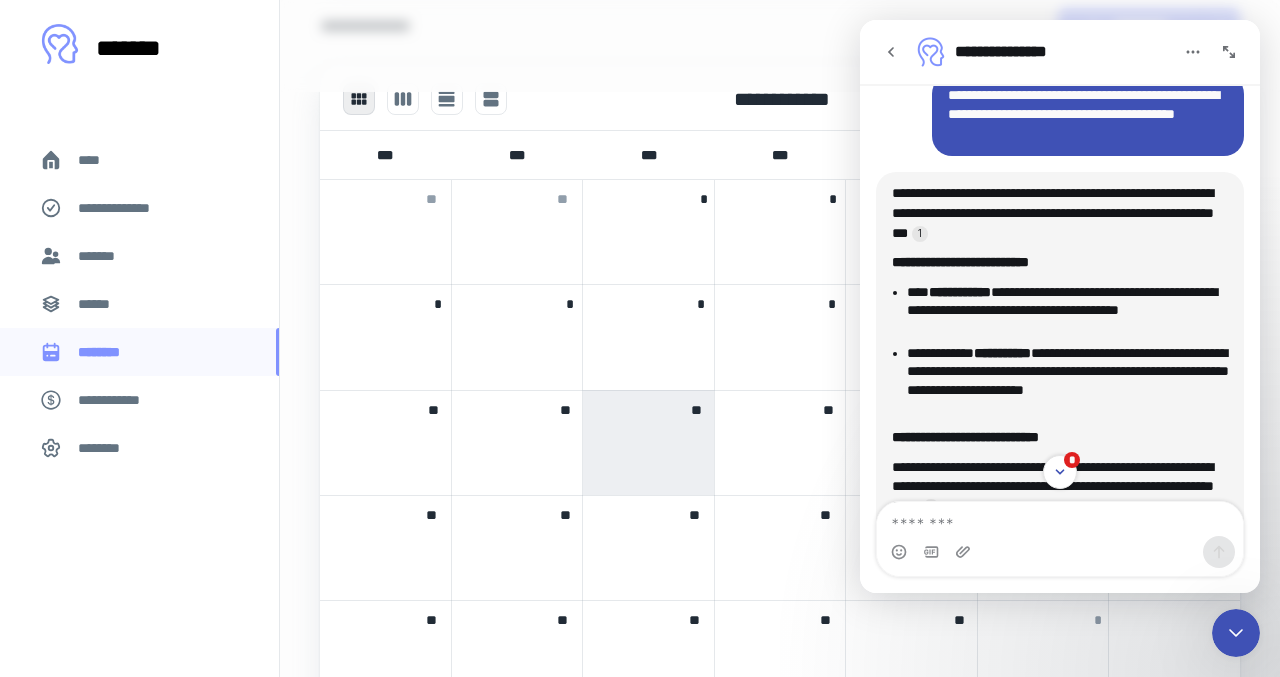 scroll, scrollTop: 797, scrollLeft: 0, axis: vertical 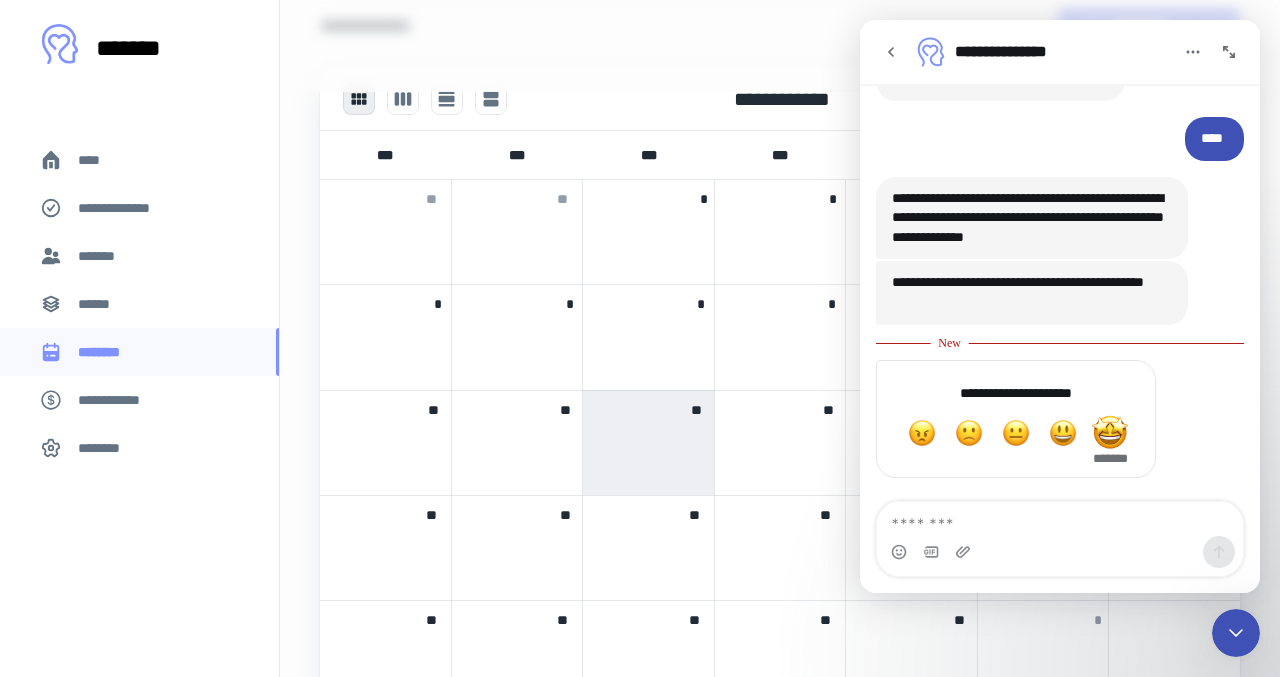 click at bounding box center [1110, 433] 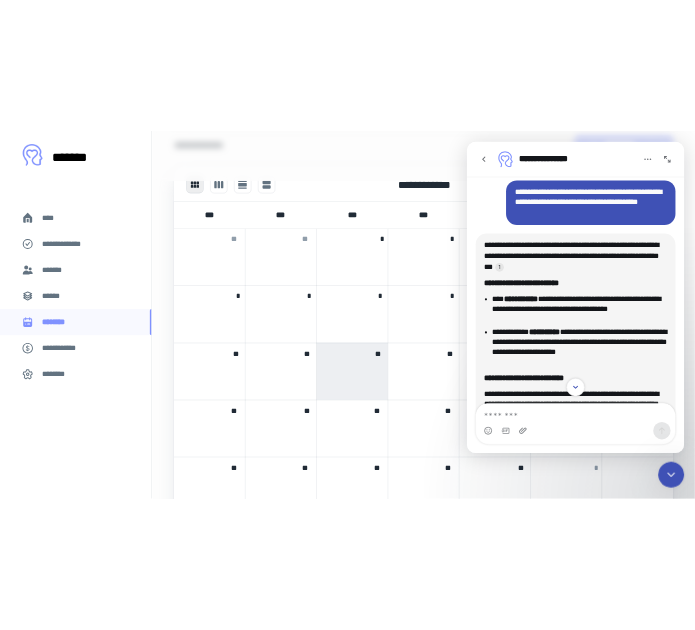 scroll, scrollTop: 192, scrollLeft: 0, axis: vertical 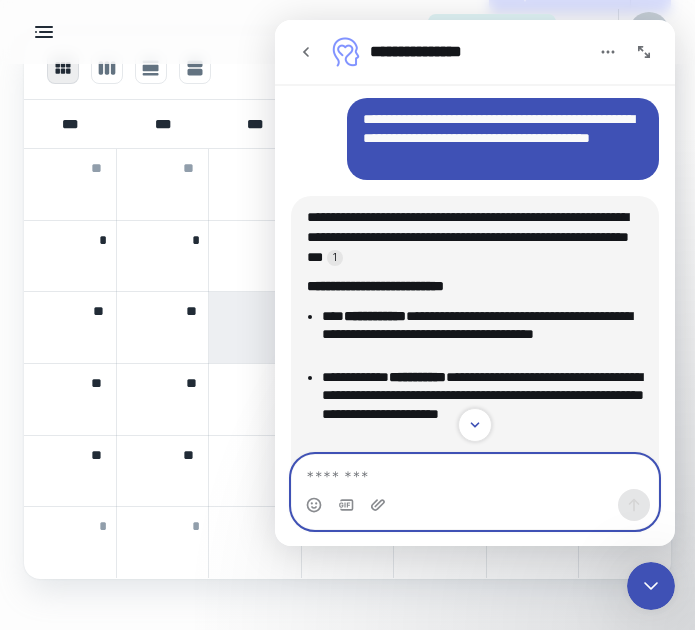 click at bounding box center (475, 472) 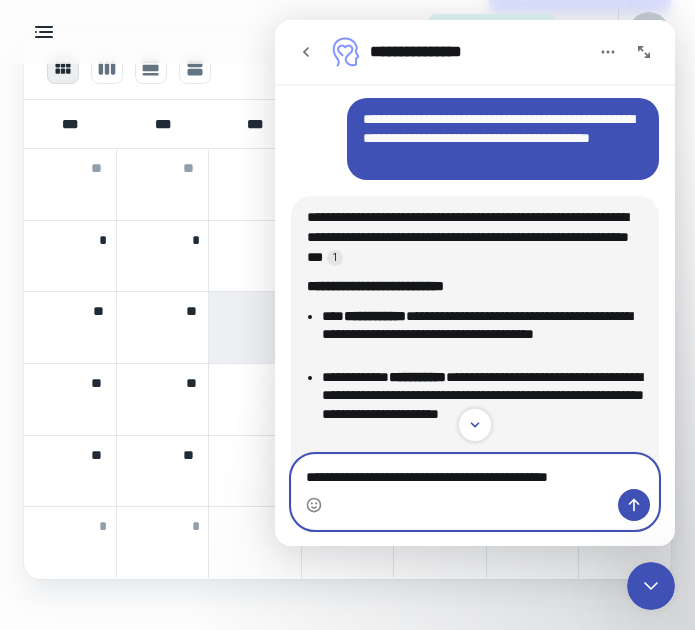 type on "**********" 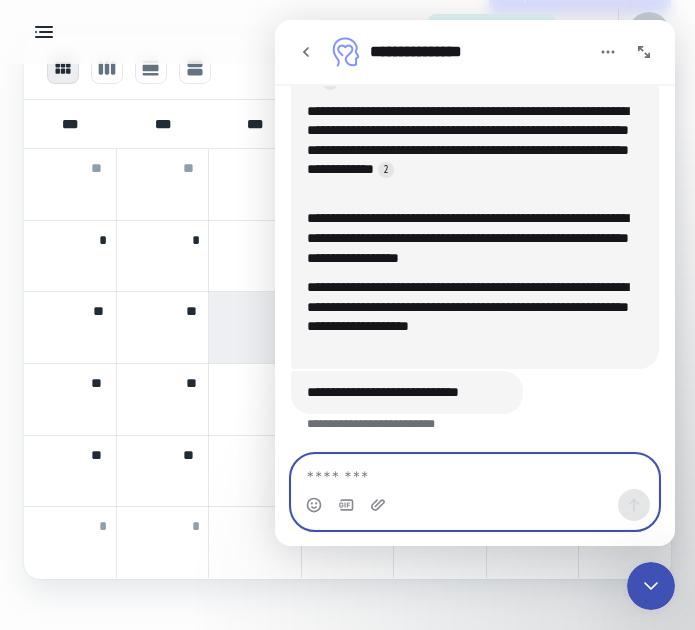 scroll, scrollTop: 1374, scrollLeft: 0, axis: vertical 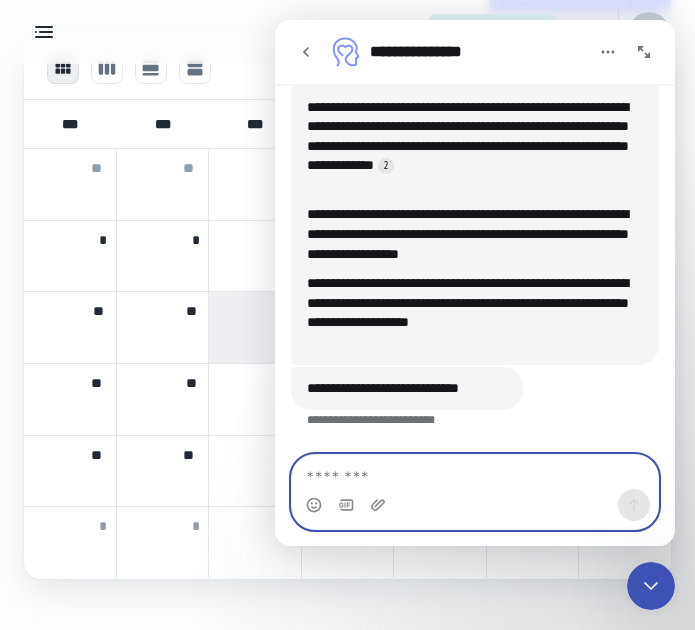 click at bounding box center [475, 472] 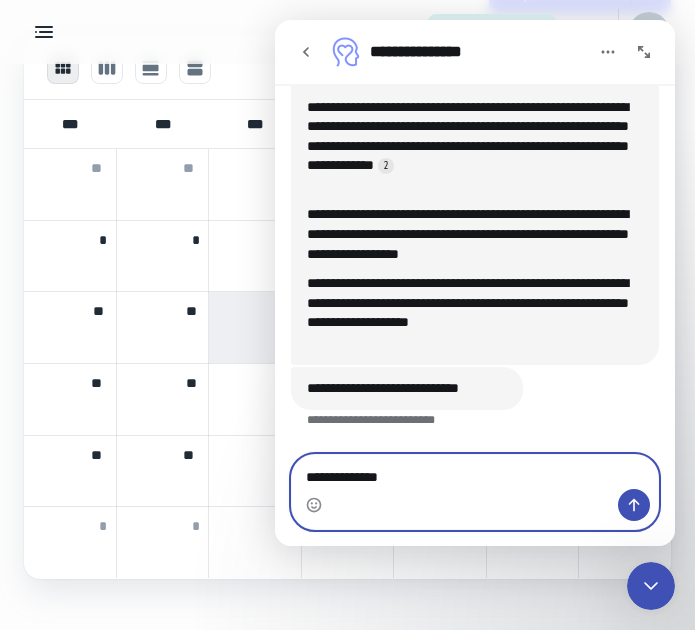 type on "**********" 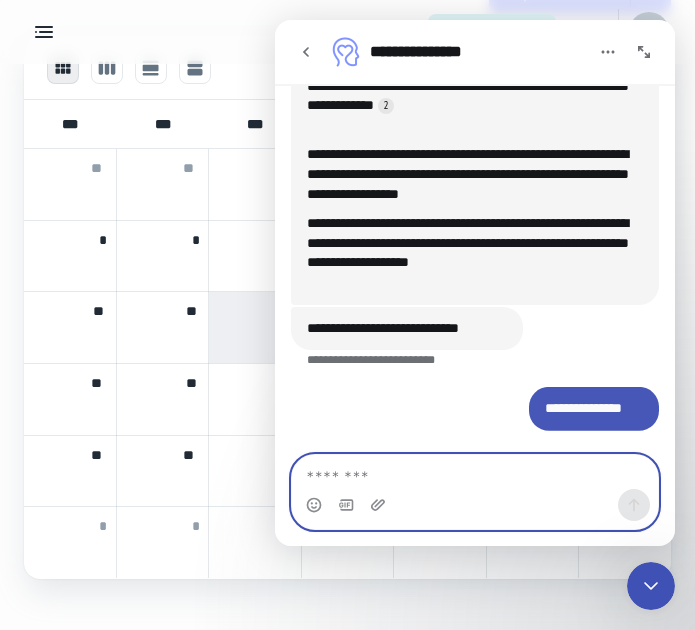 scroll, scrollTop: 597, scrollLeft: 0, axis: vertical 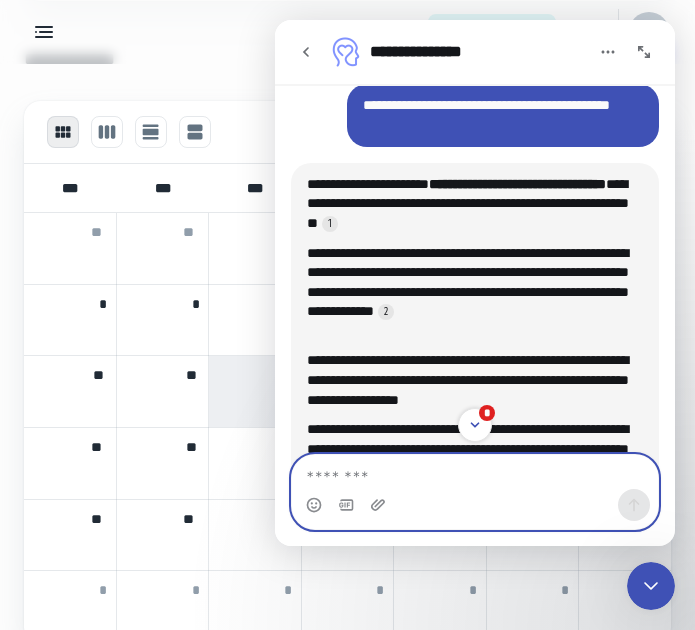 click at bounding box center (475, 472) 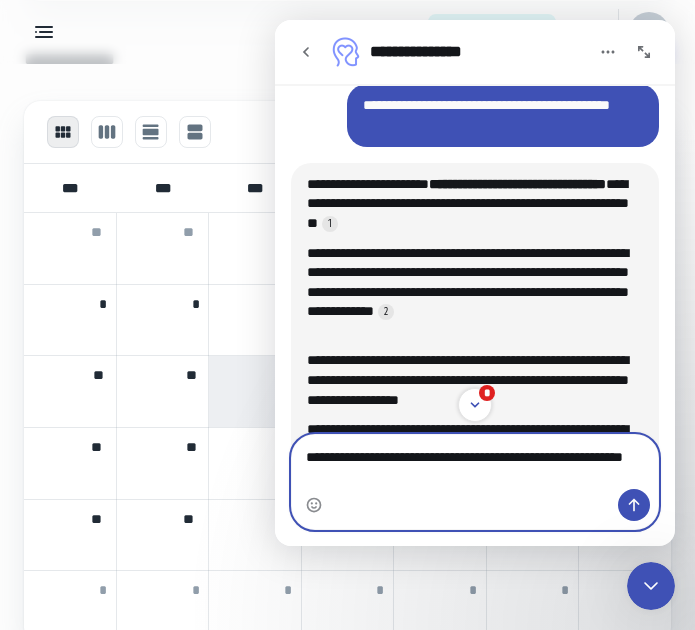 type on "**********" 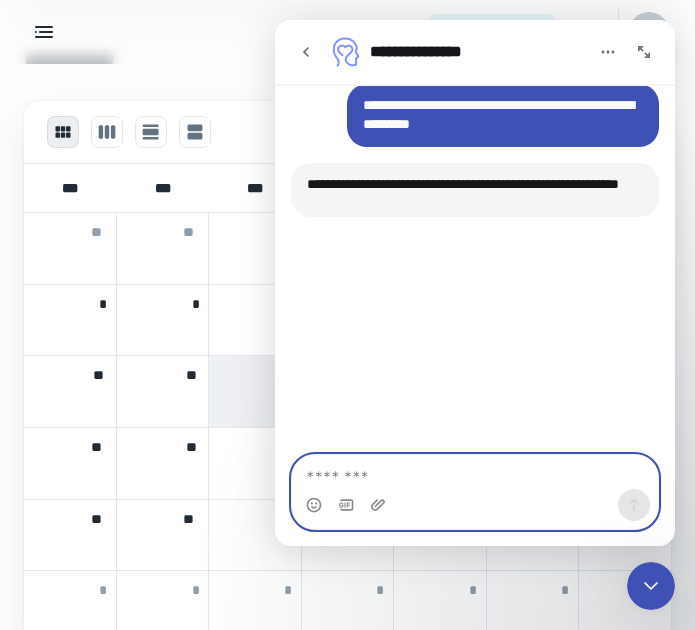 scroll, scrollTop: 1881, scrollLeft: 0, axis: vertical 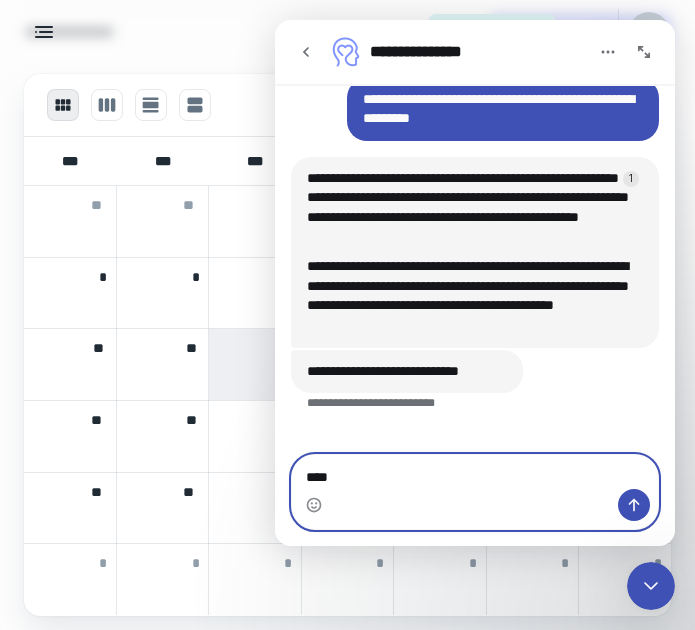type on "****" 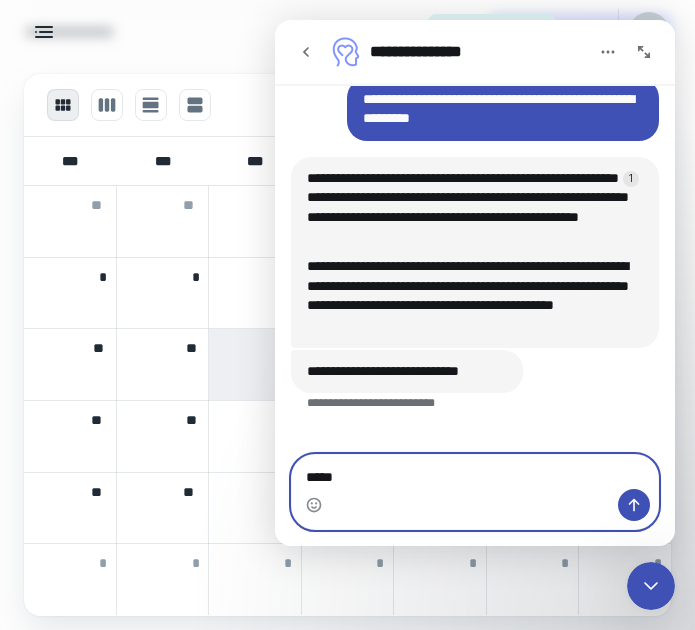 type 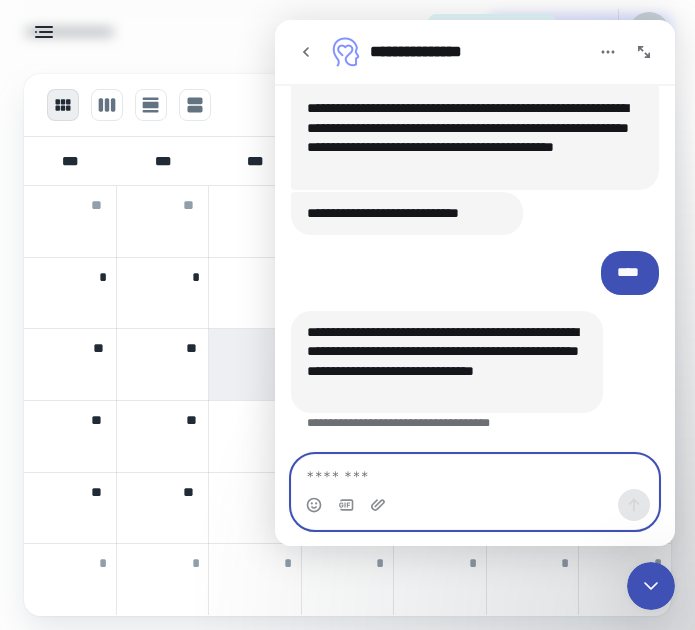 scroll, scrollTop: 2042, scrollLeft: 0, axis: vertical 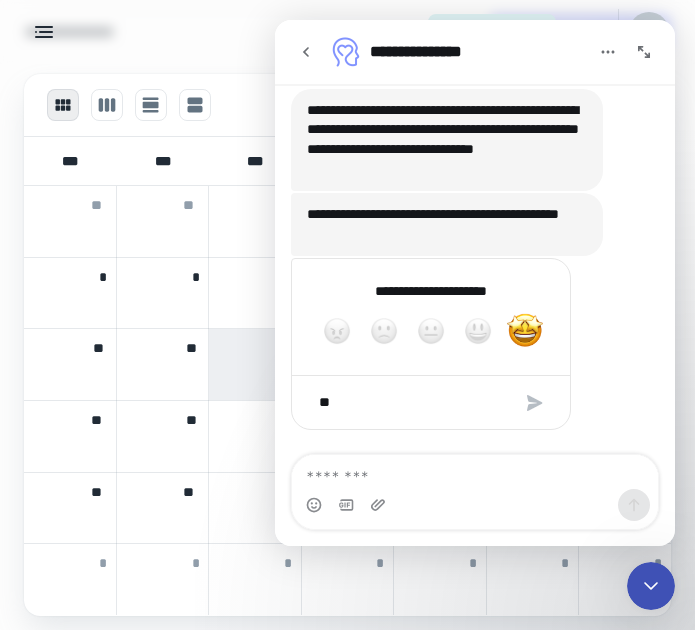 type on "*" 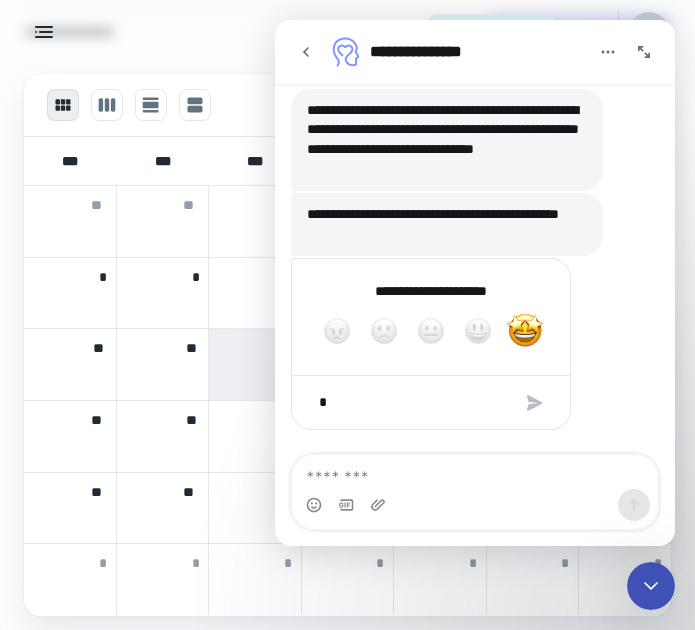 type 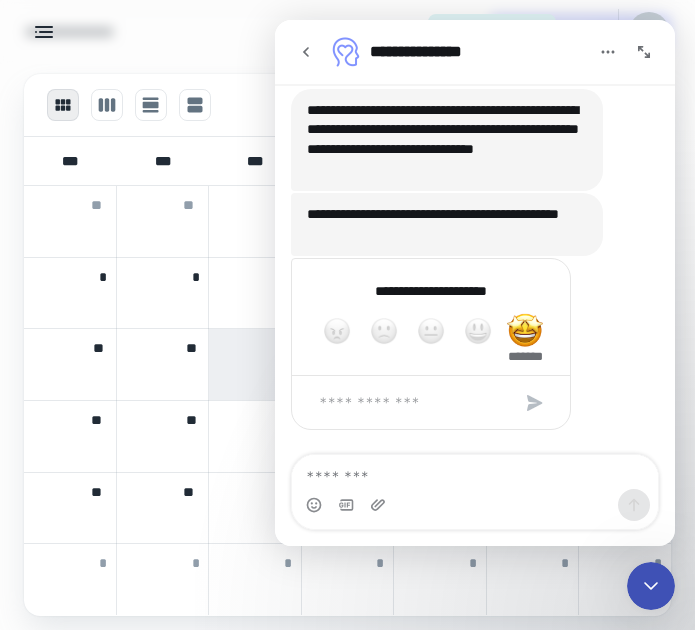 click at bounding box center (525, 331) 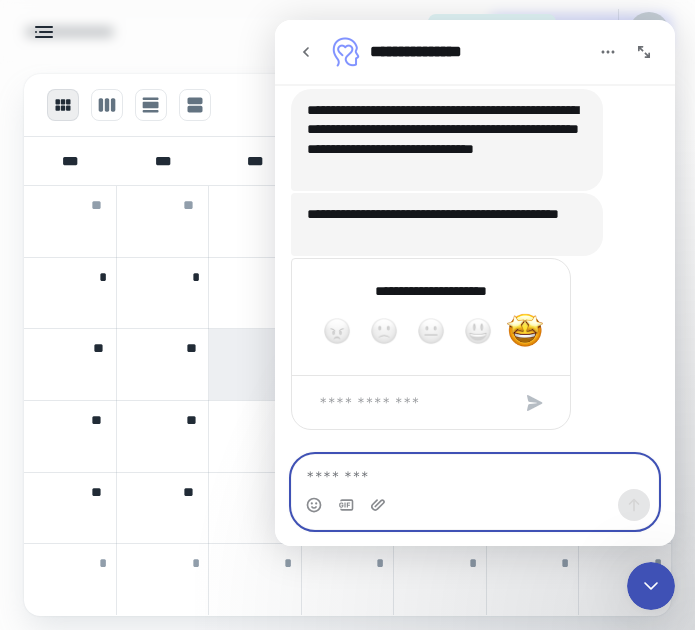 click at bounding box center (475, 472) 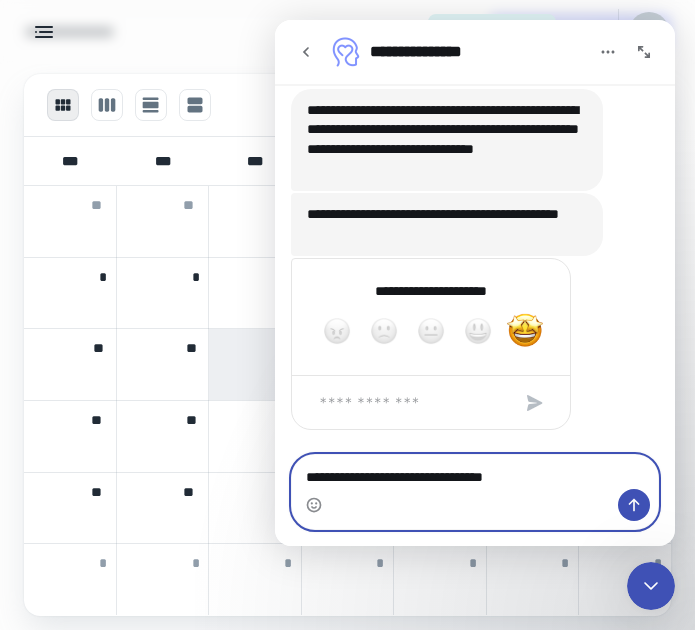 type on "**********" 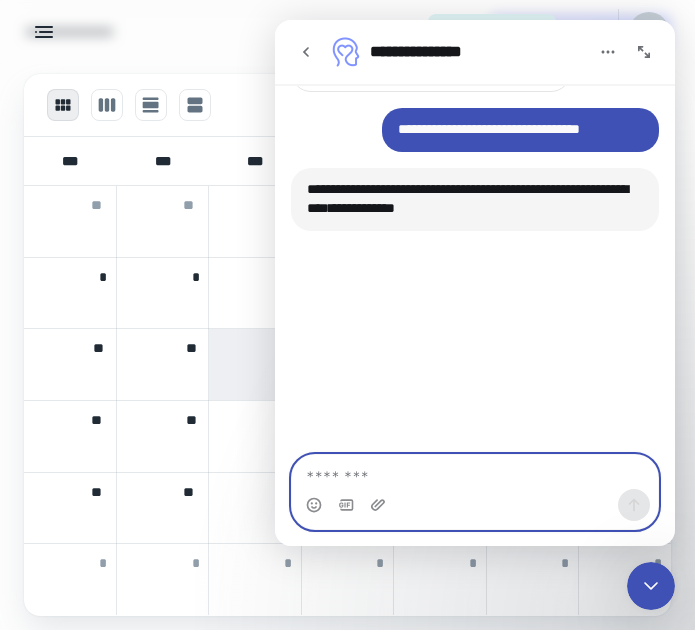 scroll, scrollTop: 2610, scrollLeft: 0, axis: vertical 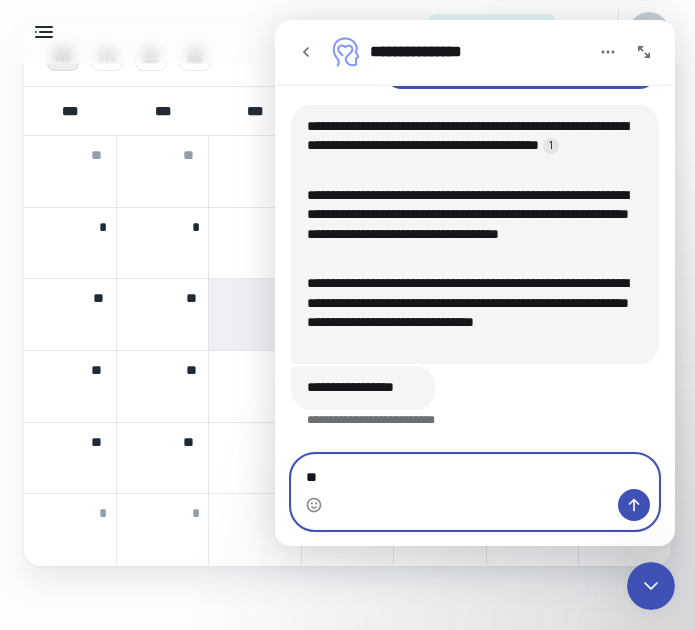 type on "***" 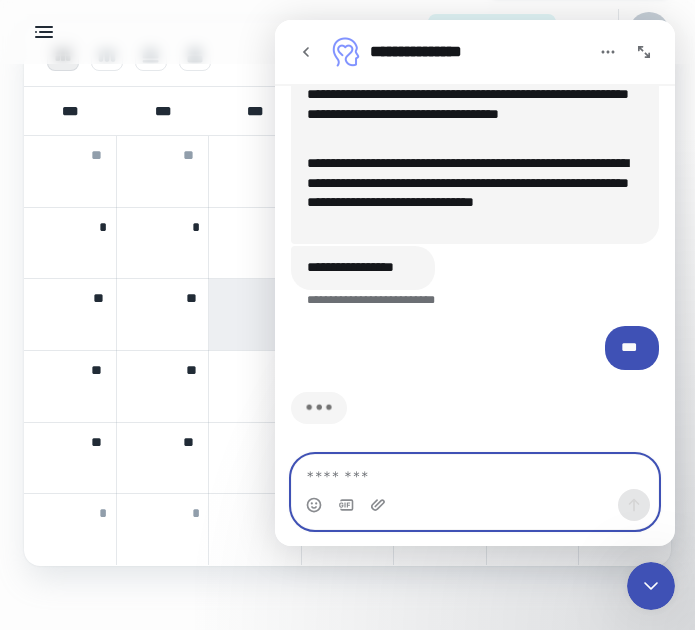 scroll, scrollTop: 2786, scrollLeft: 0, axis: vertical 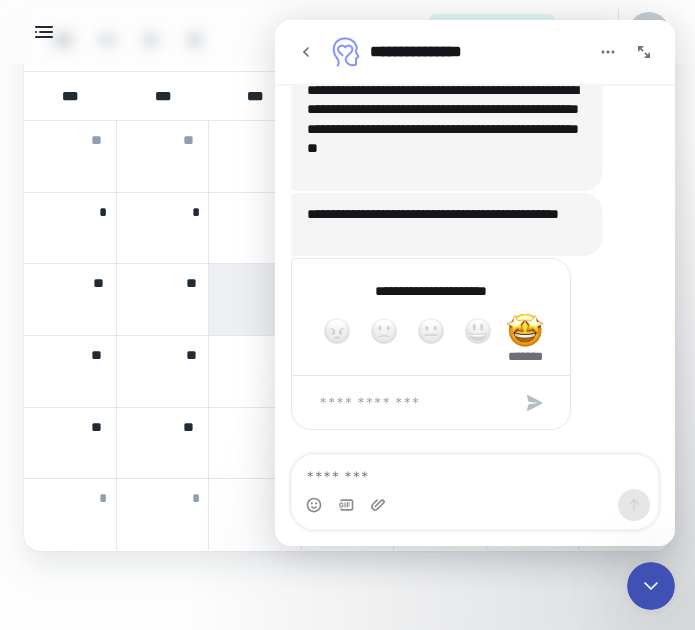 click at bounding box center [525, 331] 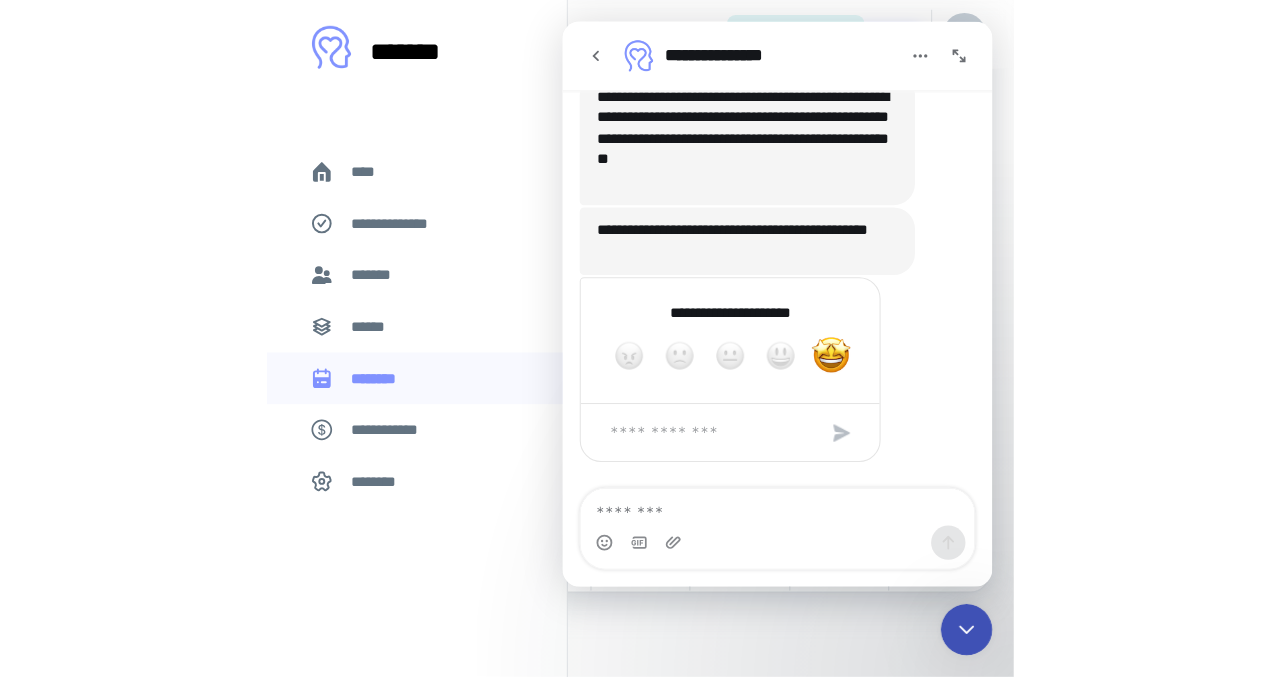 scroll, scrollTop: 581, scrollLeft: 0, axis: vertical 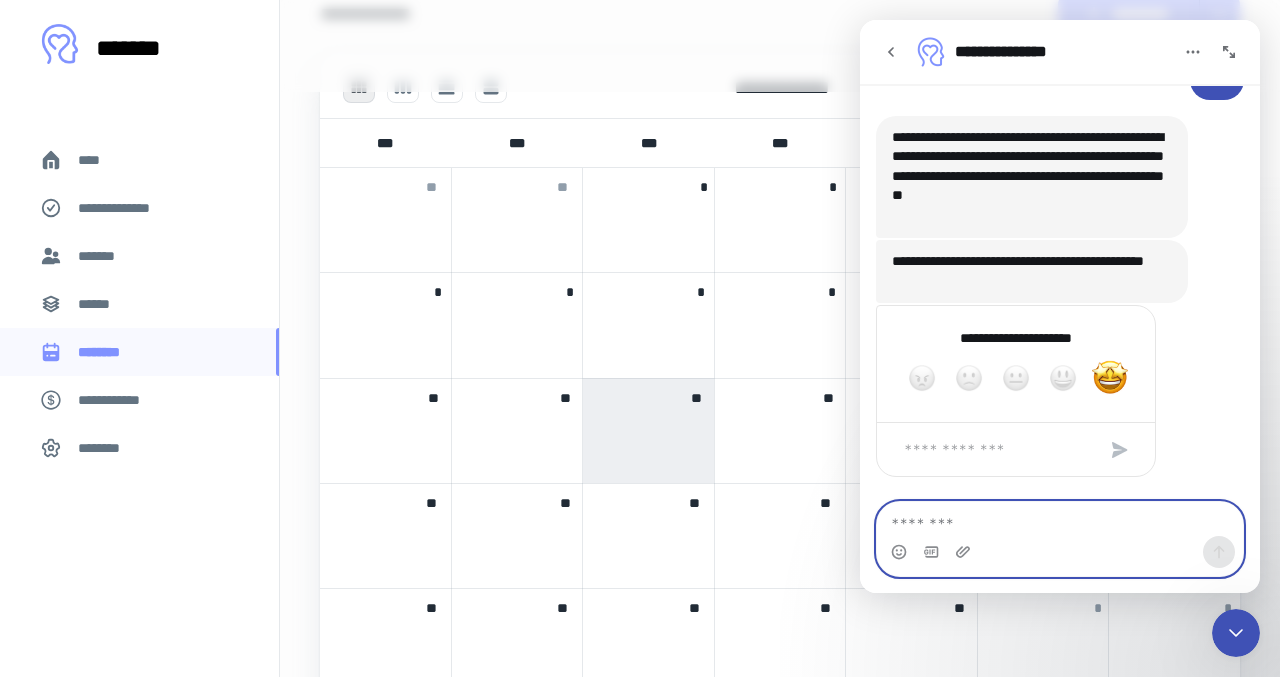 click at bounding box center [1060, 519] 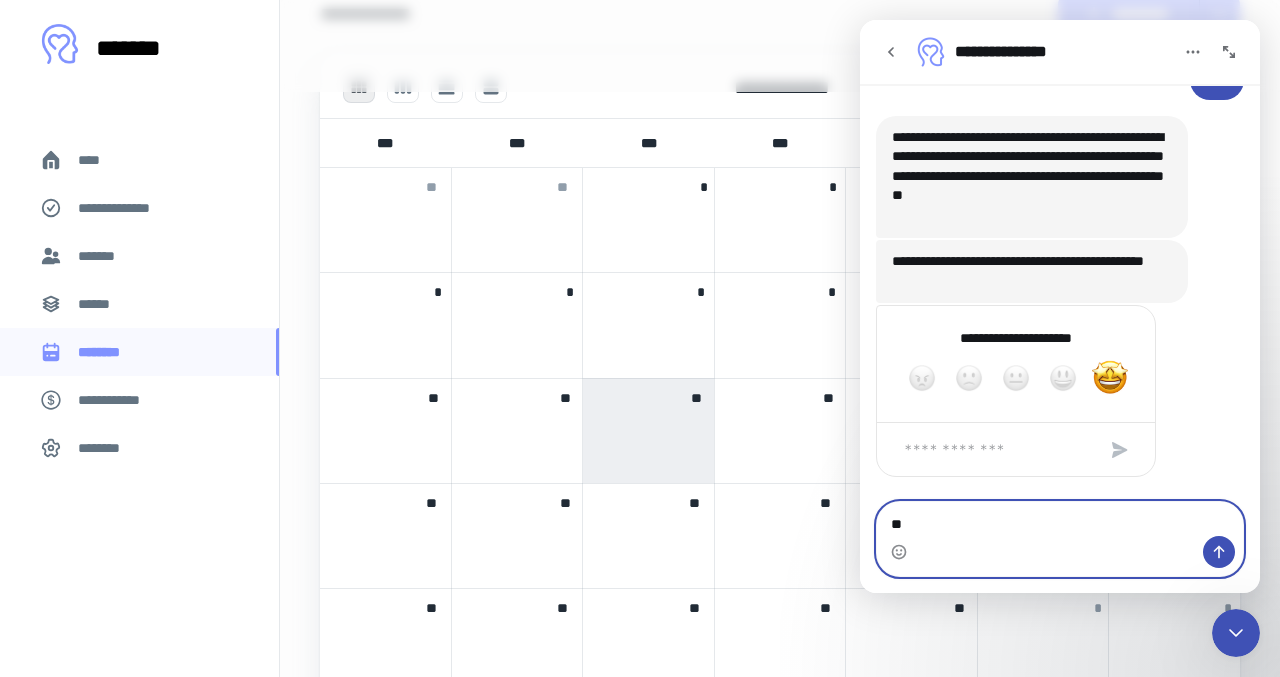 type on "*" 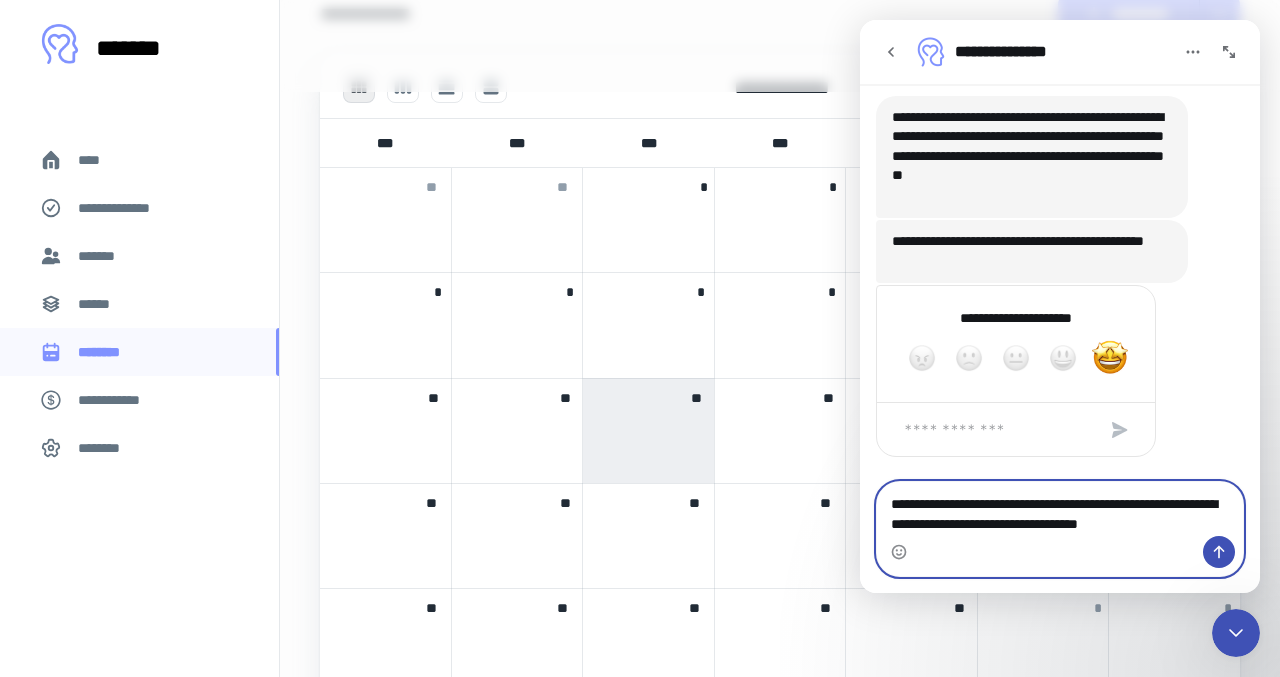 scroll, scrollTop: 3072, scrollLeft: 0, axis: vertical 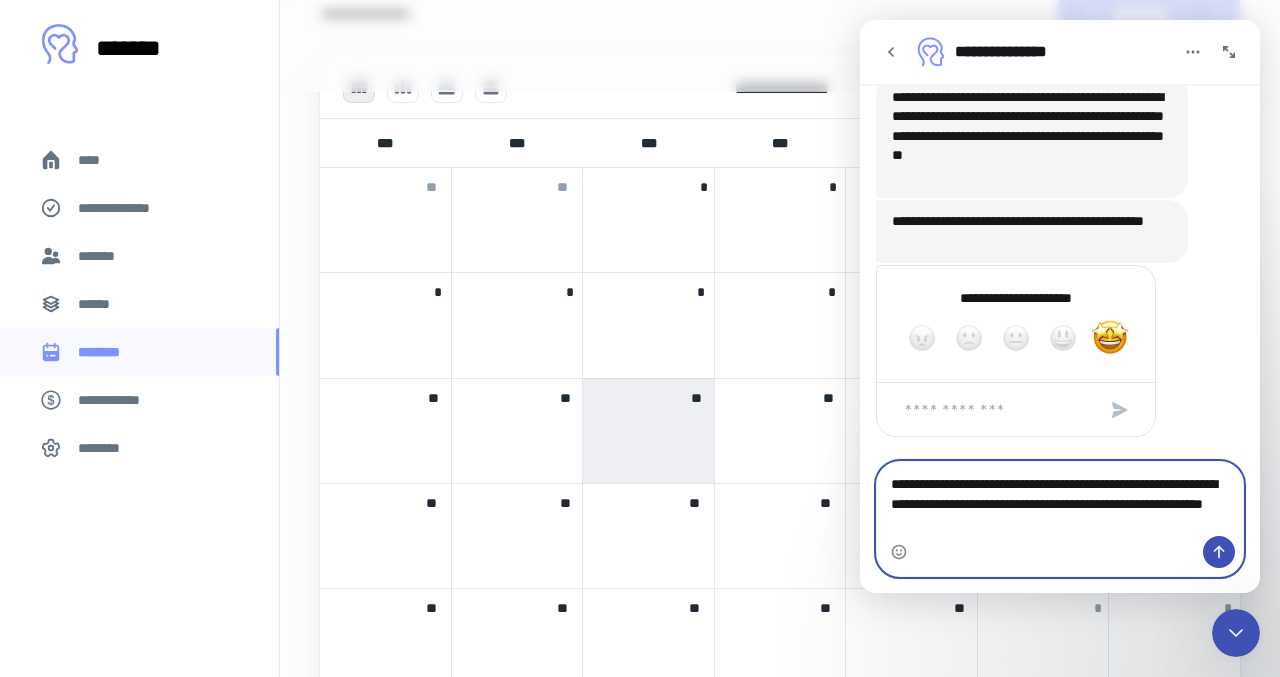 type on "**********" 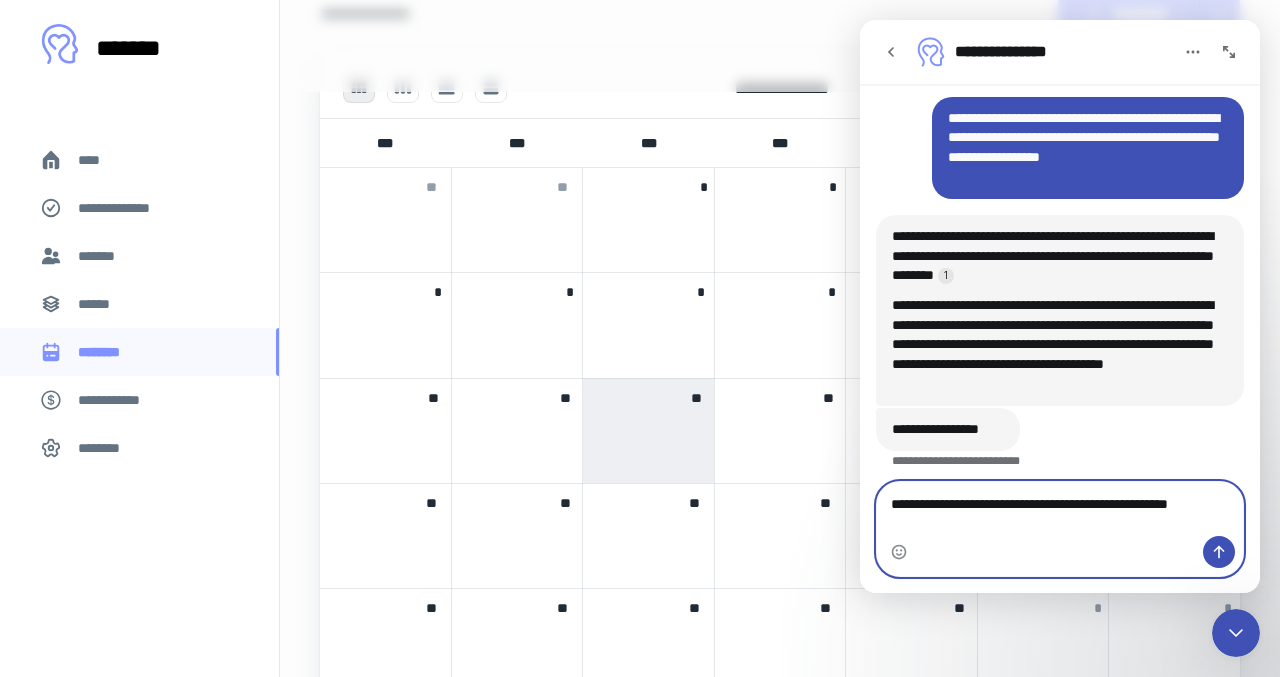 scroll, scrollTop: 3442, scrollLeft: 0, axis: vertical 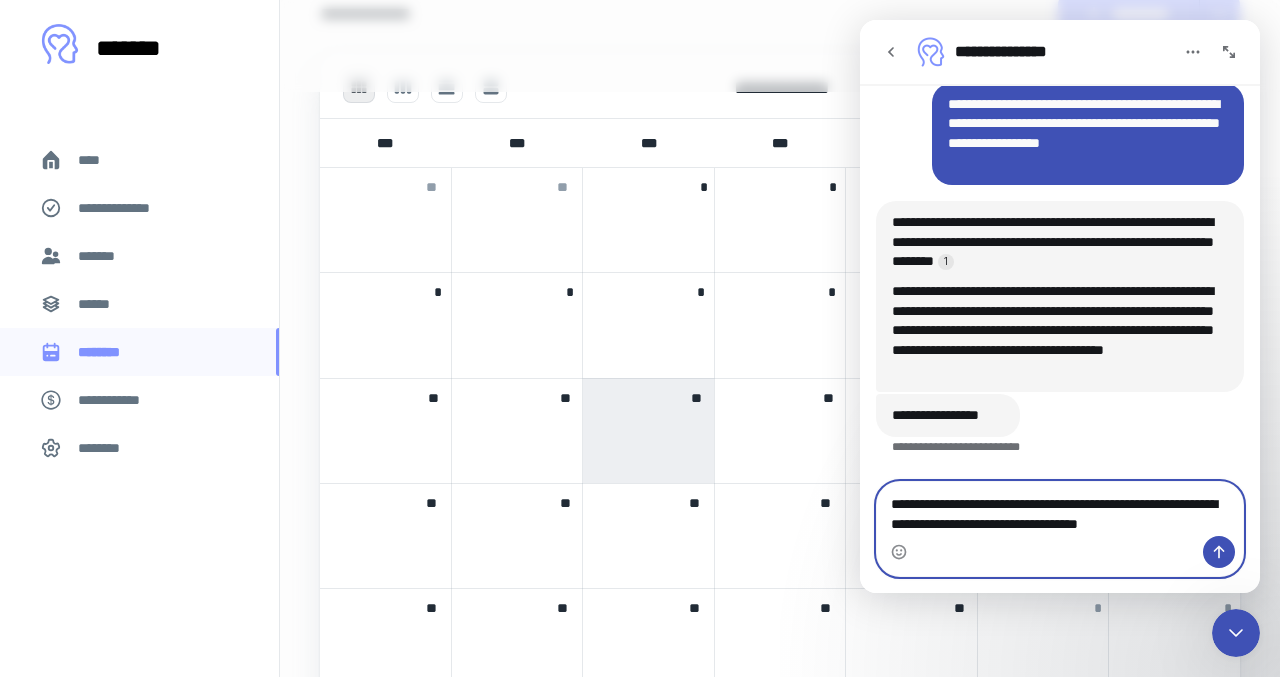 type on "**********" 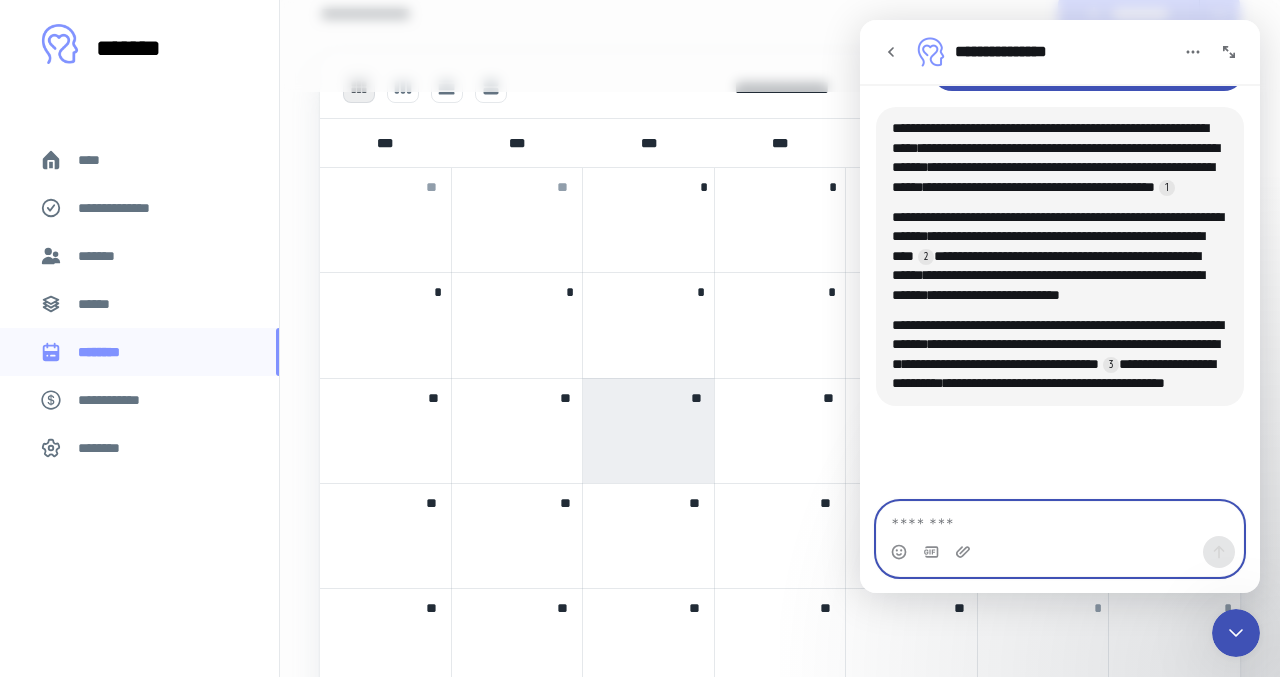 scroll, scrollTop: 3899, scrollLeft: 0, axis: vertical 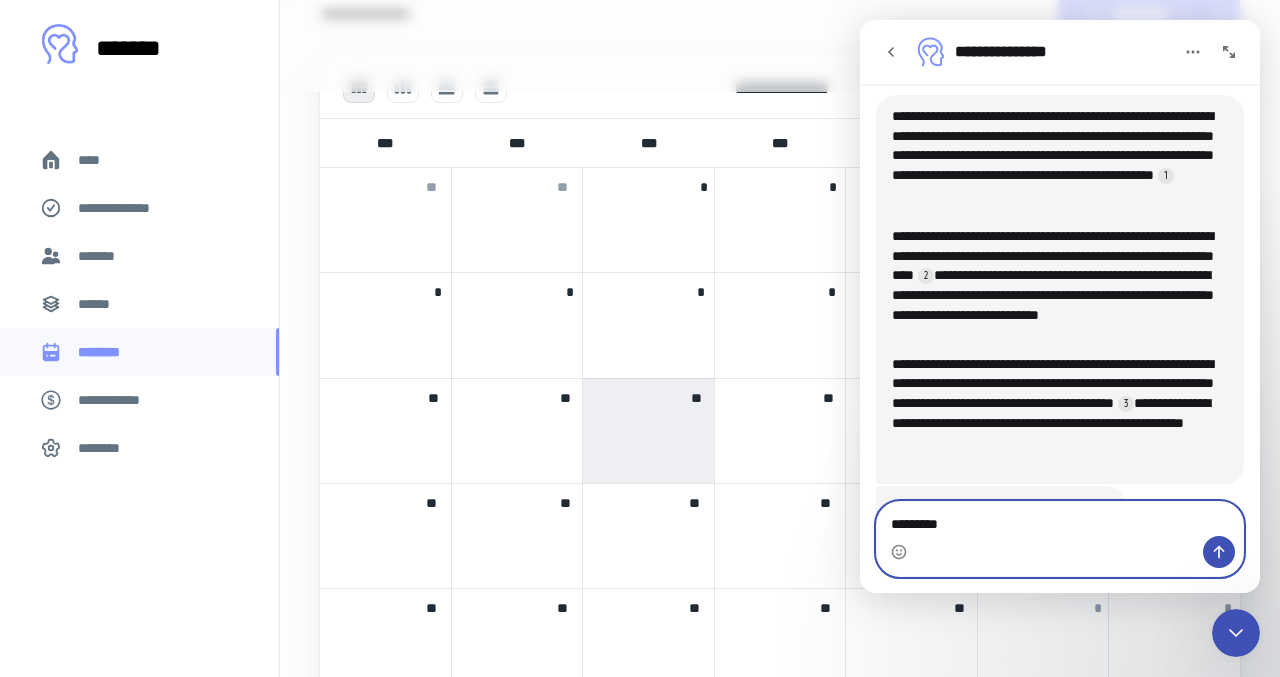 type on "**********" 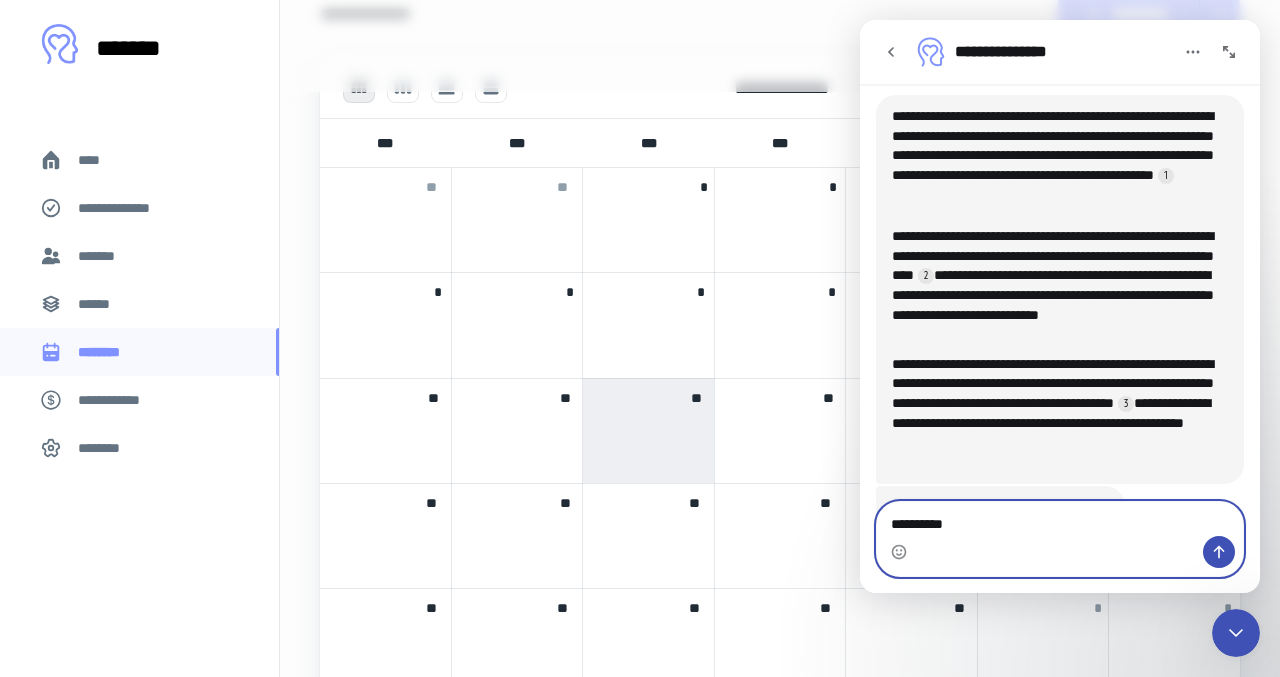 type 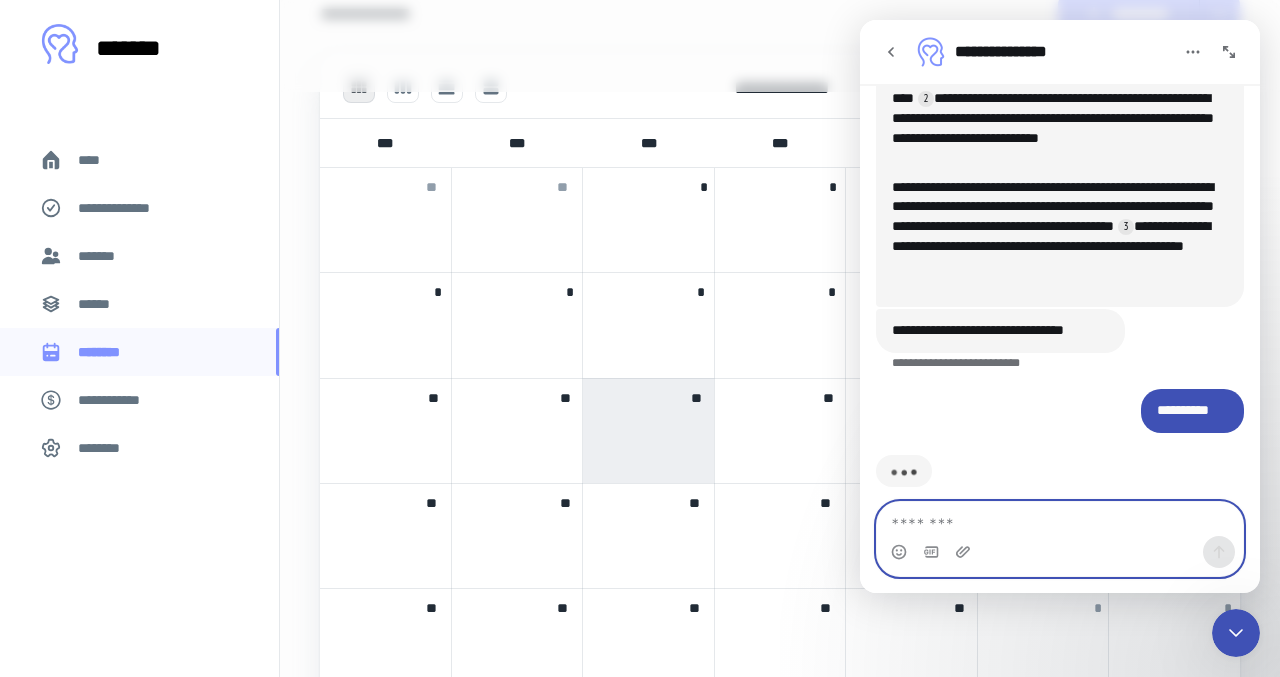 scroll, scrollTop: 4096, scrollLeft: 0, axis: vertical 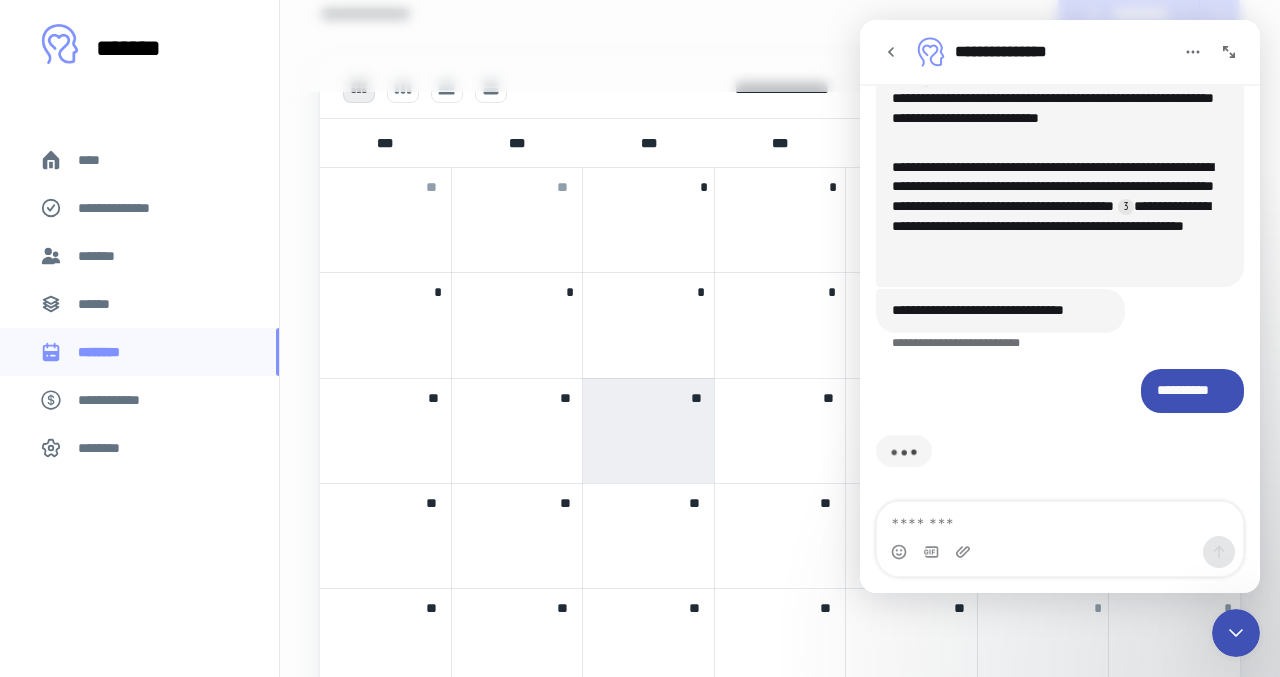 click on "*******" at bounding box center [100, 256] 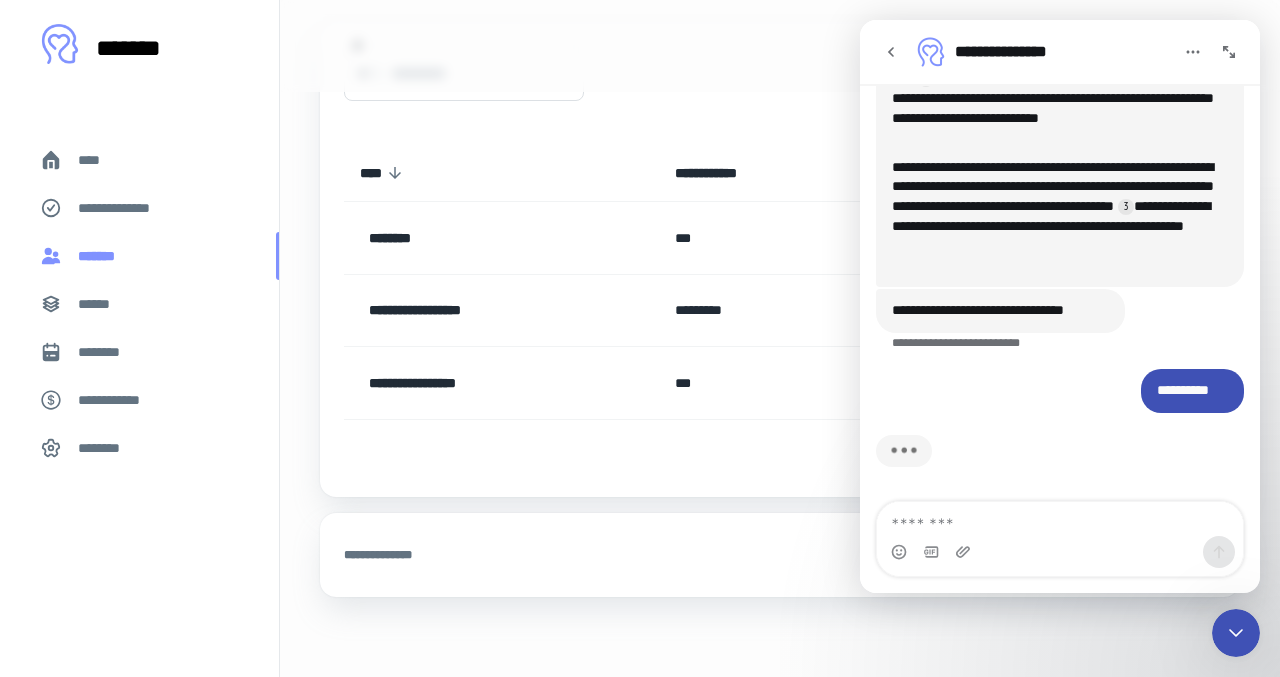 scroll, scrollTop: 0, scrollLeft: 0, axis: both 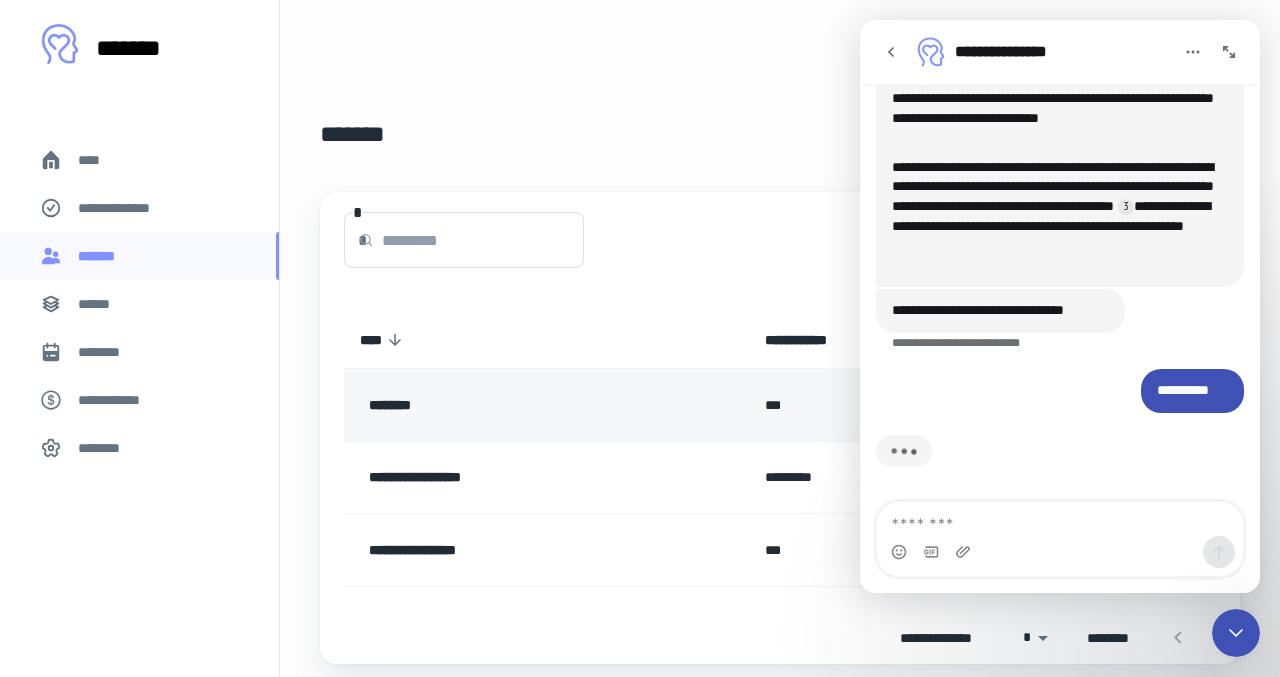 click on "********" at bounding box center [512, 405] 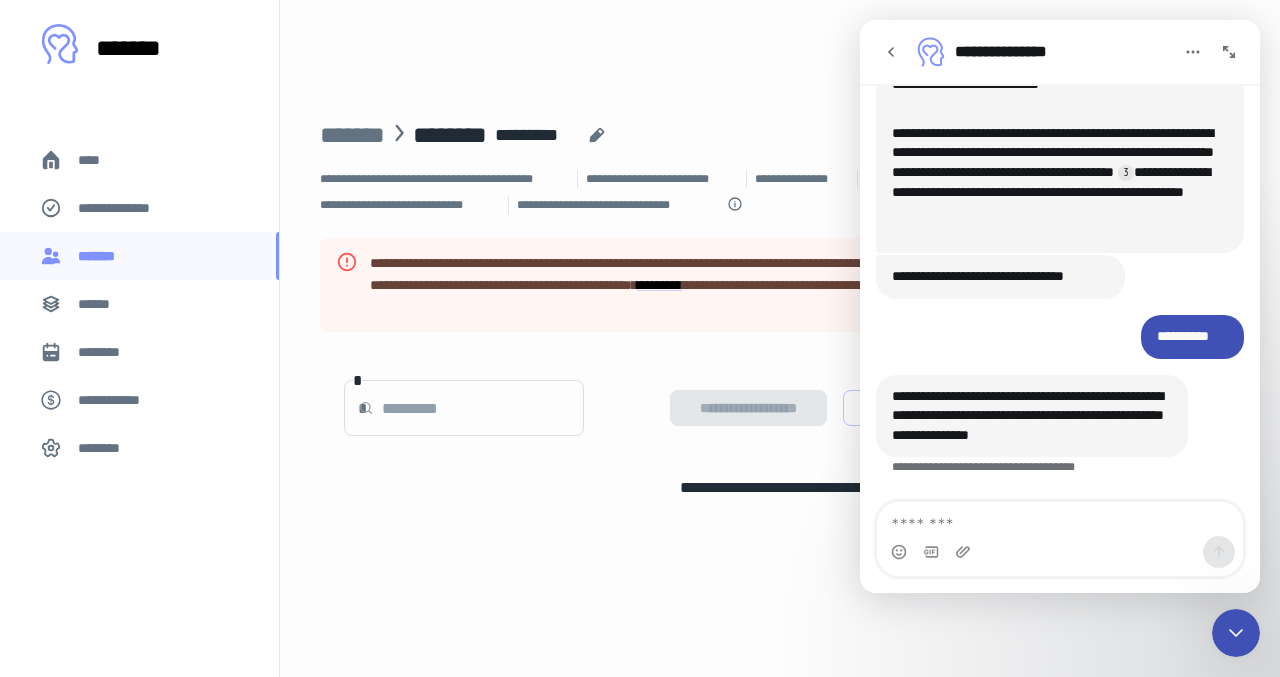 scroll, scrollTop: 4130, scrollLeft: 0, axis: vertical 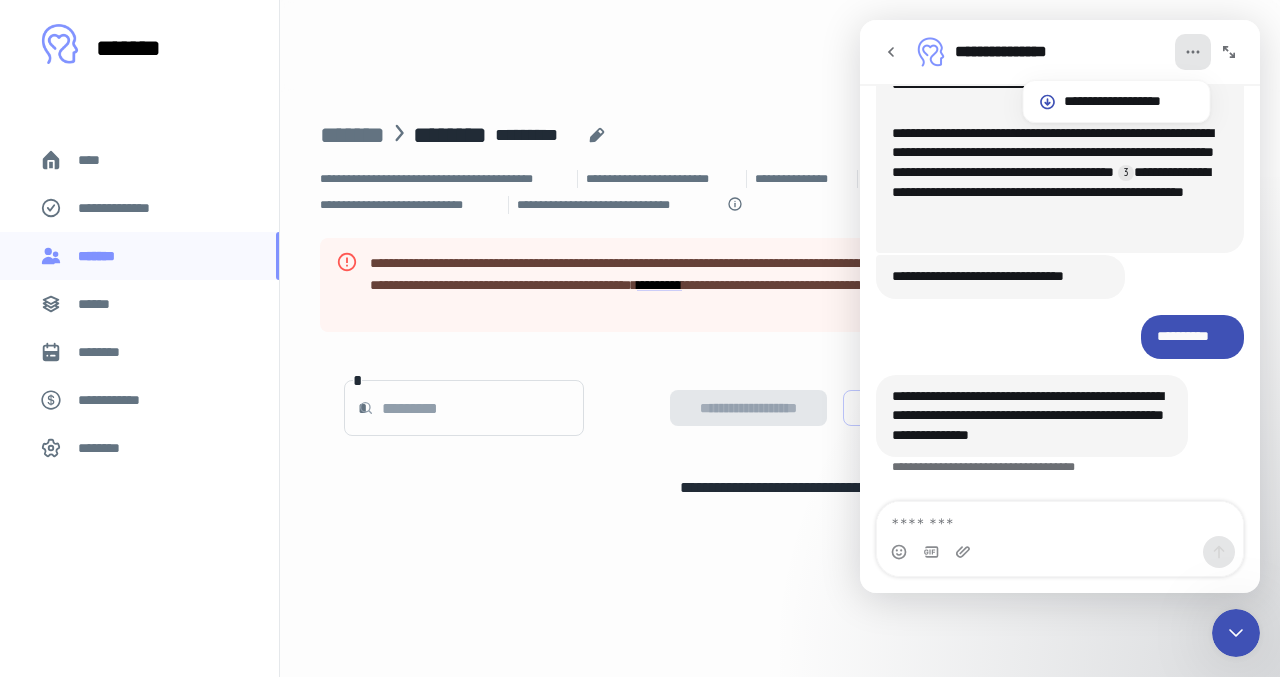 click 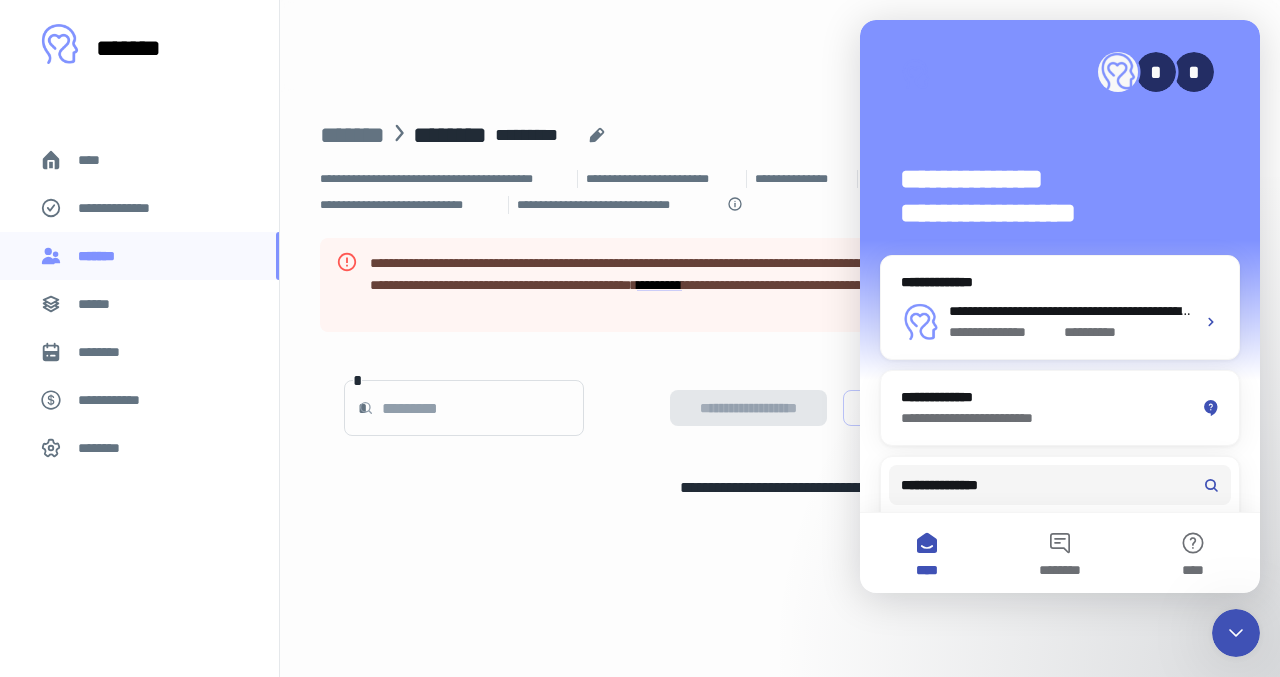 scroll, scrollTop: 3818, scrollLeft: 0, axis: vertical 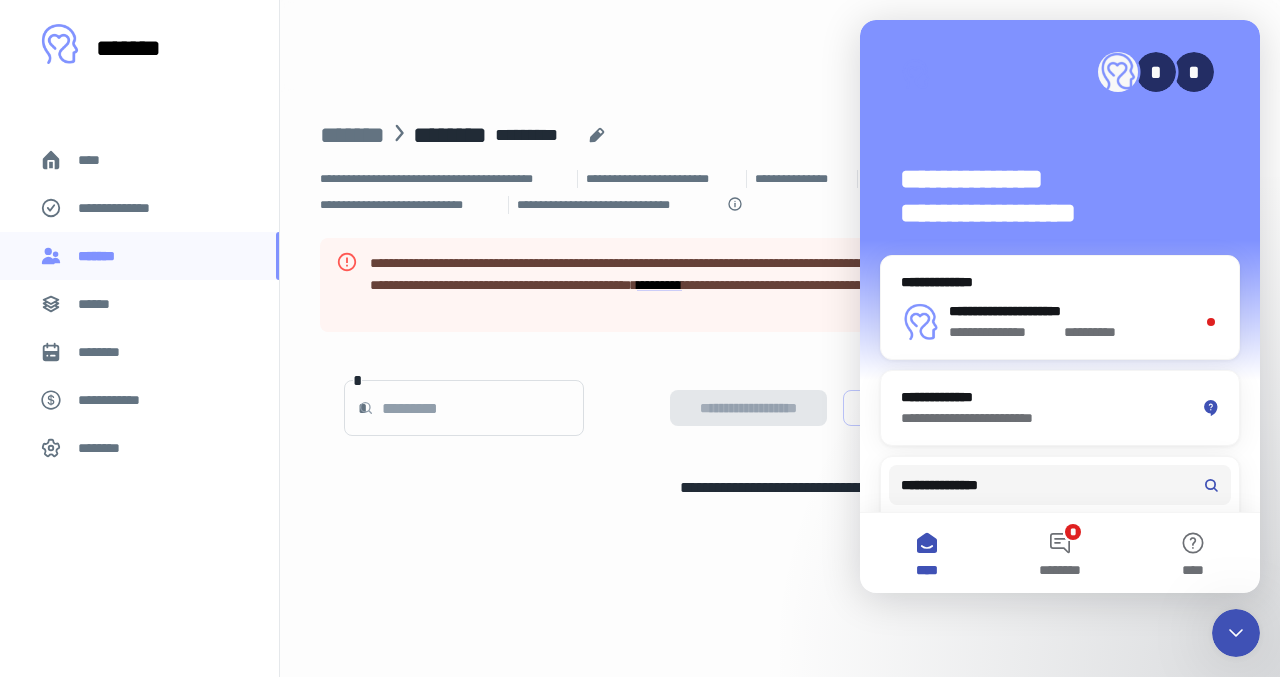 click 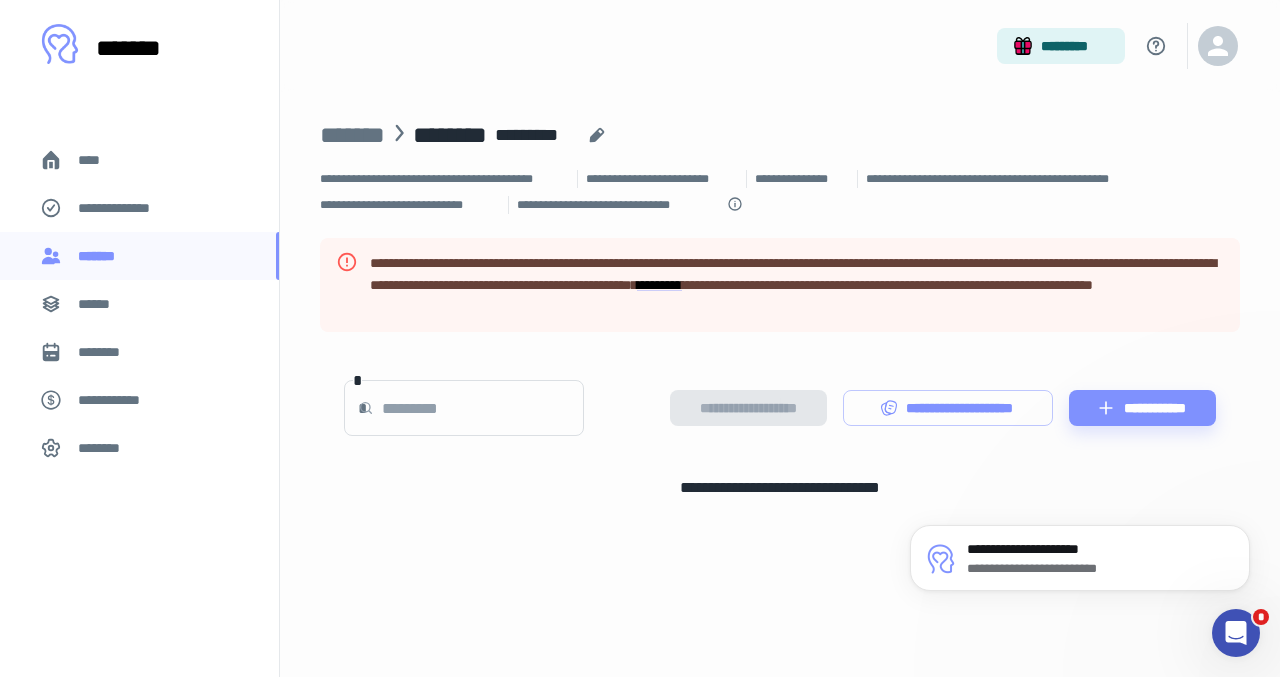 scroll, scrollTop: 0, scrollLeft: 0, axis: both 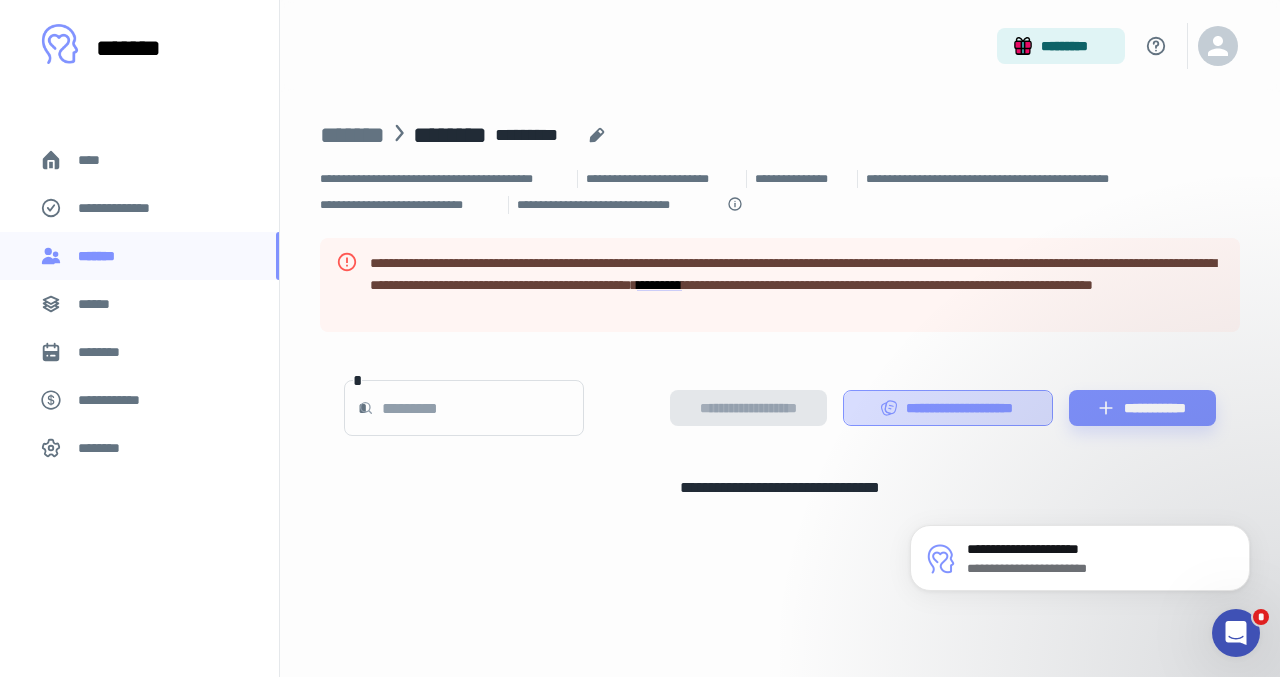 click on "**********" at bounding box center [948, 408] 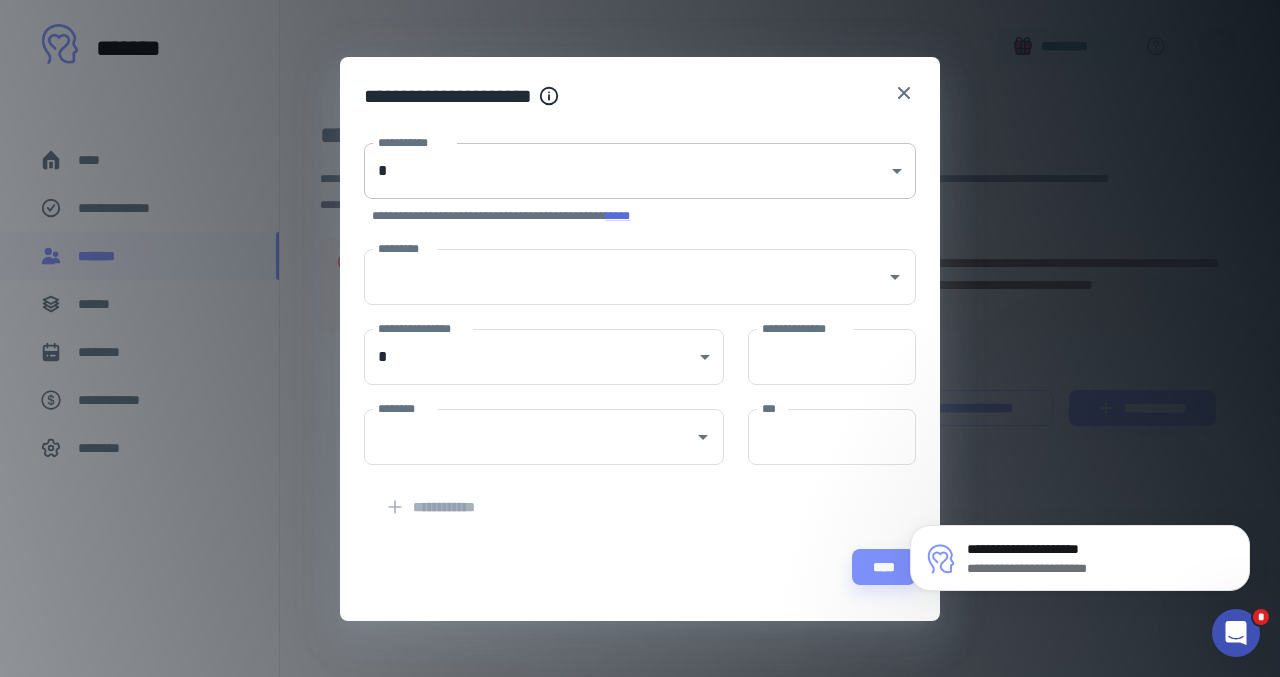 click on "**********" at bounding box center (640, 338) 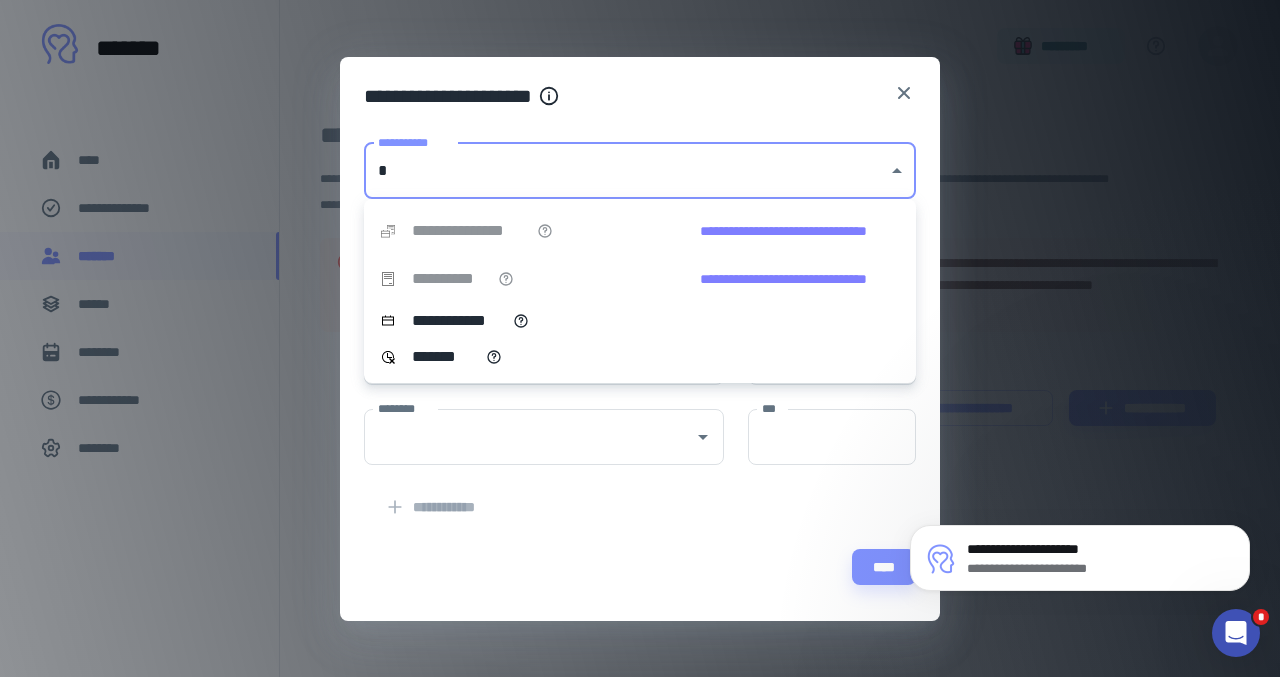 click at bounding box center [640, 338] 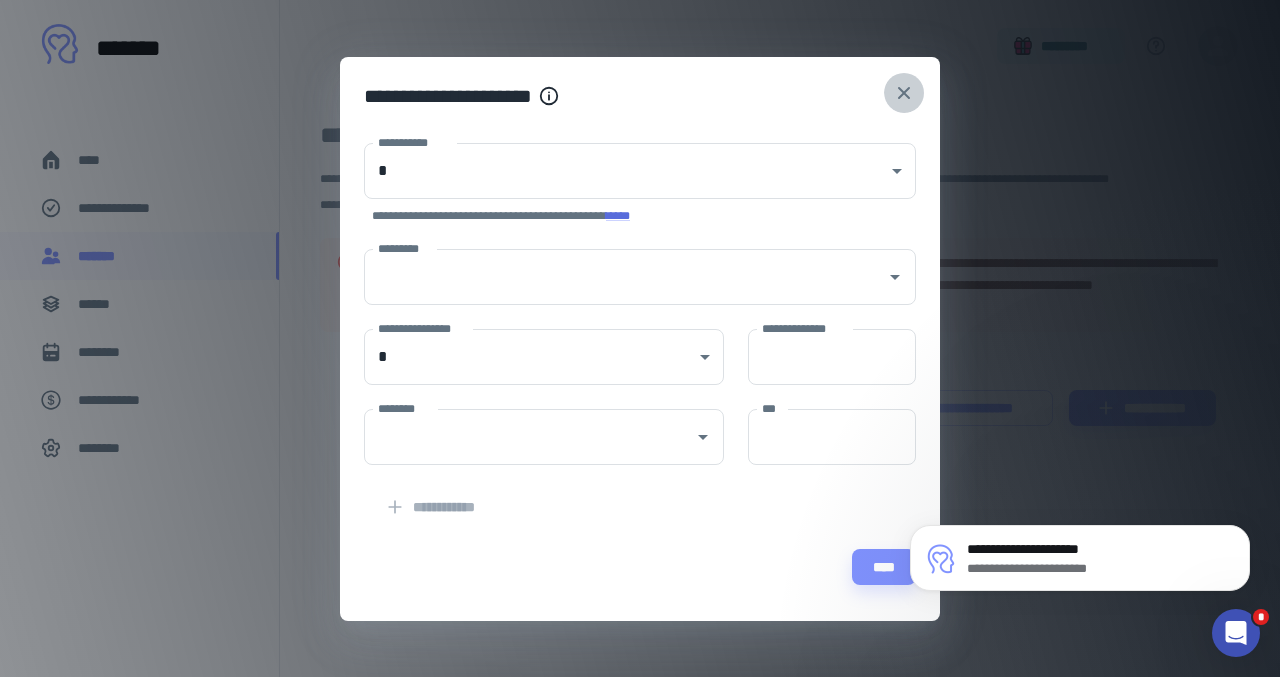 click 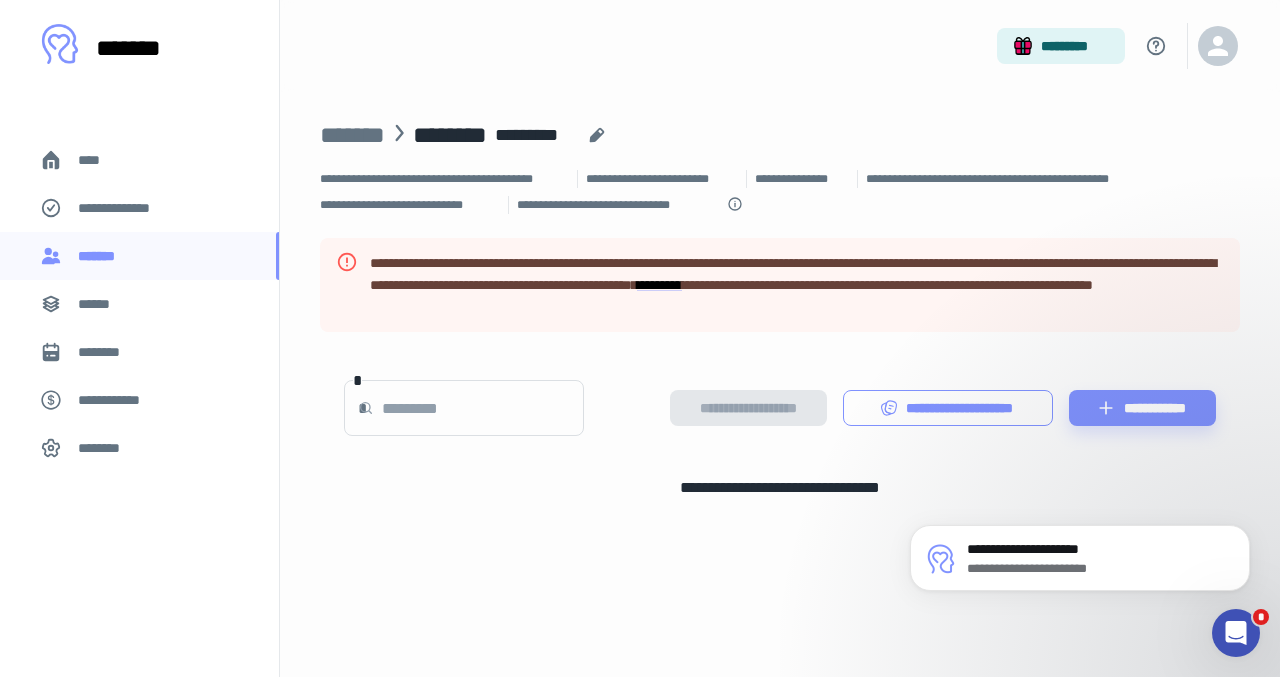click on "**********" at bounding box center (948, 408) 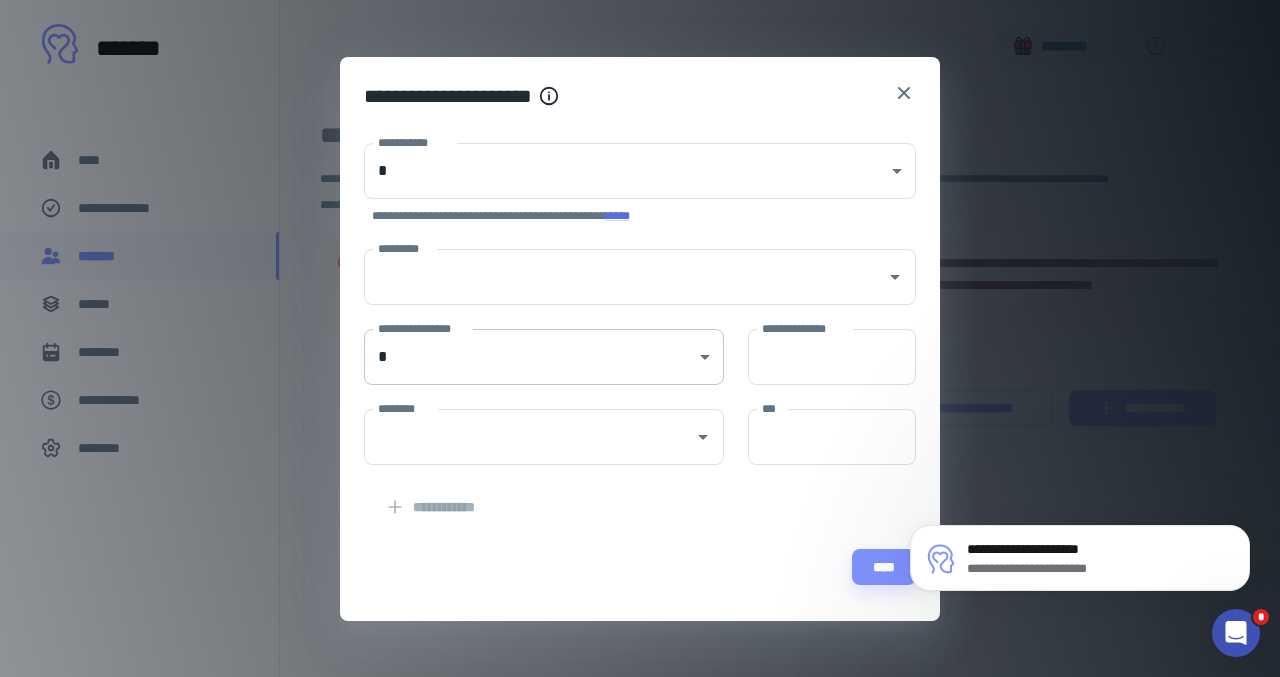 click on "**********" at bounding box center [640, 338] 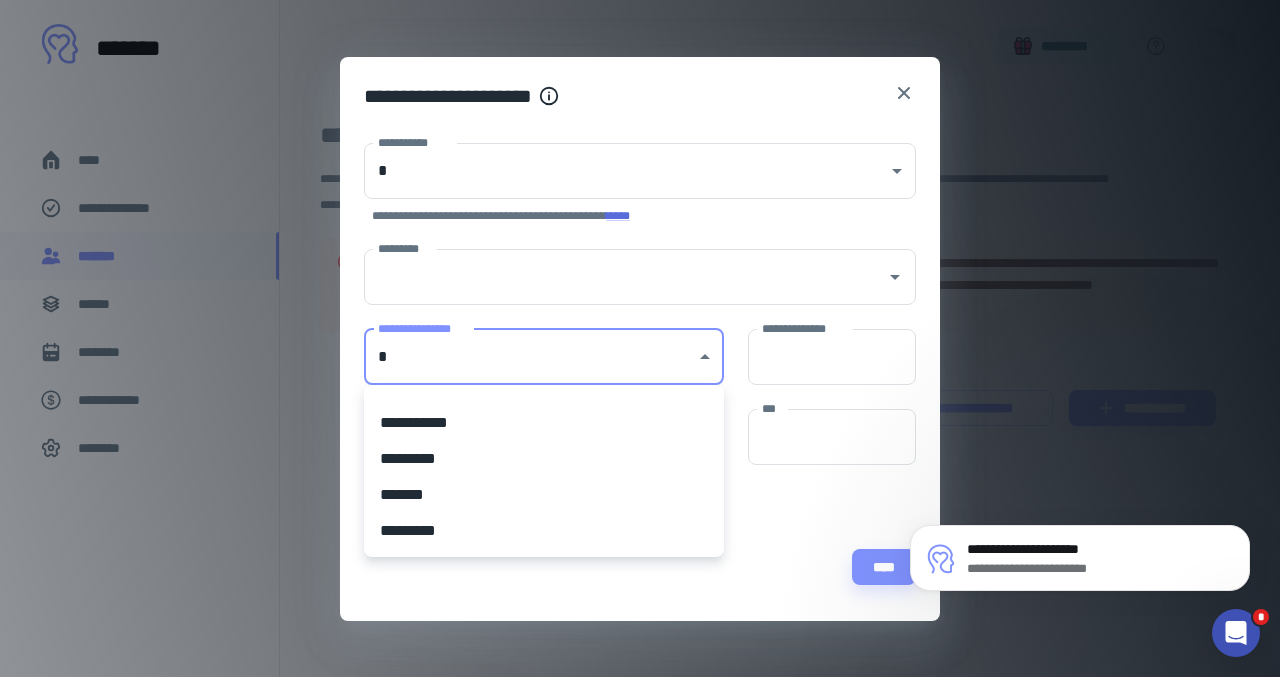 click on "**********" at bounding box center [544, 423] 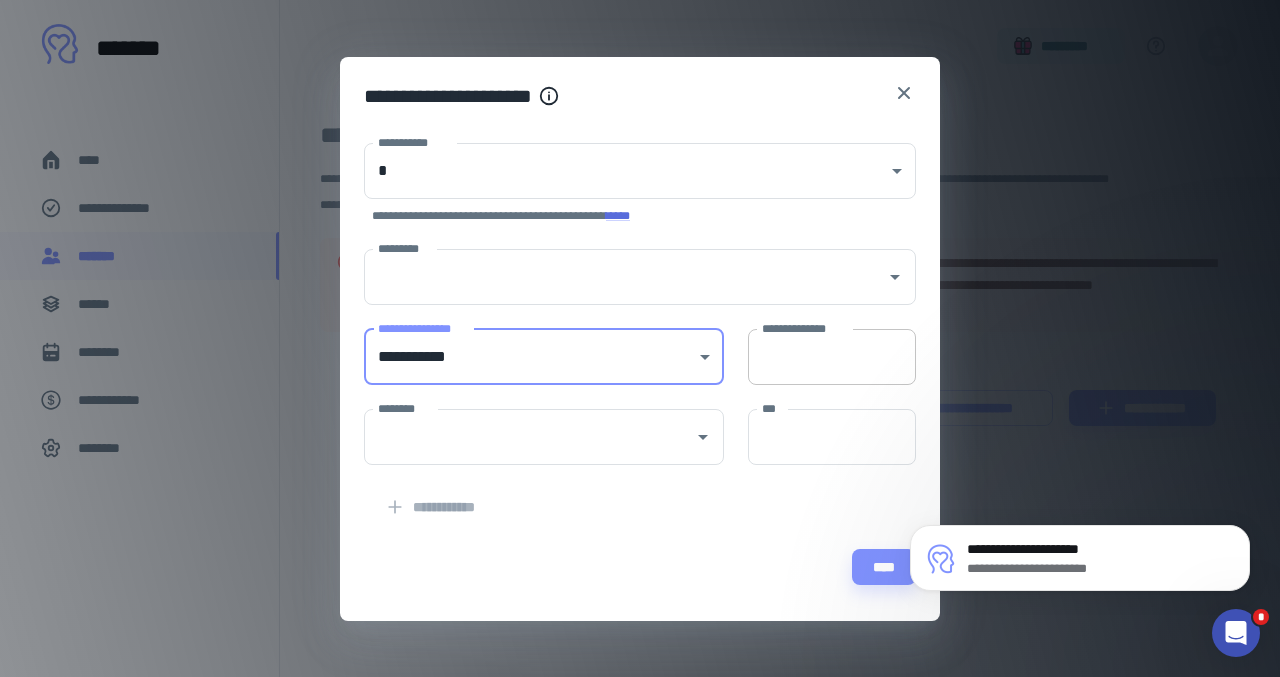 click on "**********" at bounding box center (832, 357) 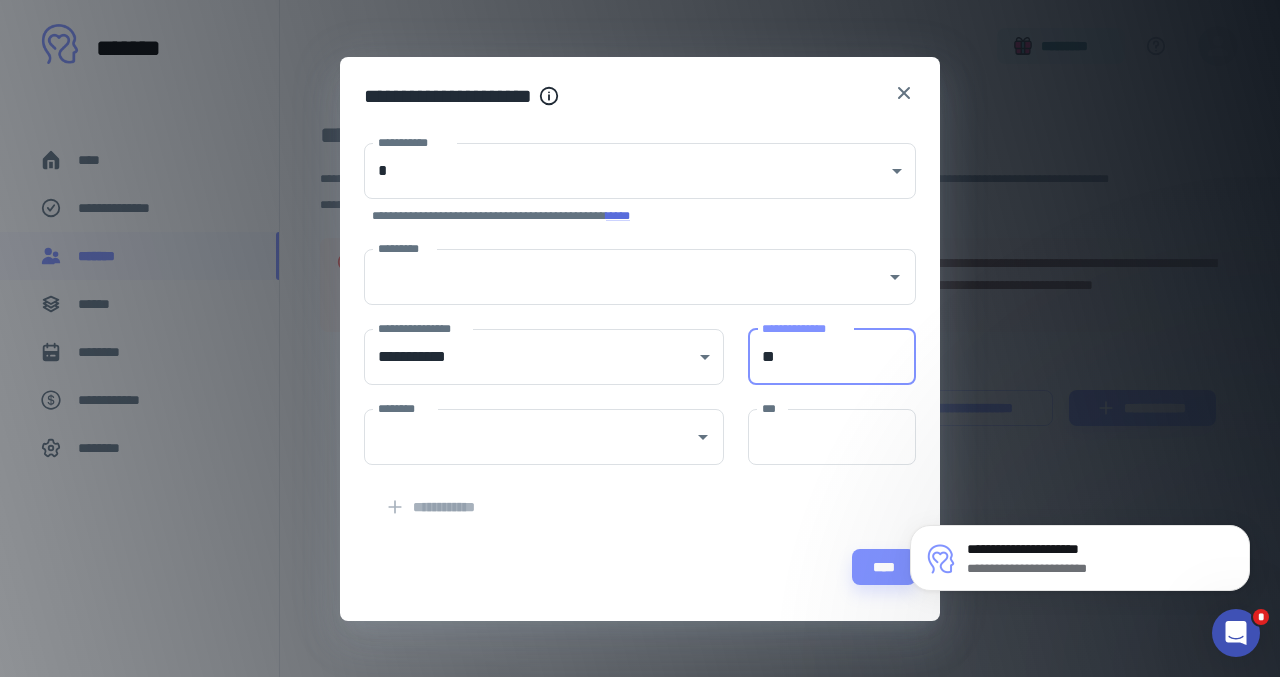 type on "*" 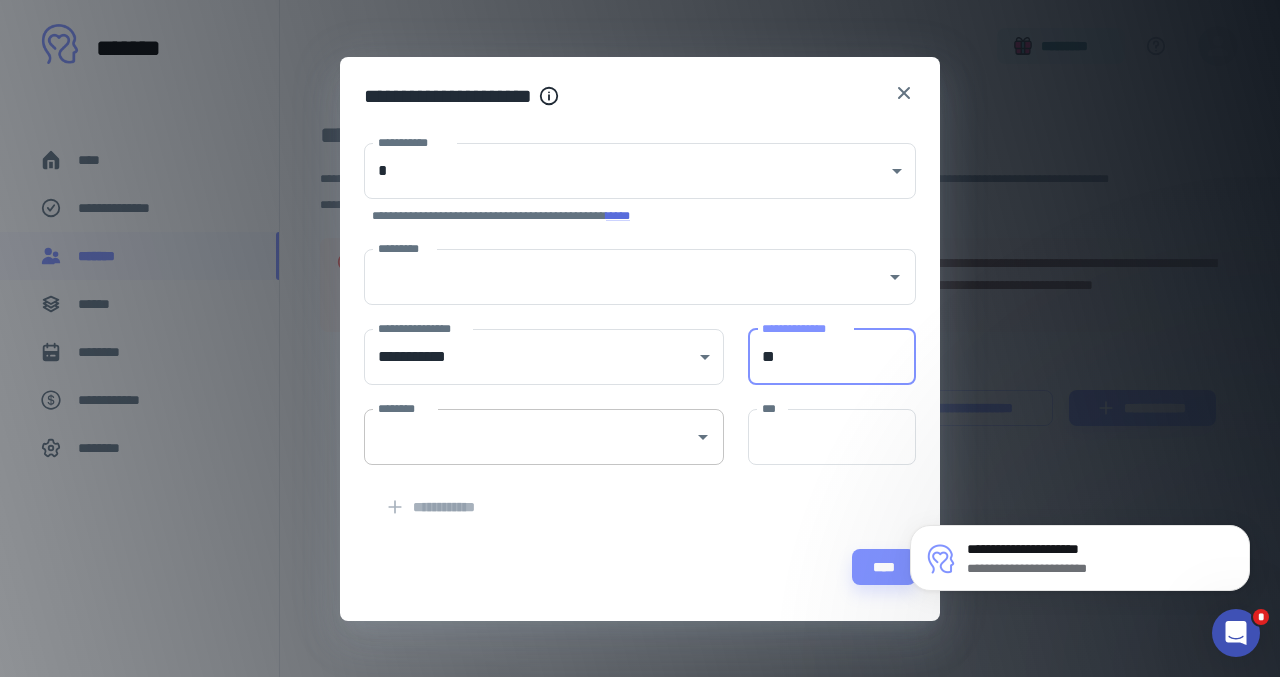 type on "**" 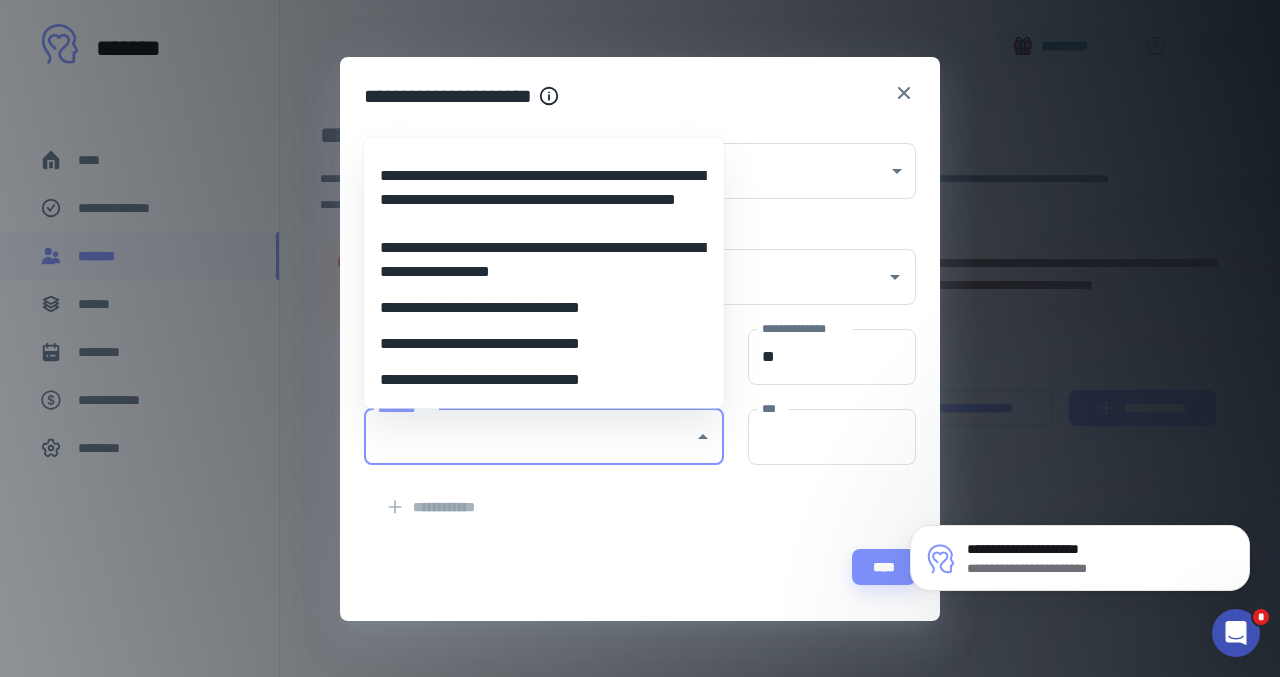 click on "**********" at bounding box center (544, 380) 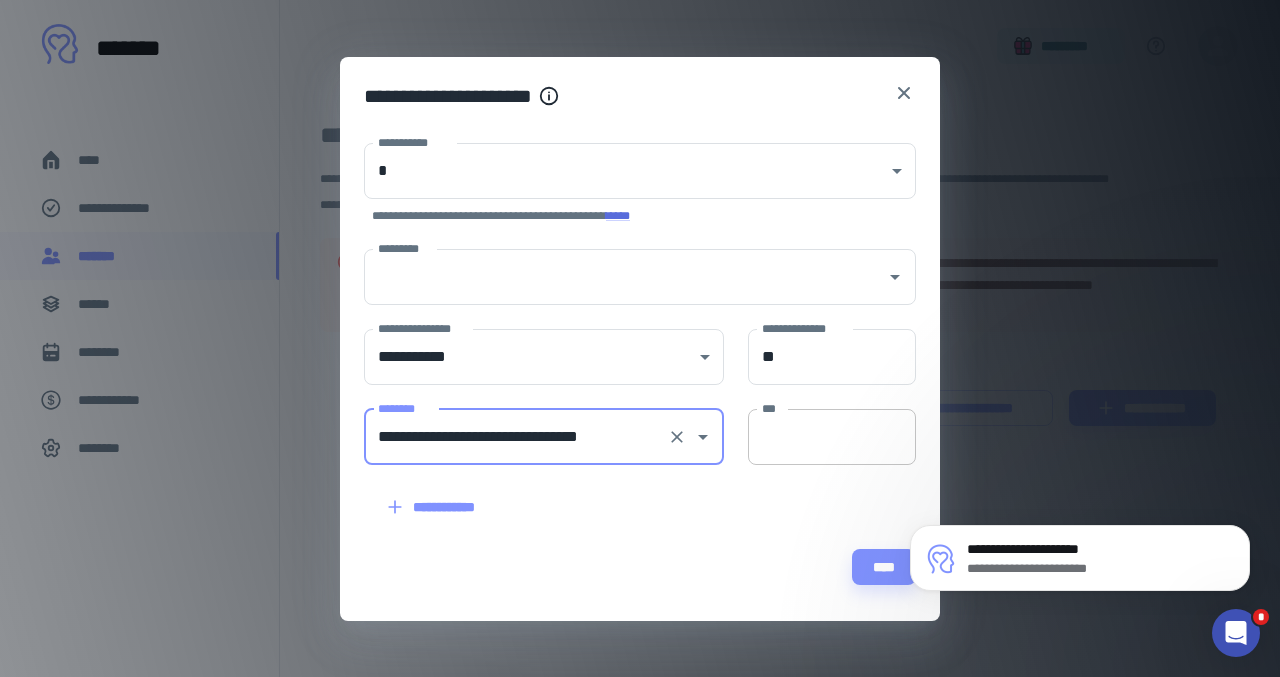 click on "***" 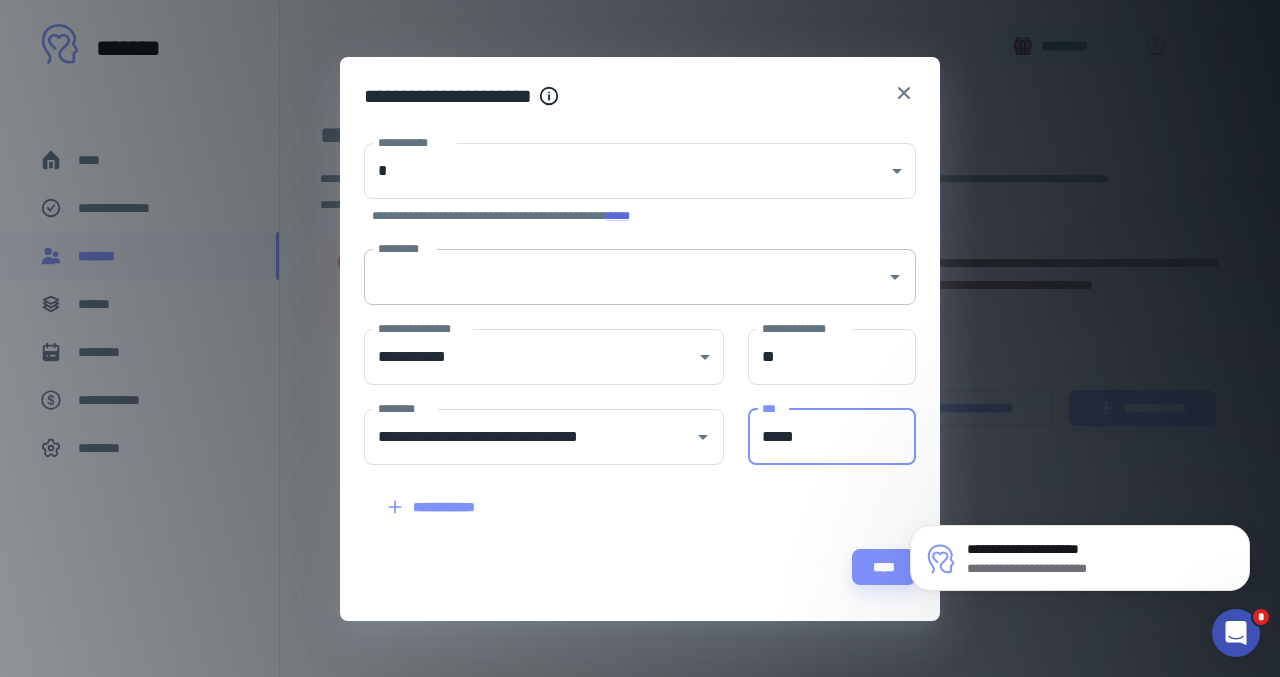 type on "*****" 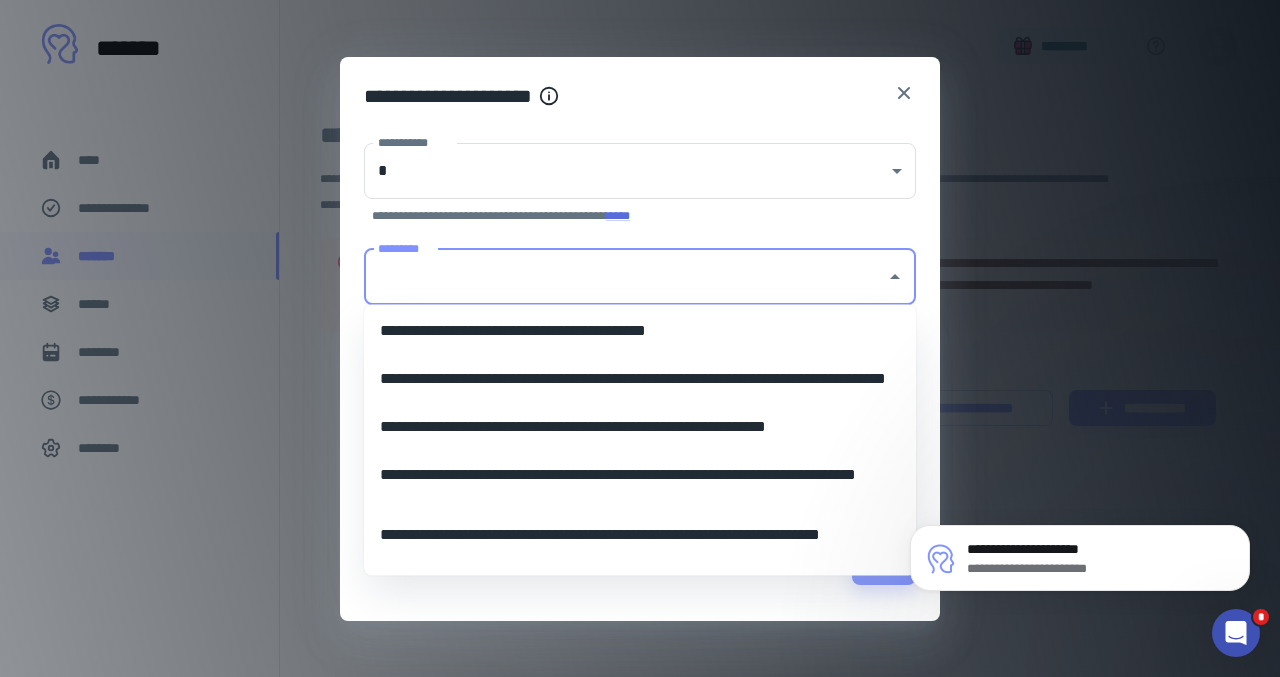 click on "*********" at bounding box center [625, 277] 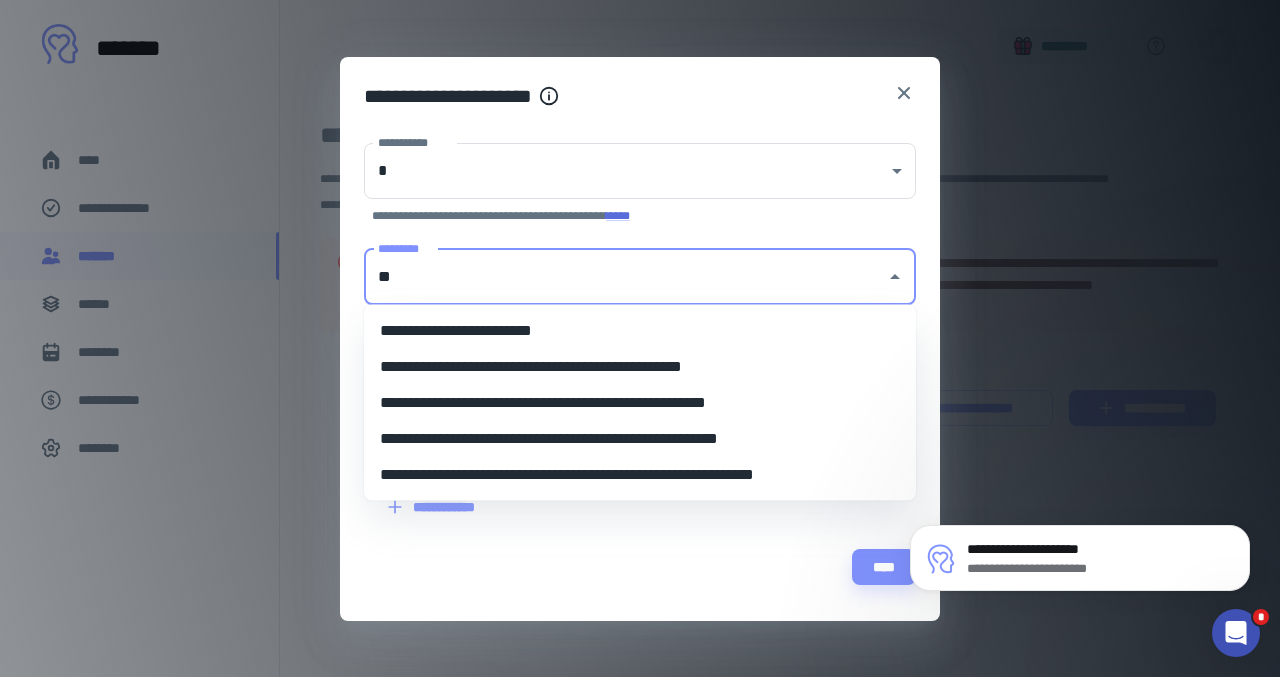 type on "*" 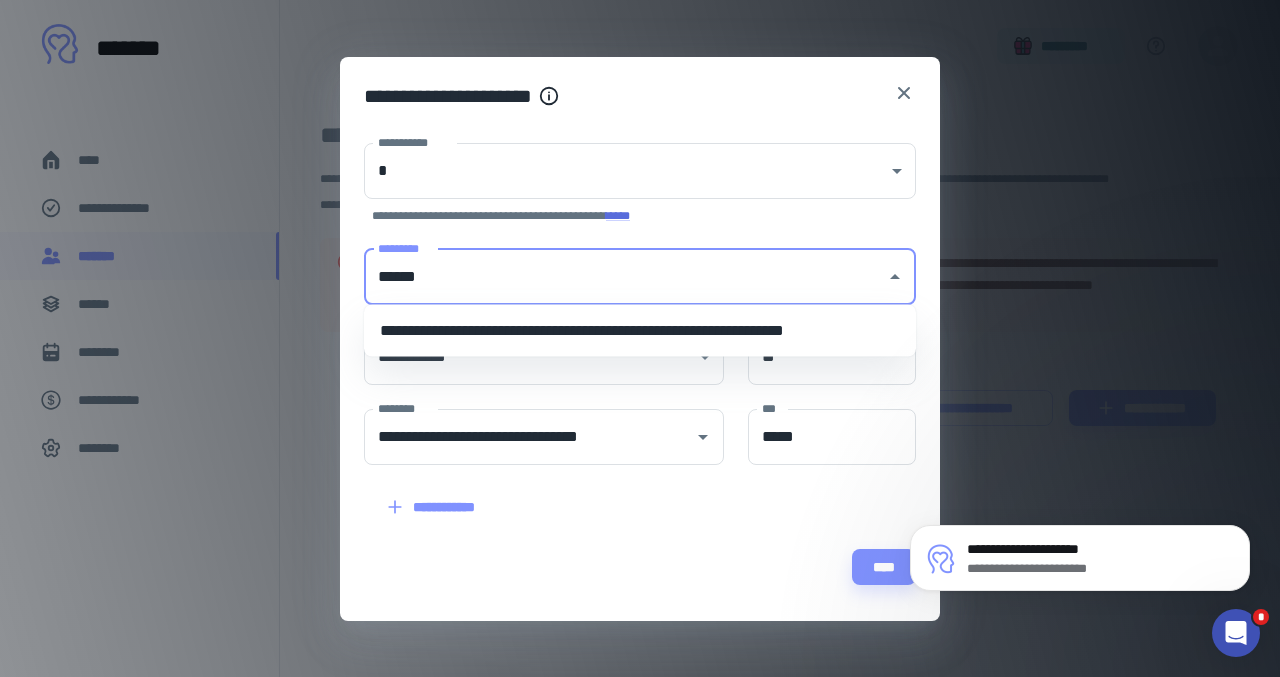 click on "**********" at bounding box center [640, 331] 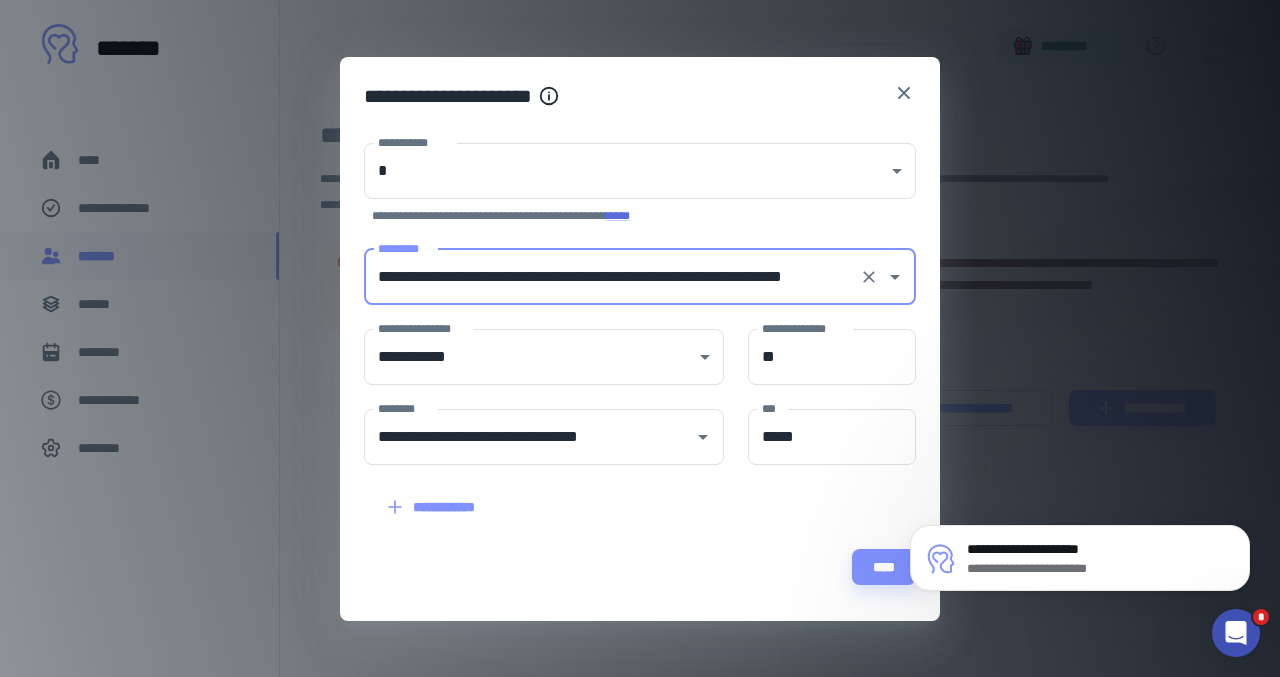 type on "**********" 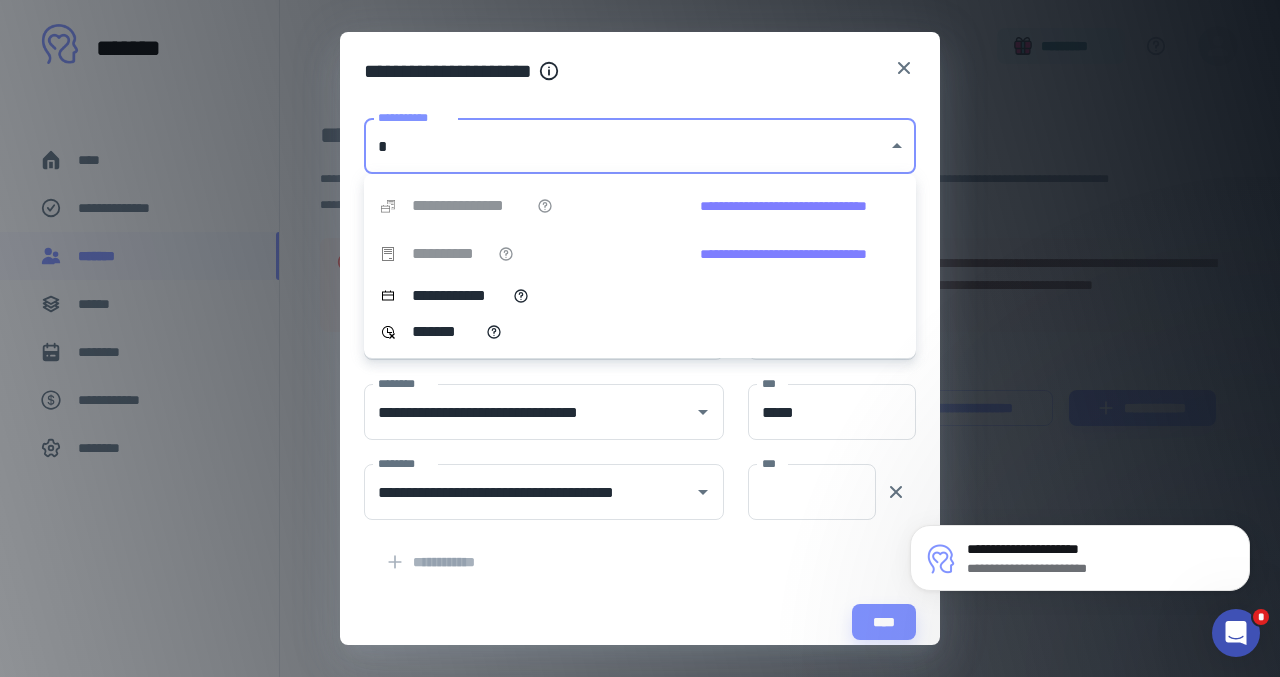click on "**********" at bounding box center [640, 338] 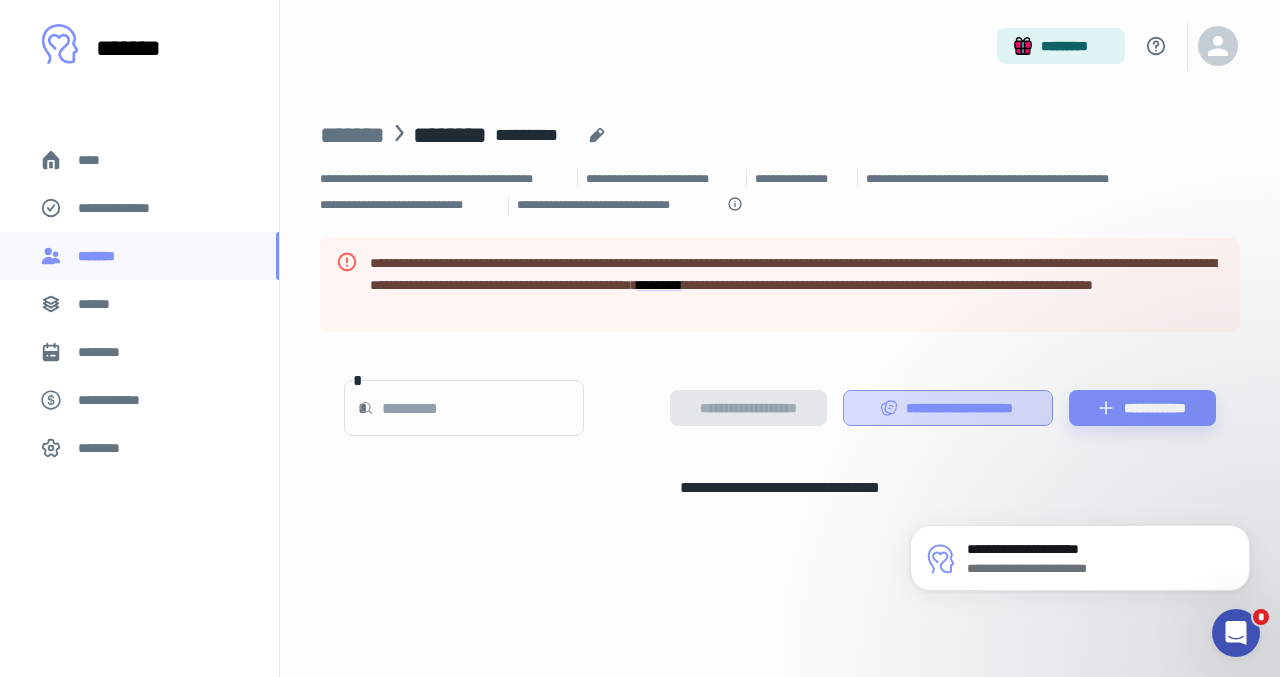 click on "**********" at bounding box center (948, 408) 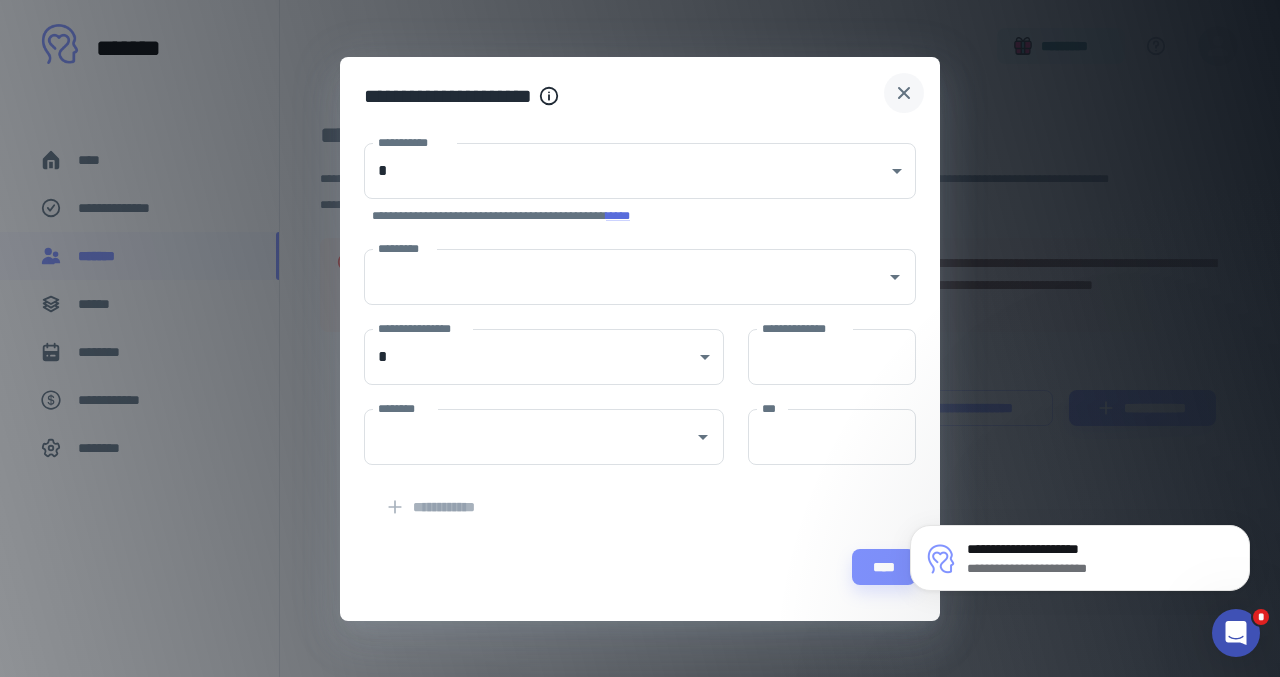 click 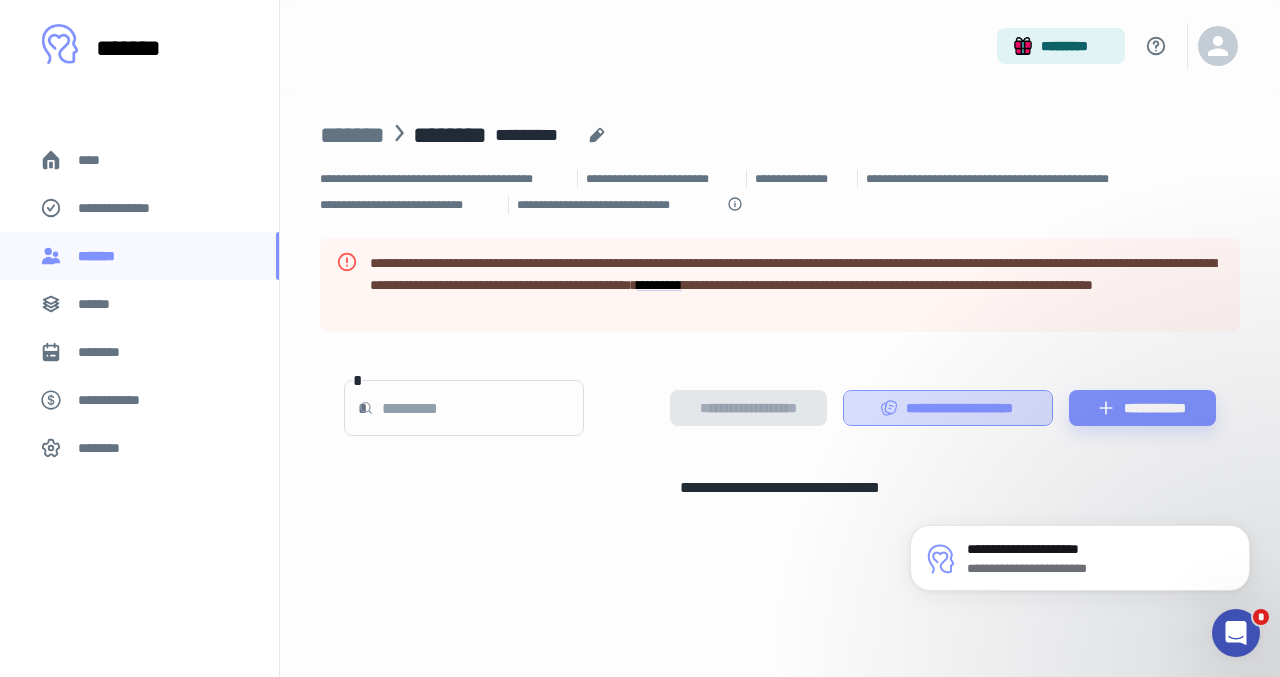 click on "**********" at bounding box center [948, 408] 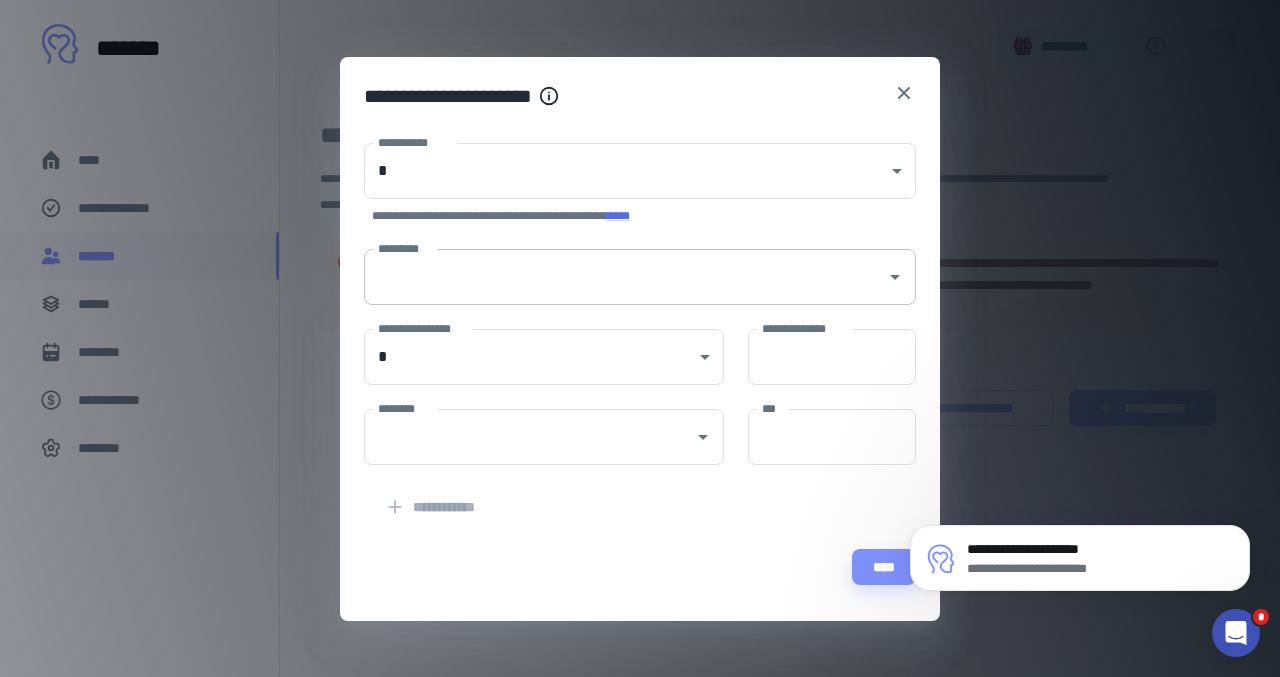 click on "*********" at bounding box center (625, 277) 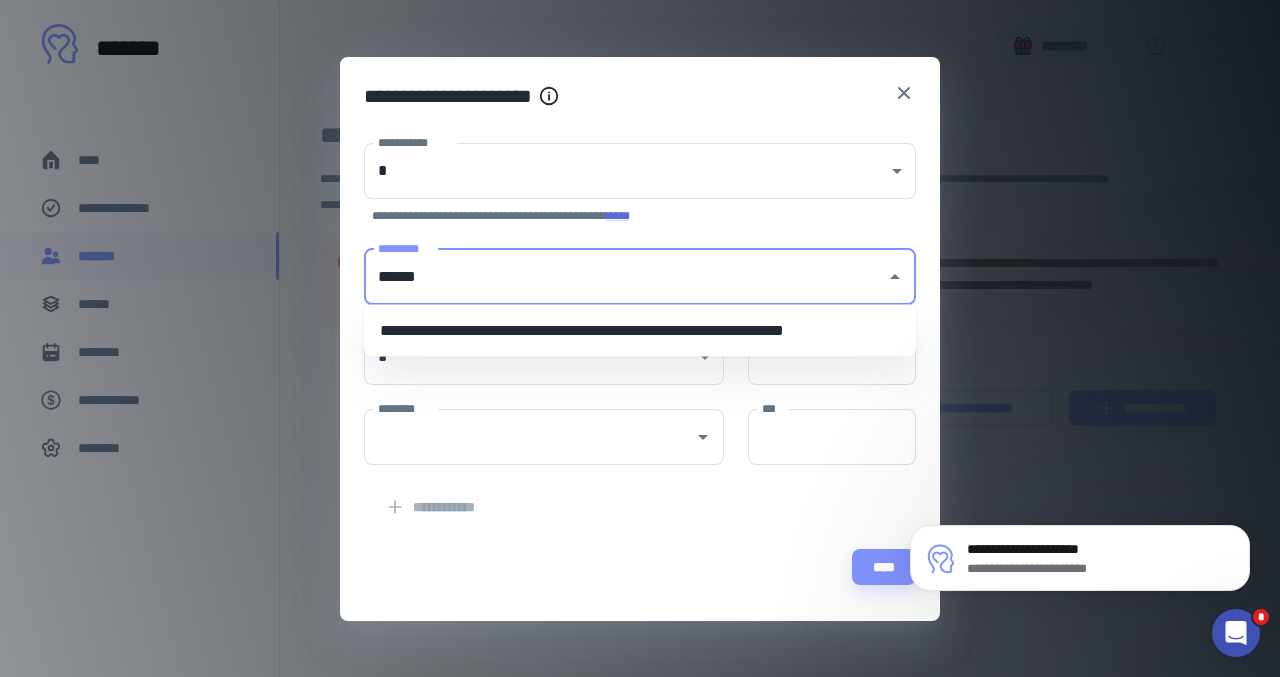 click on "**********" at bounding box center [640, 331] 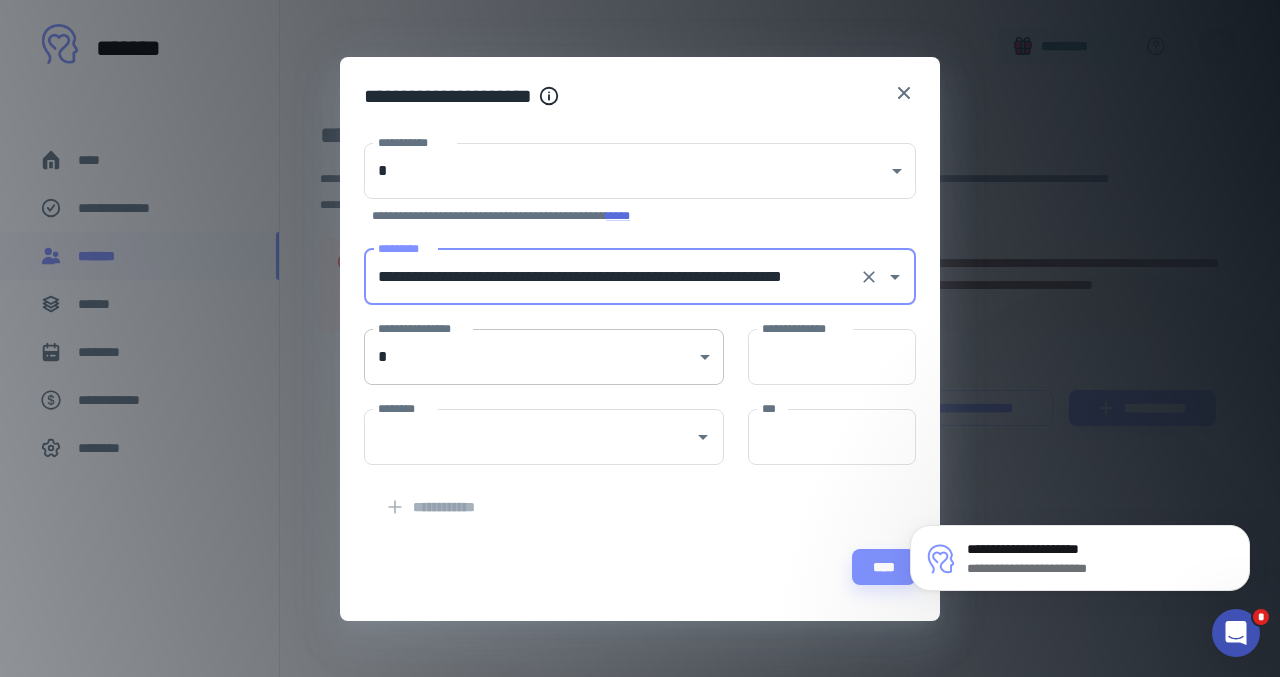 type on "**********" 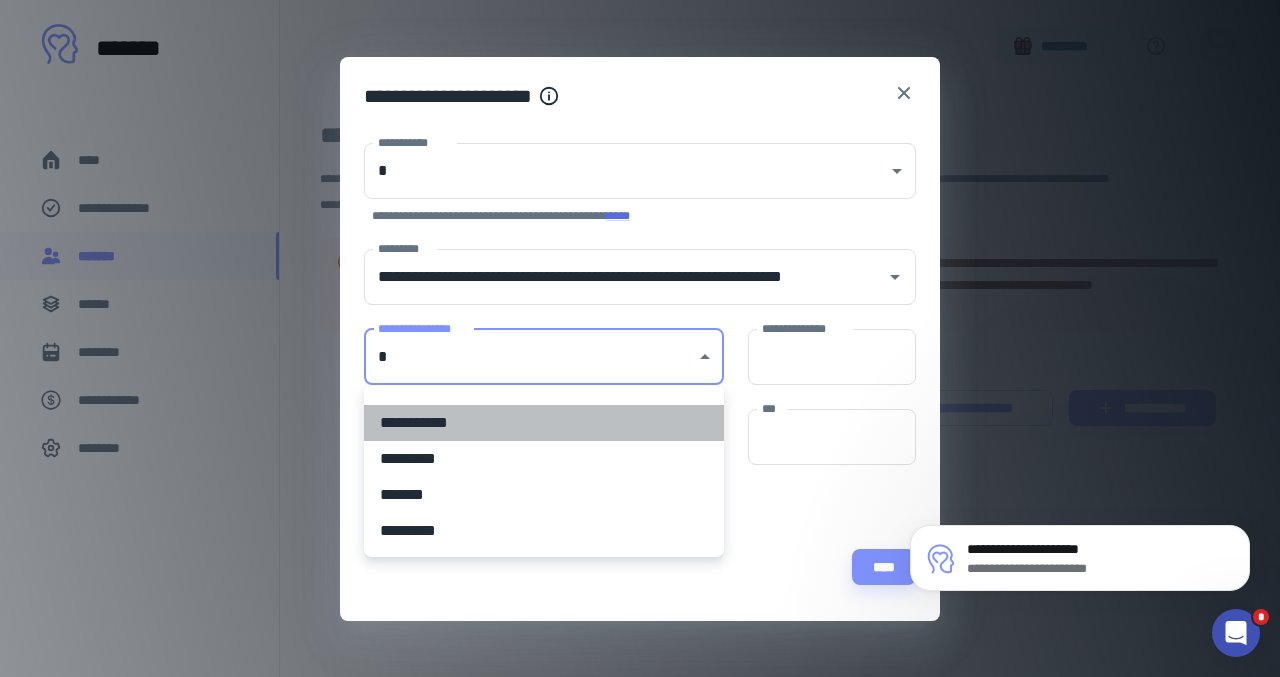 click on "**********" at bounding box center [544, 423] 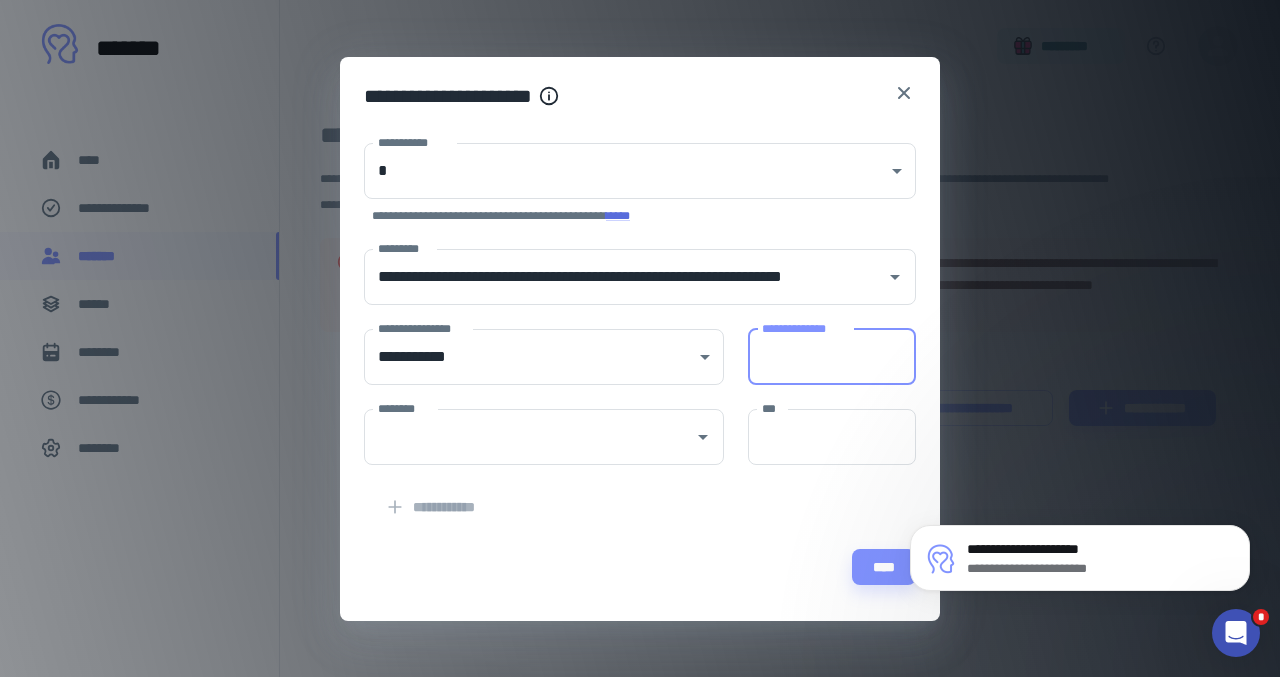 click on "**********" at bounding box center (832, 357) 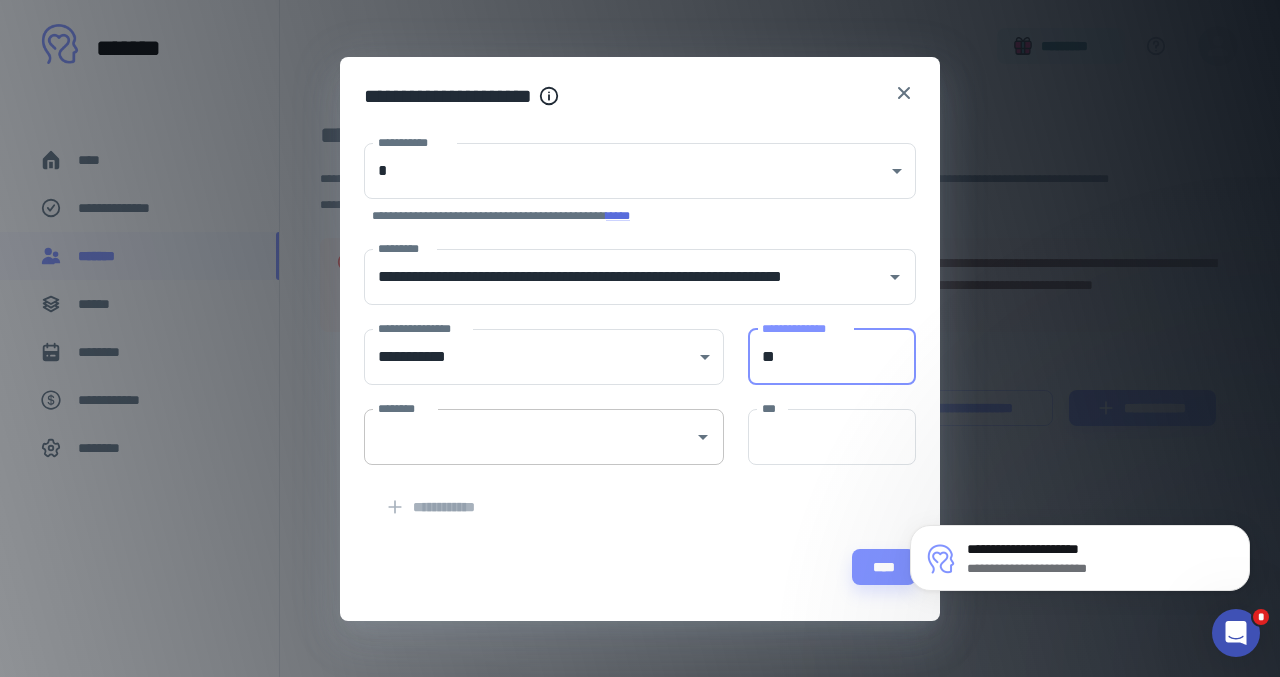 type on "**" 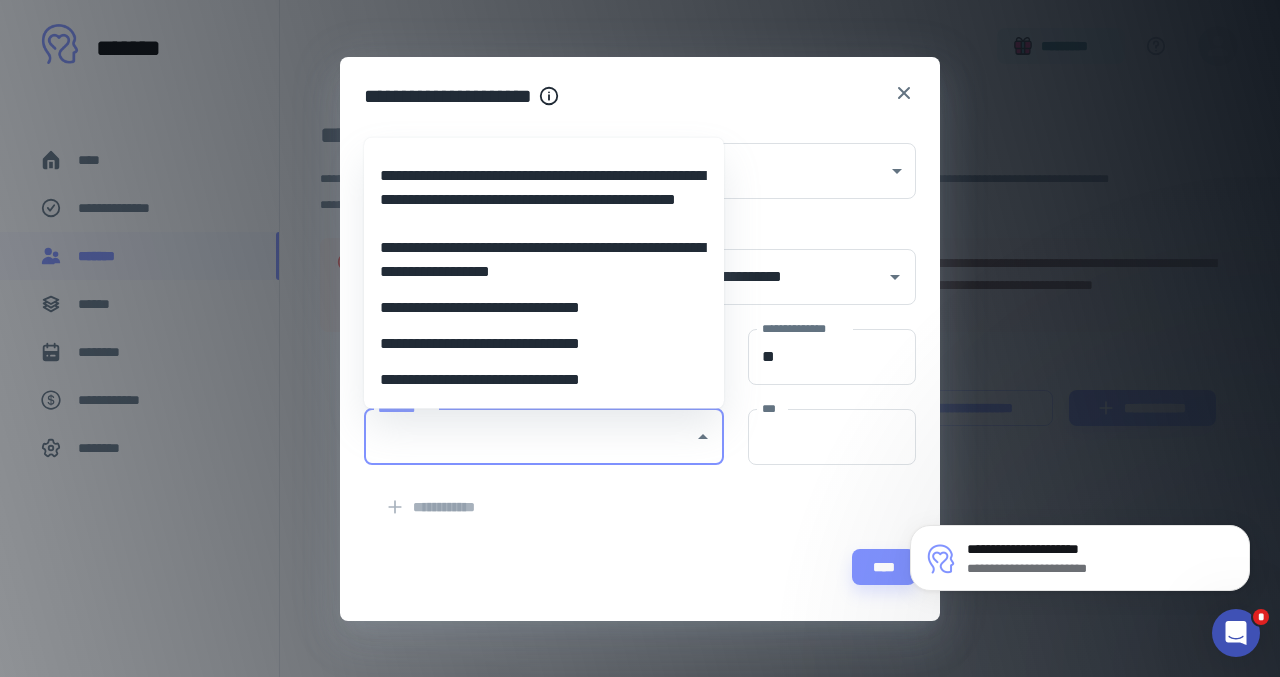click on "**********" at bounding box center (544, 380) 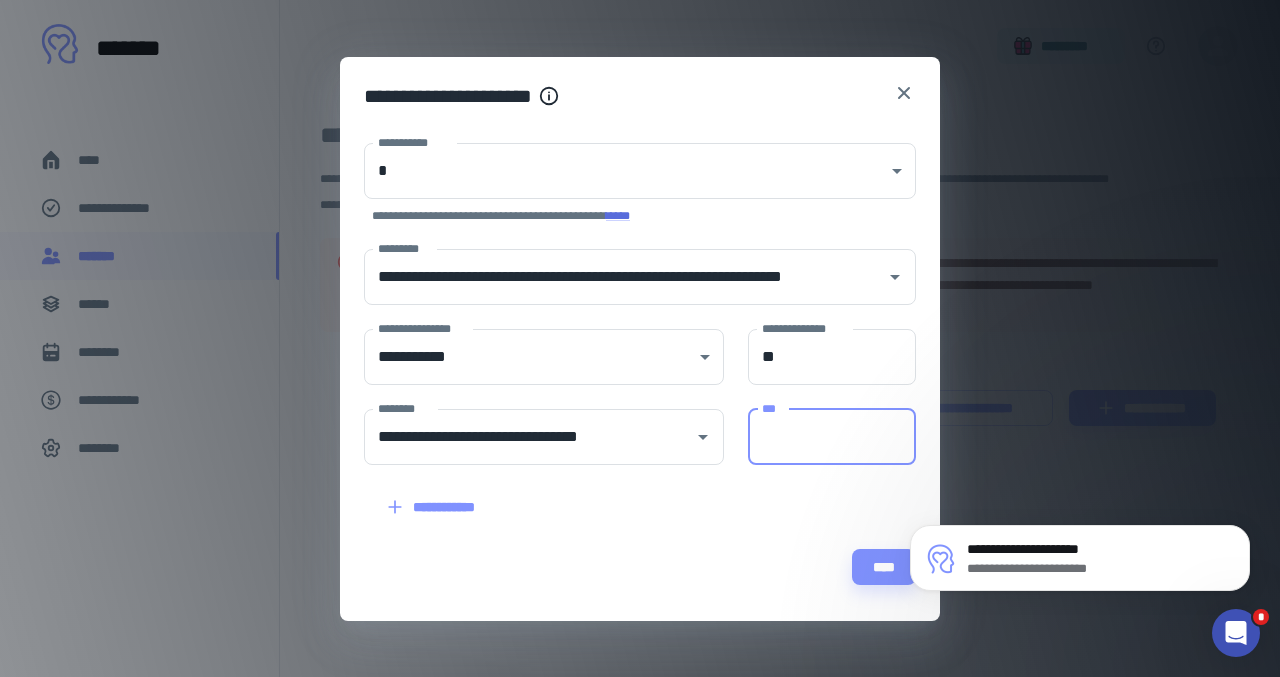 click on "***" at bounding box center (832, 437) 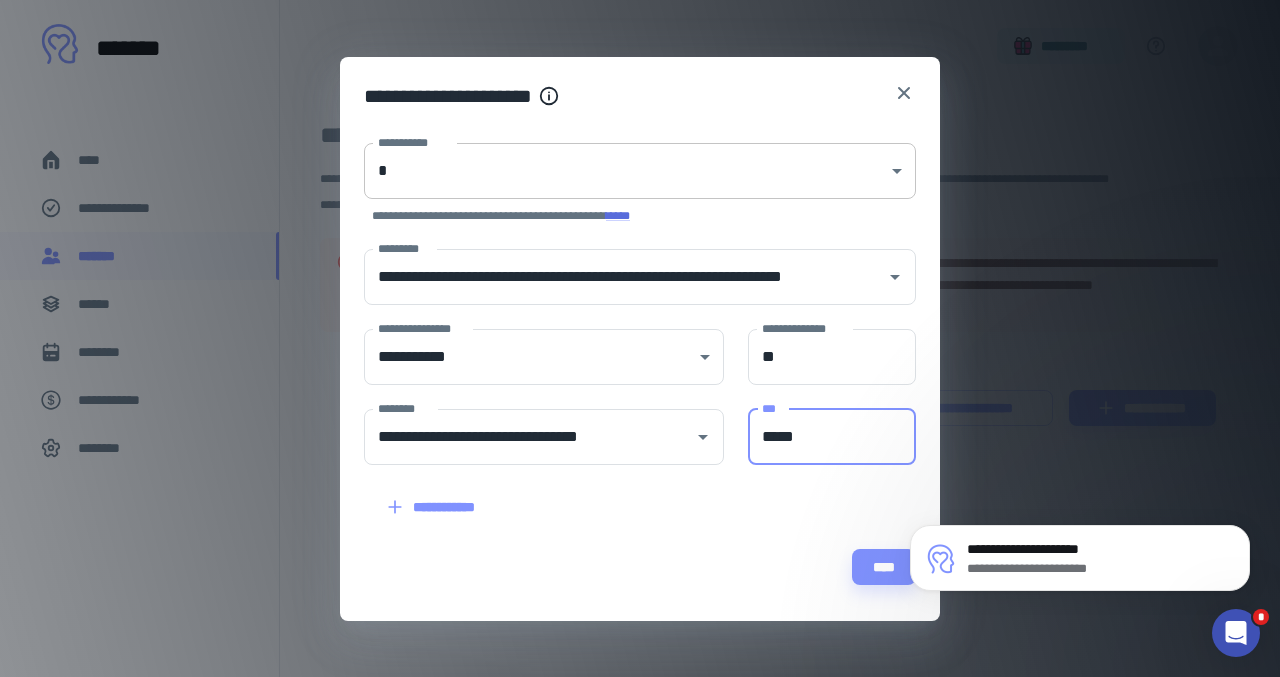 type on "*****" 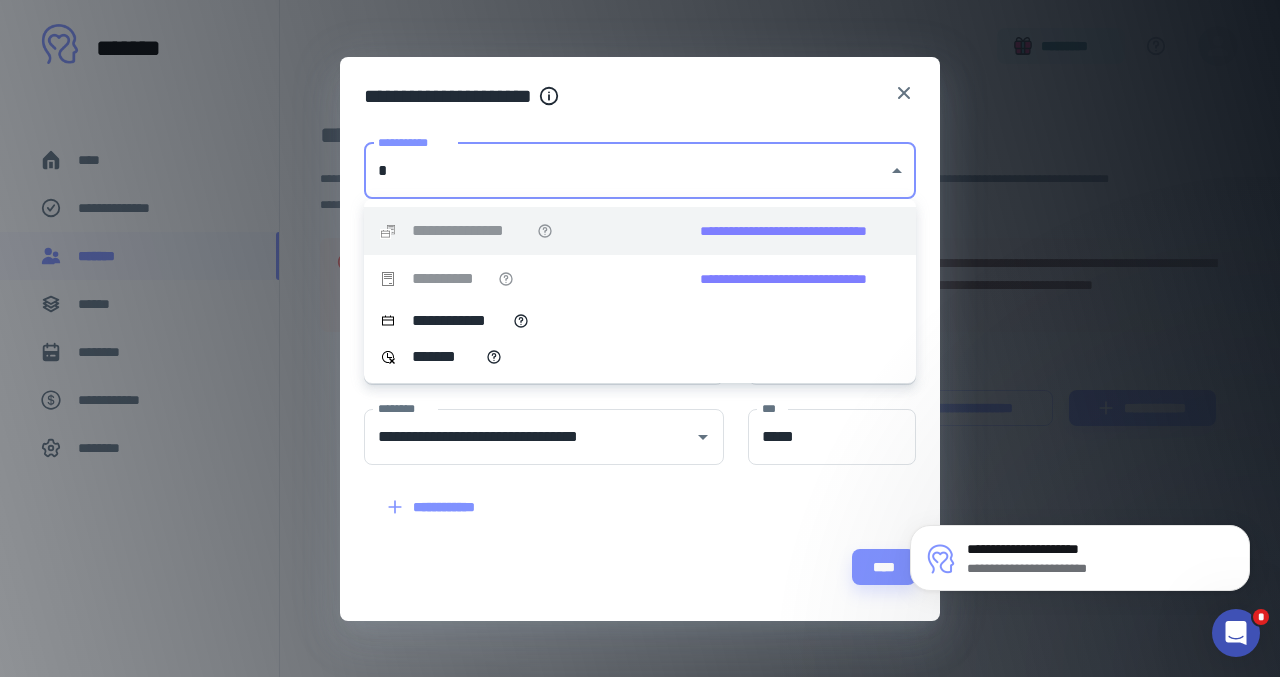 click on "**********" at bounding box center (640, 338) 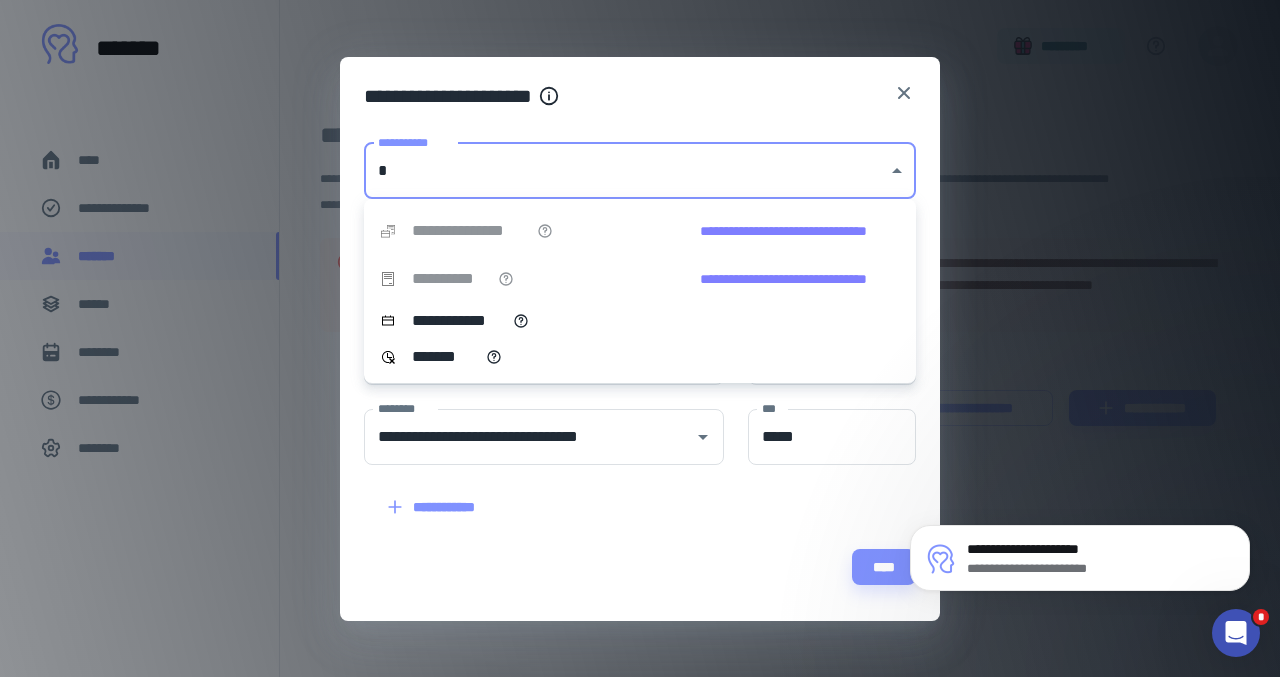 click at bounding box center (640, 338) 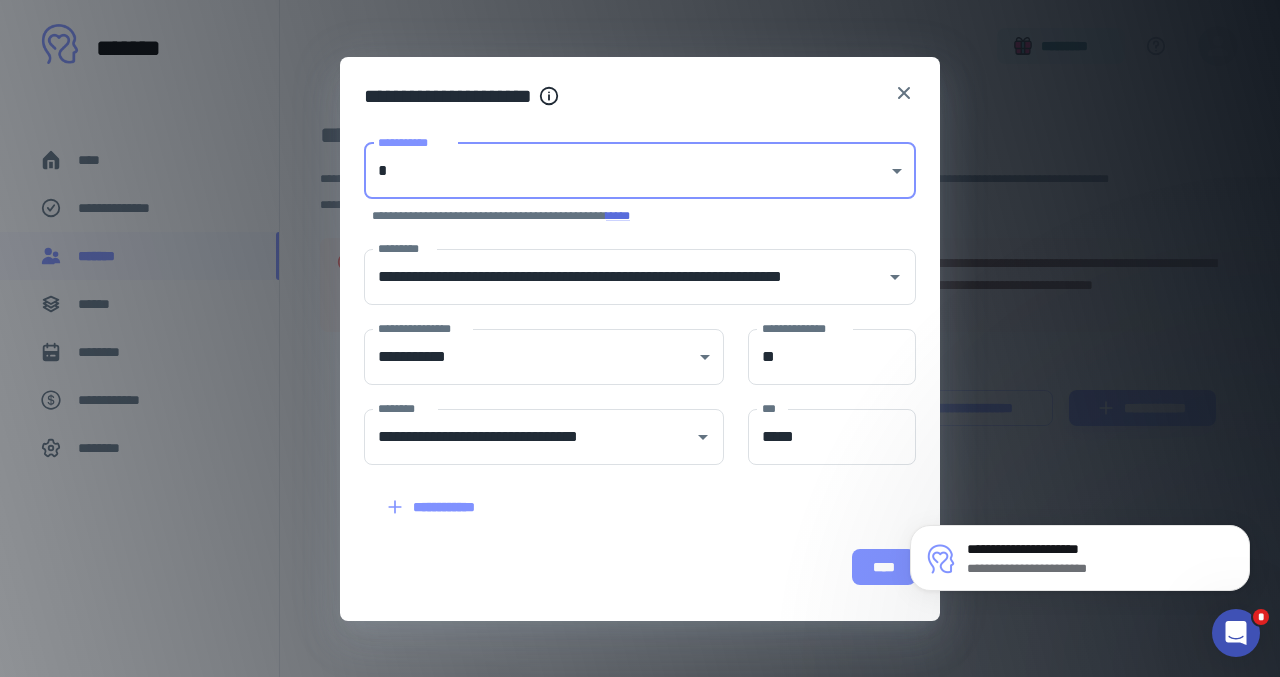 click on "****" at bounding box center (884, 567) 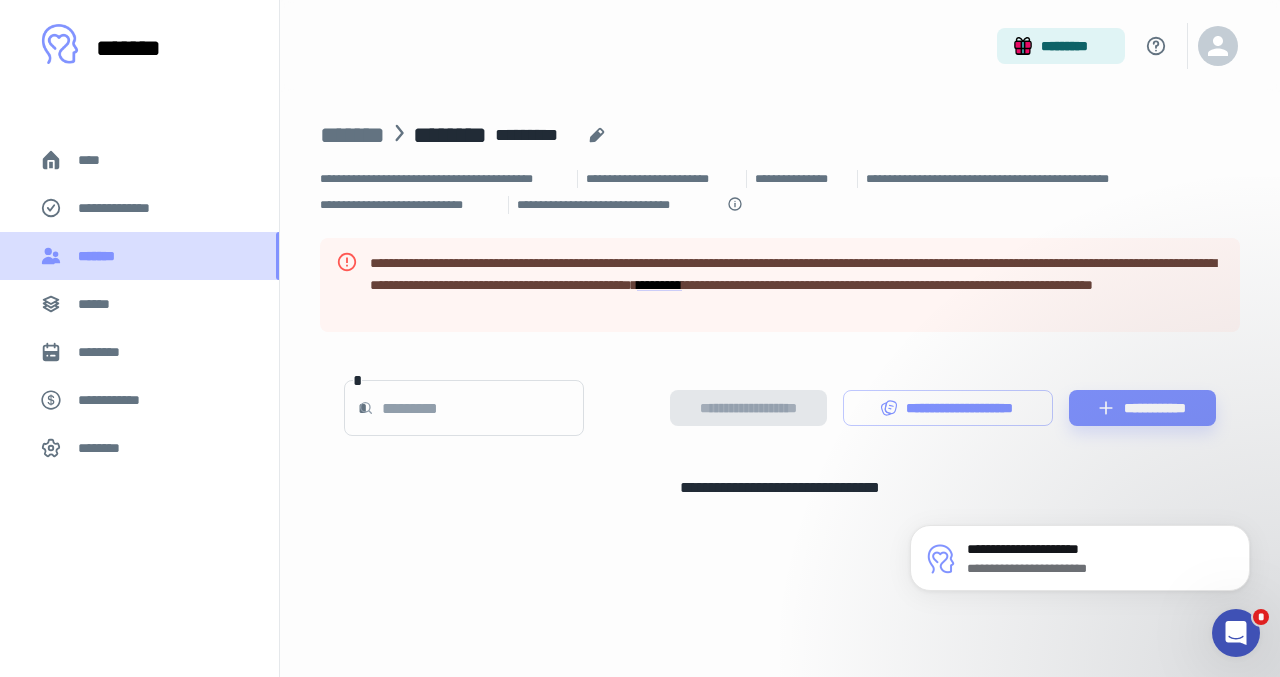 click on "*******" at bounding box center (101, 256) 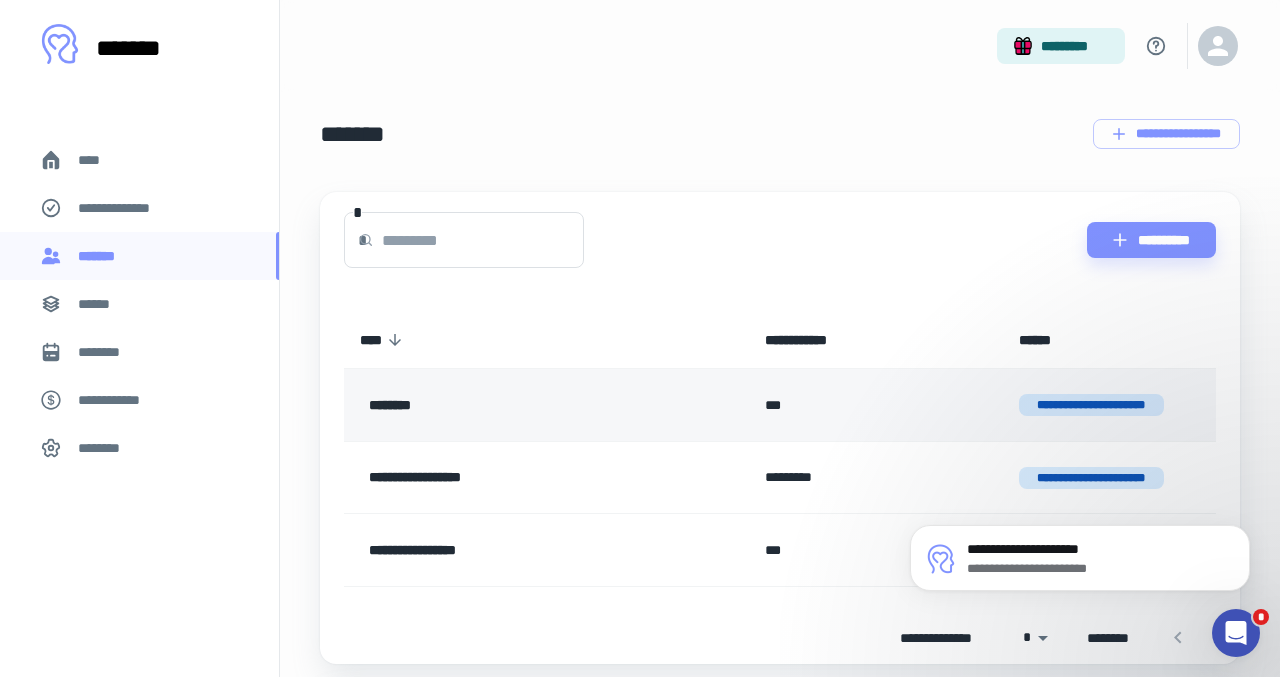 click on "********" at bounding box center (512, 405) 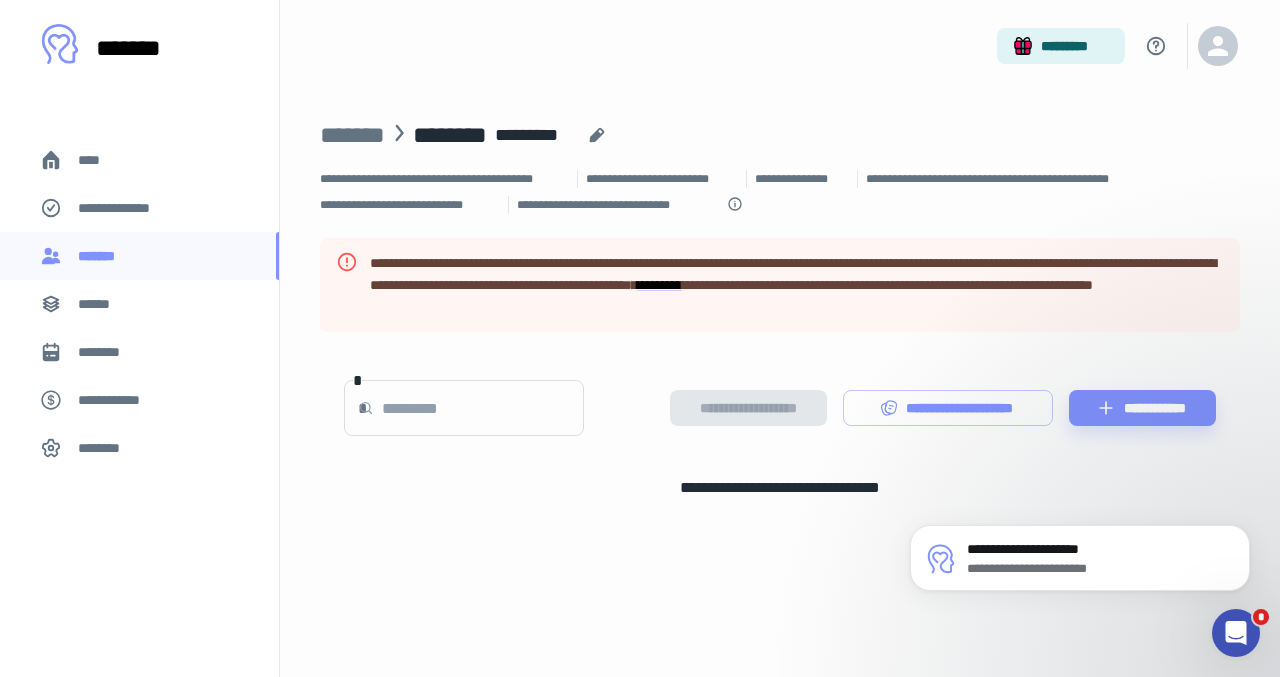 click on "********" at bounding box center (139, 352) 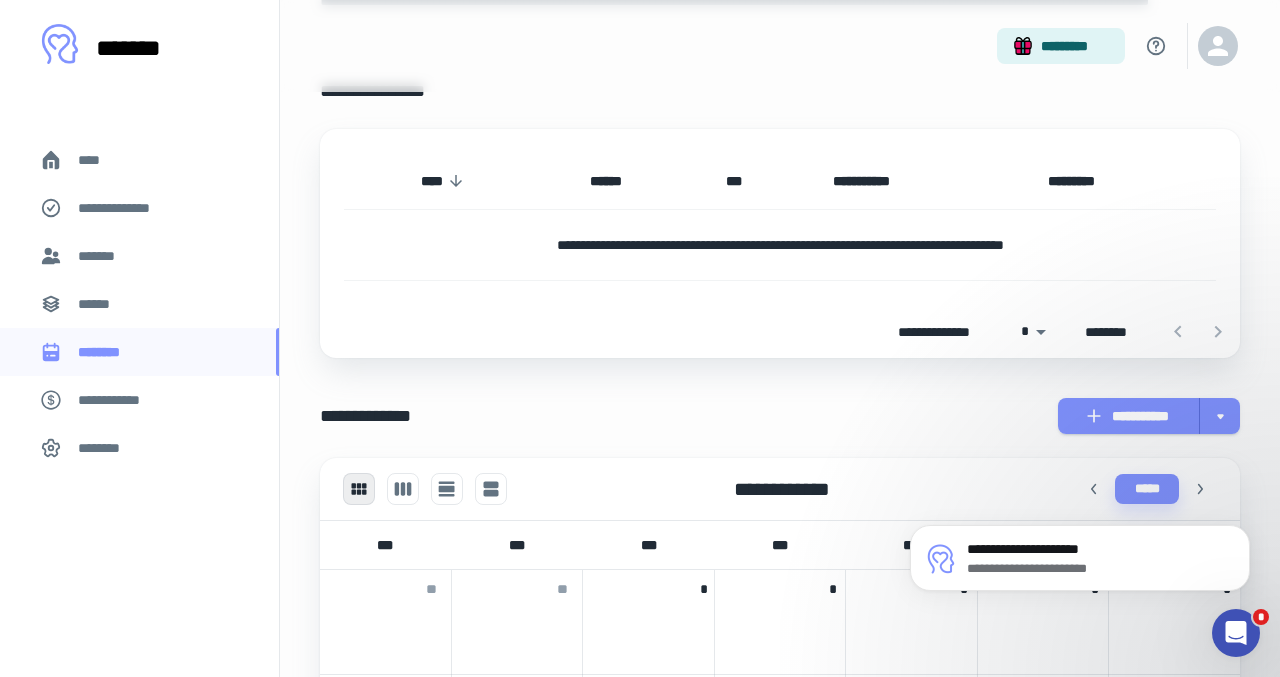 scroll, scrollTop: 406, scrollLeft: 0, axis: vertical 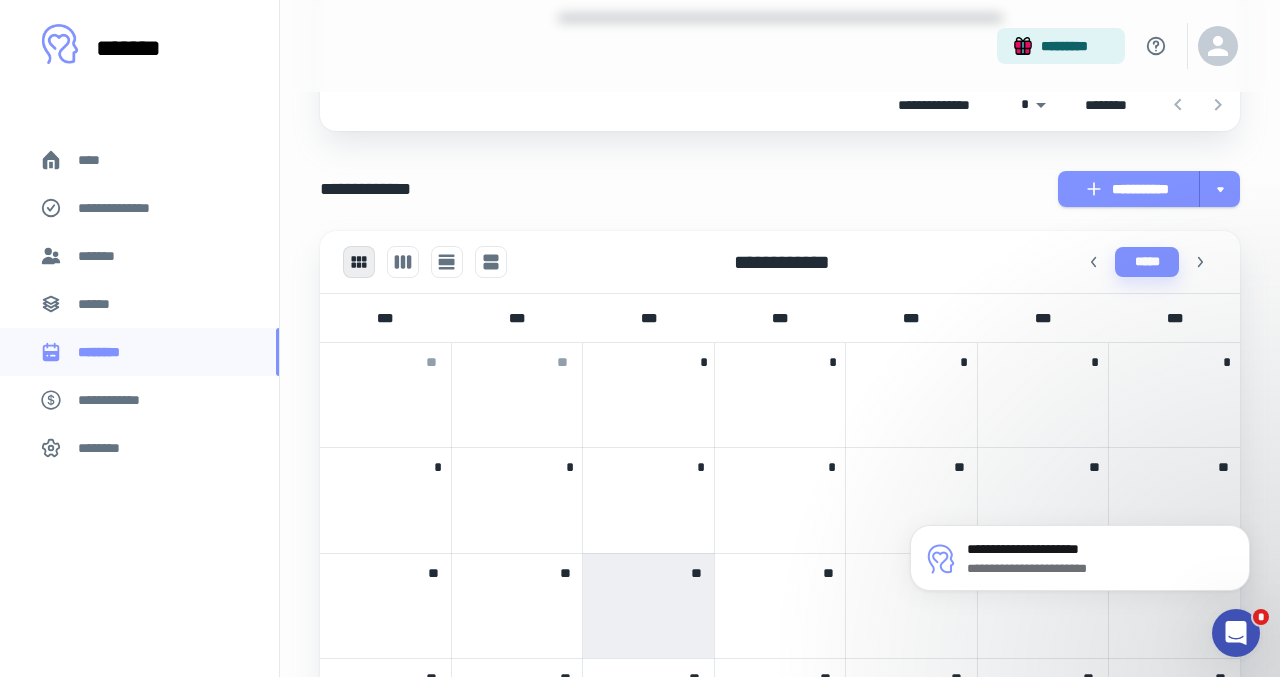 click on "**********" at bounding box center [1129, 189] 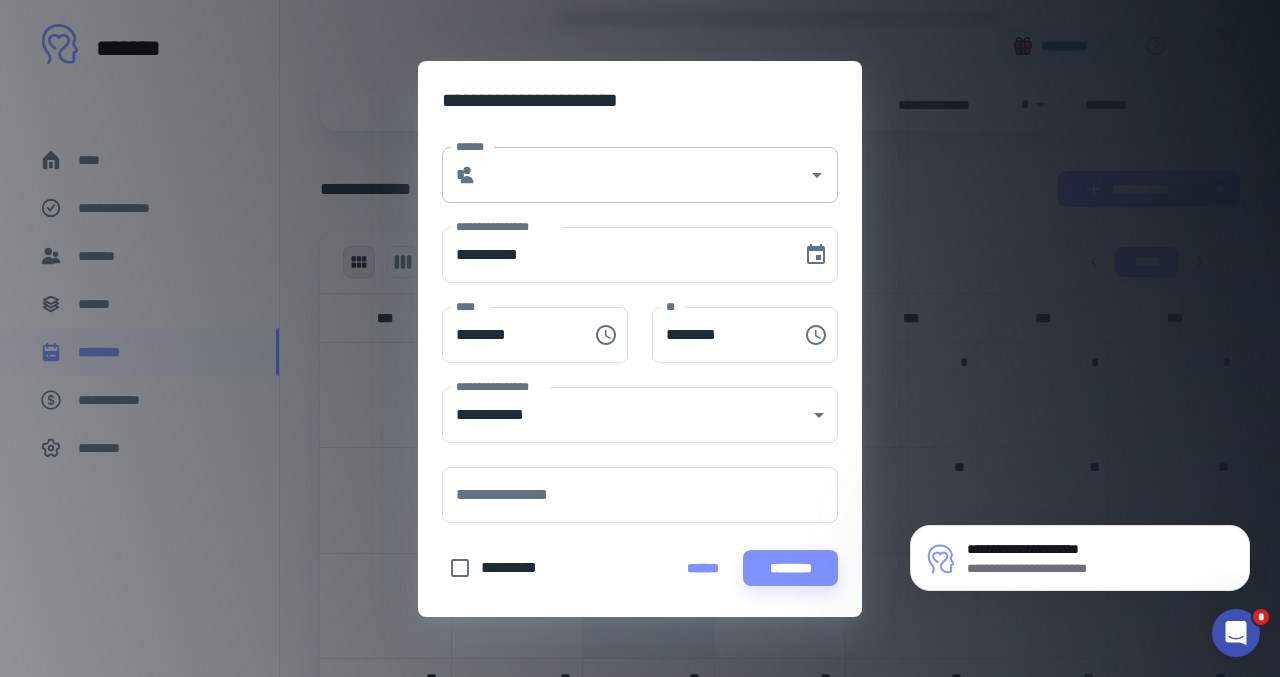 click on "******" at bounding box center (642, 175) 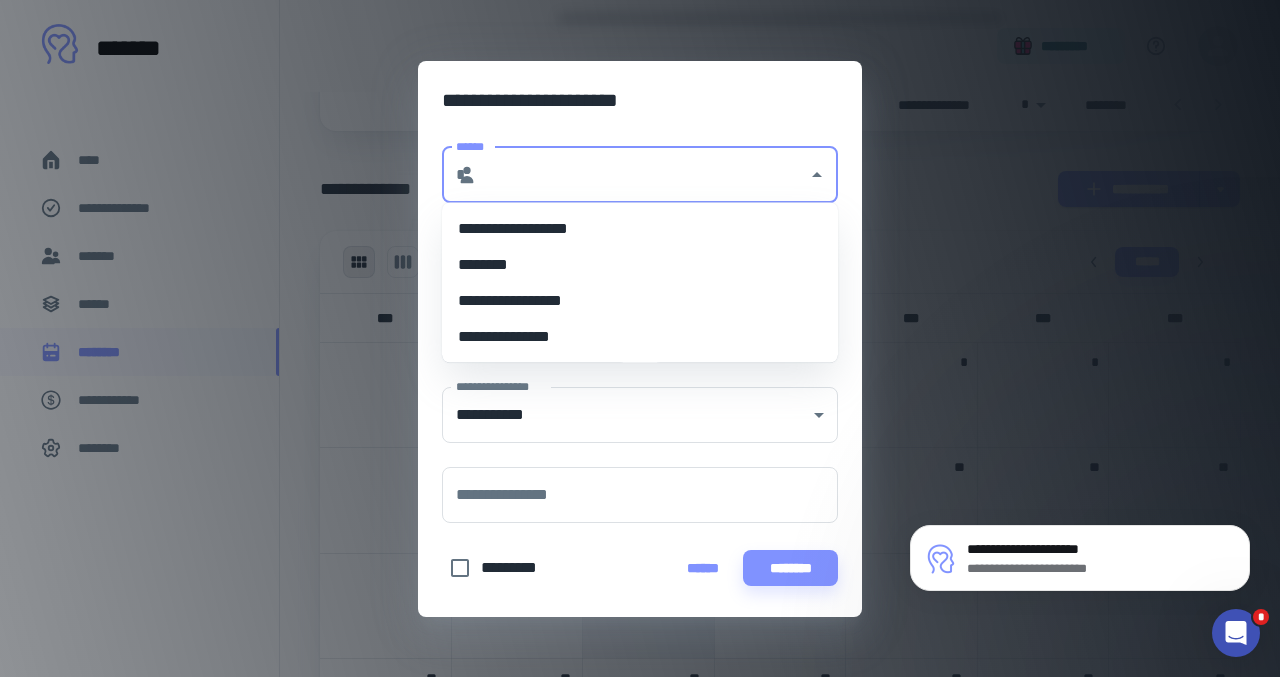 click on "********" at bounding box center [640, 265] 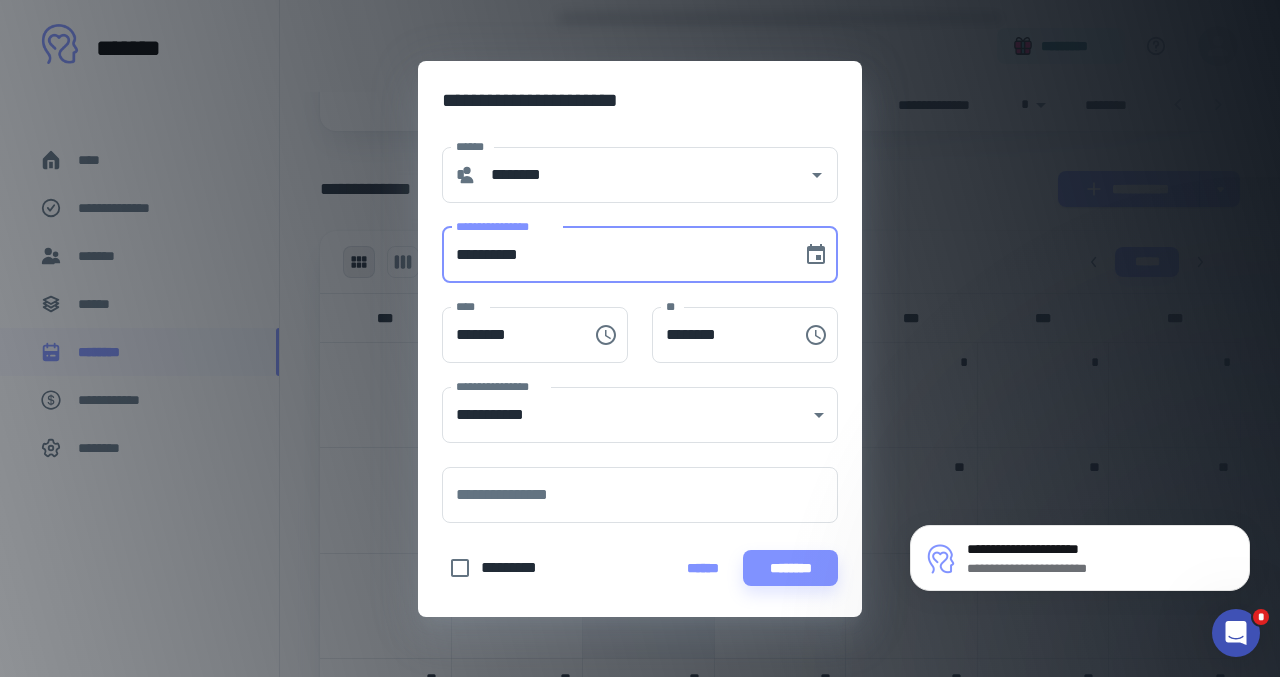 click on "**********" at bounding box center [615, 255] 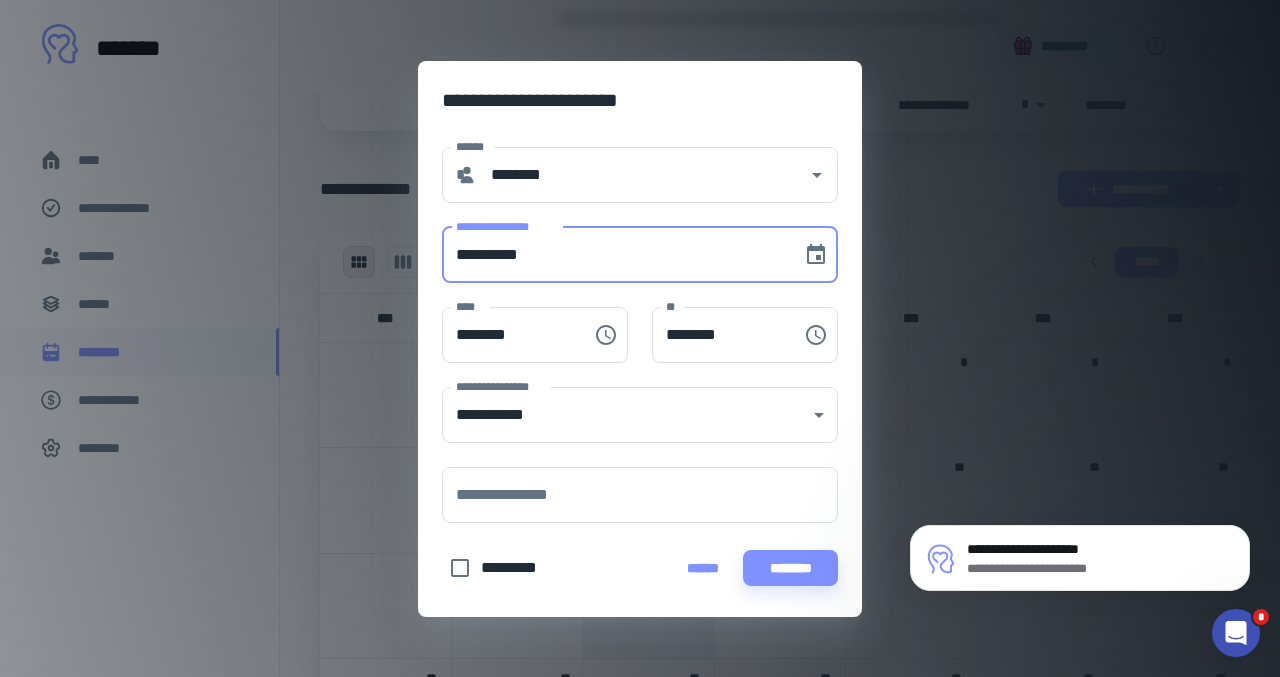click on "**********" at bounding box center [615, 255] 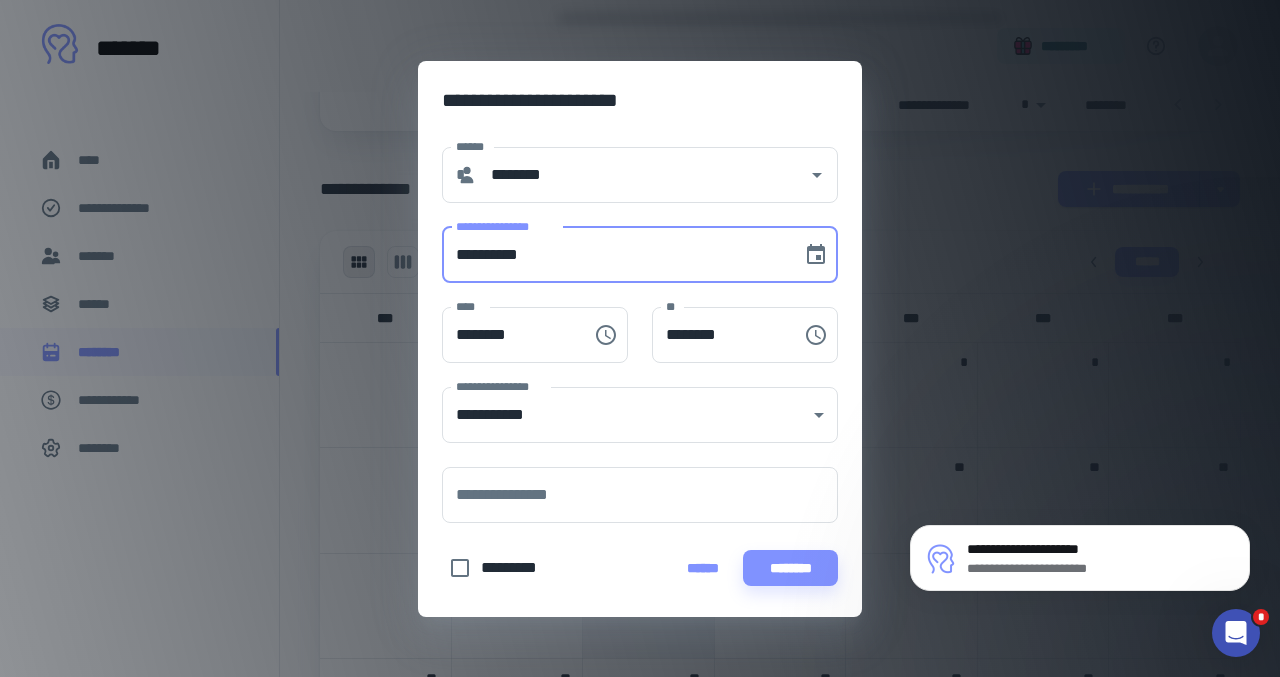 click on "**********" at bounding box center (615, 255) 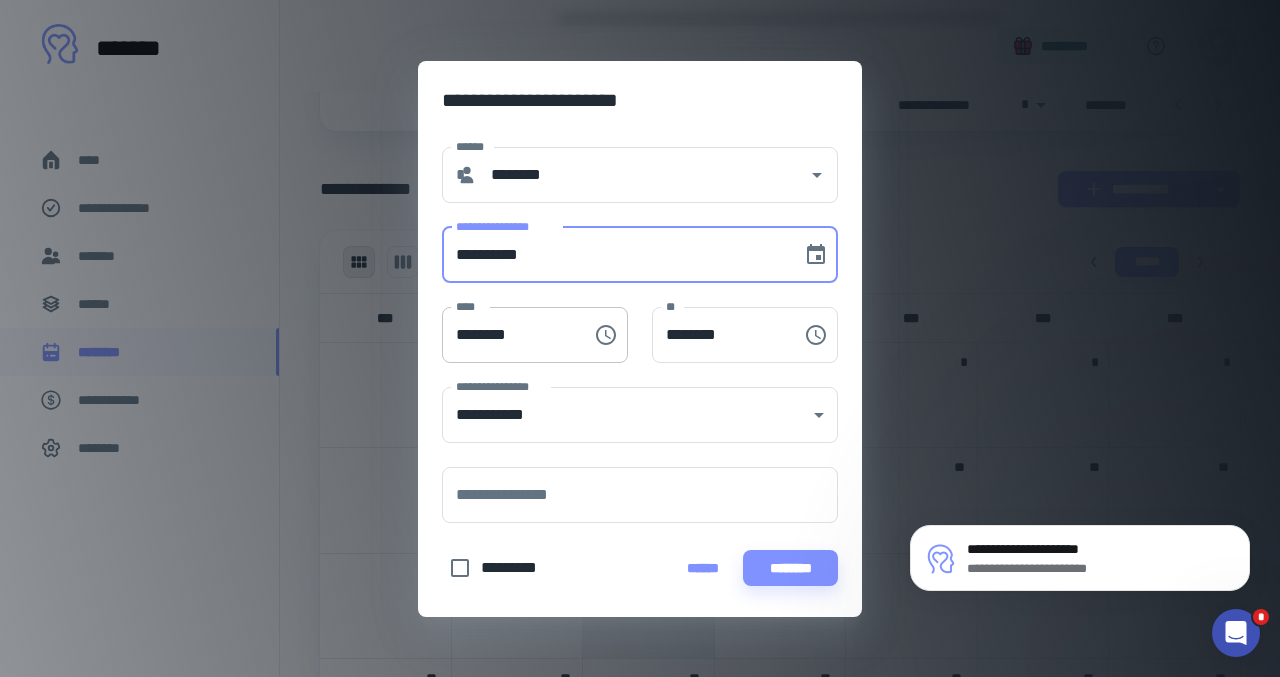 type on "**********" 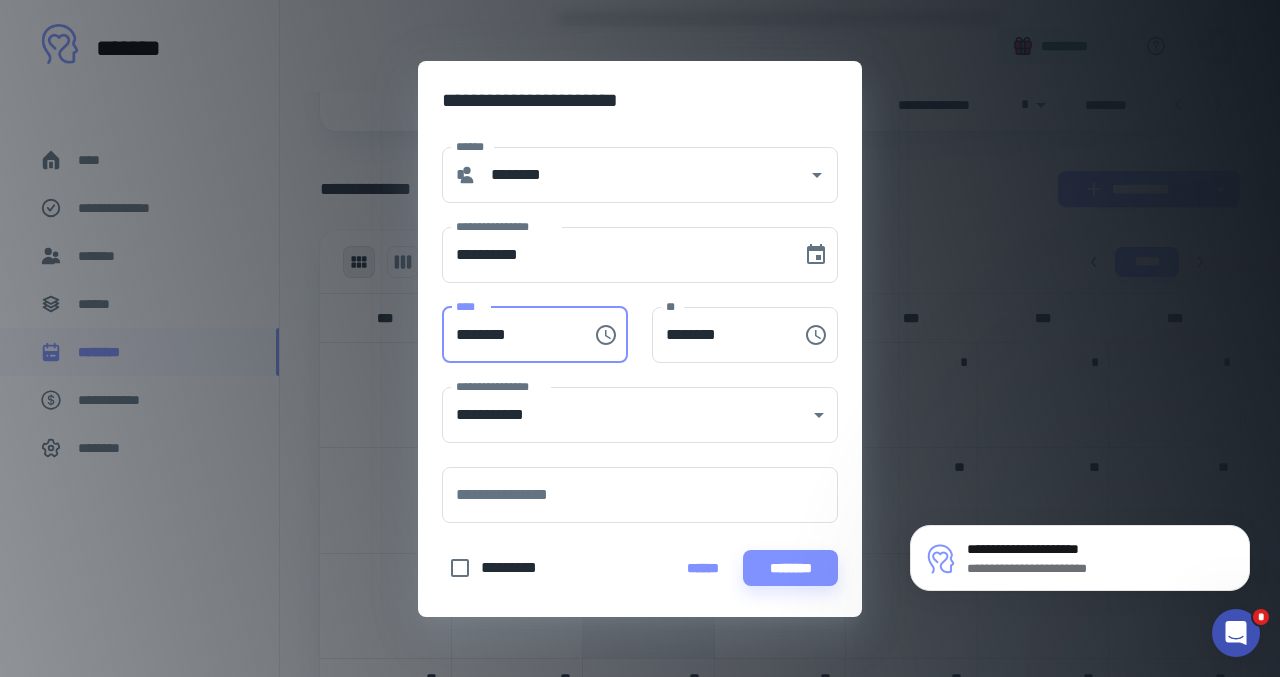 click on "********" at bounding box center (510, 335) 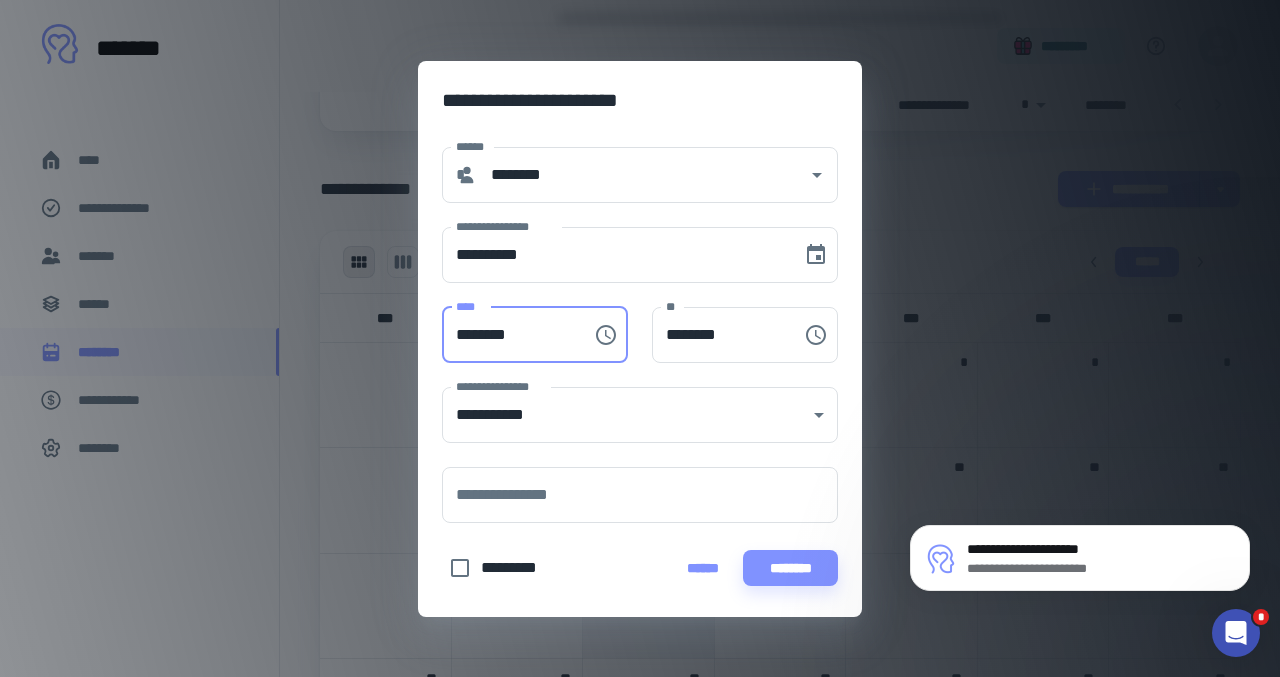 type on "********" 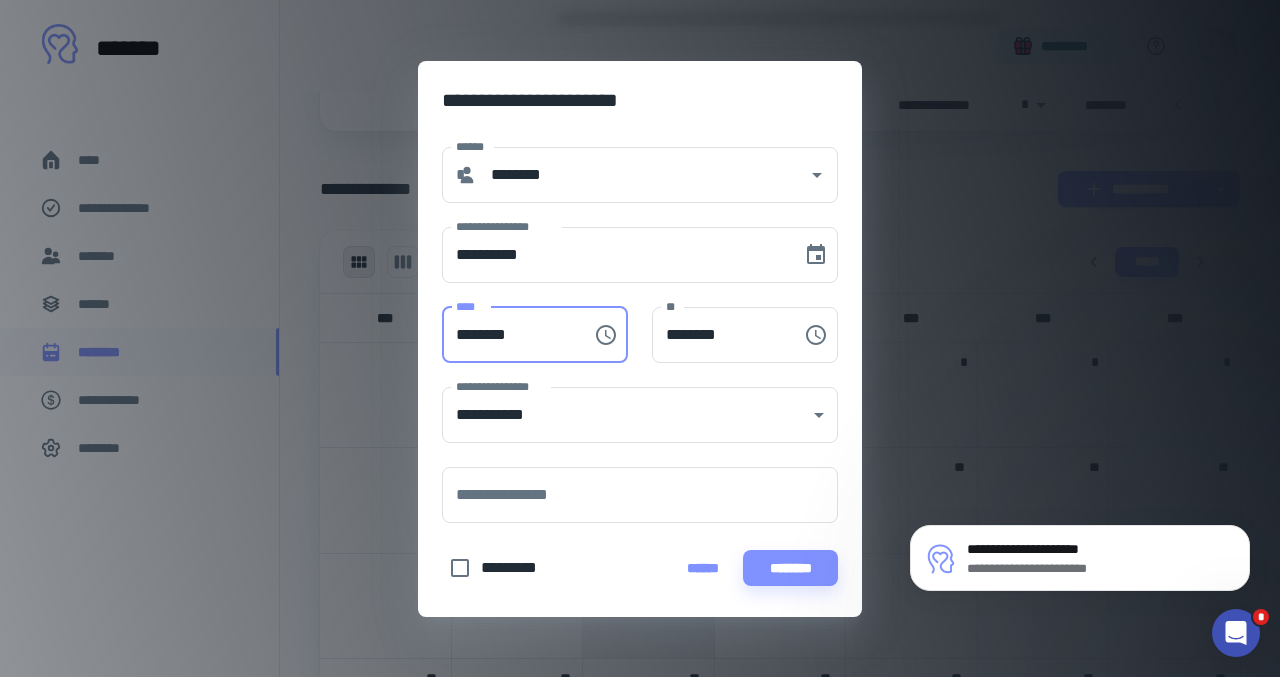 type on "********" 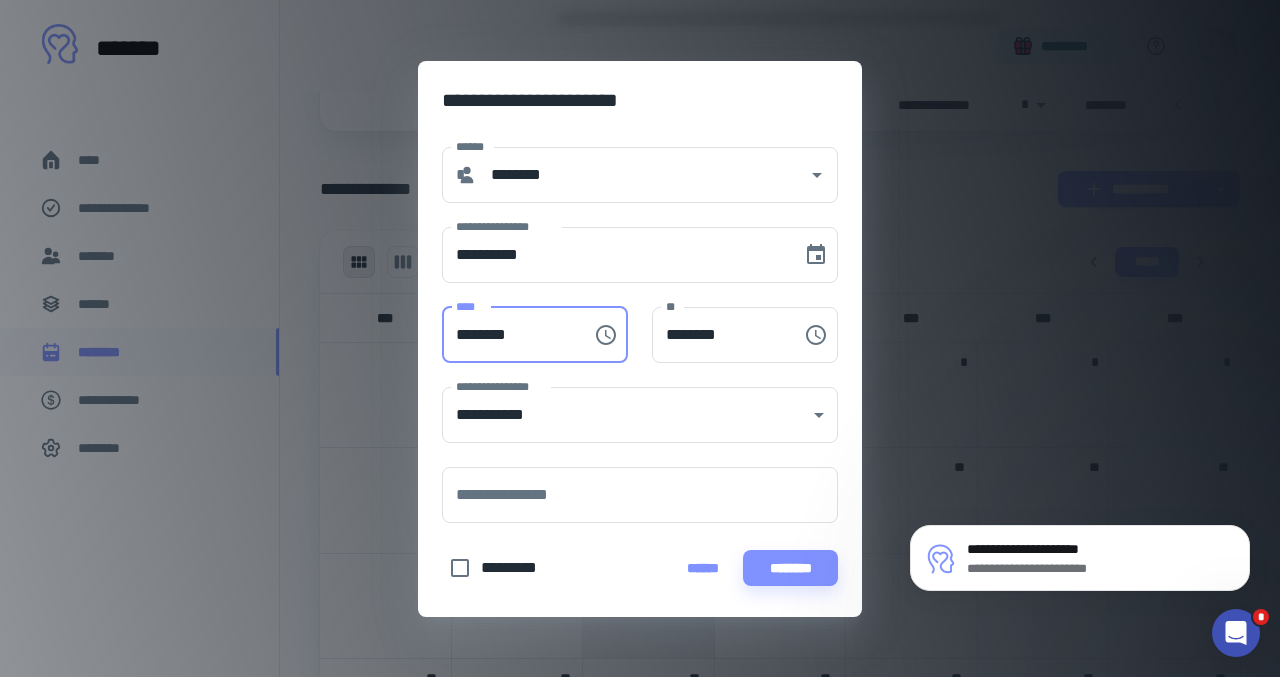 click on "********" at bounding box center [510, 335] 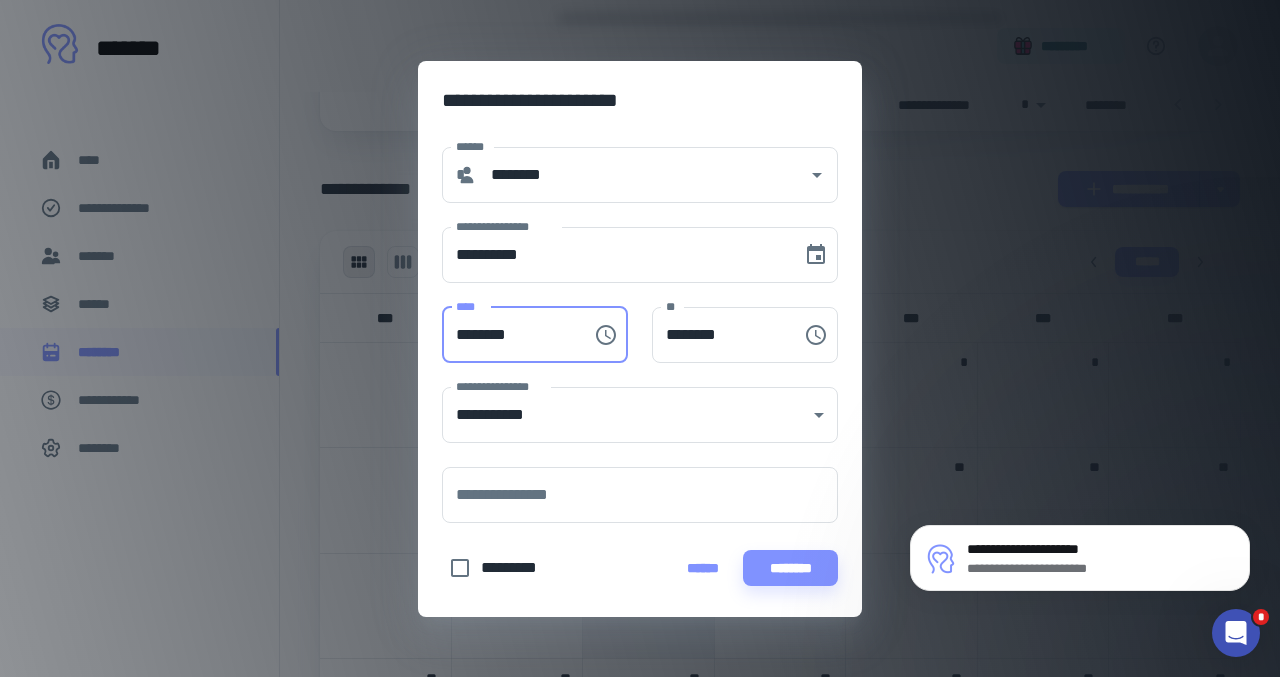 click on "********" at bounding box center (510, 335) 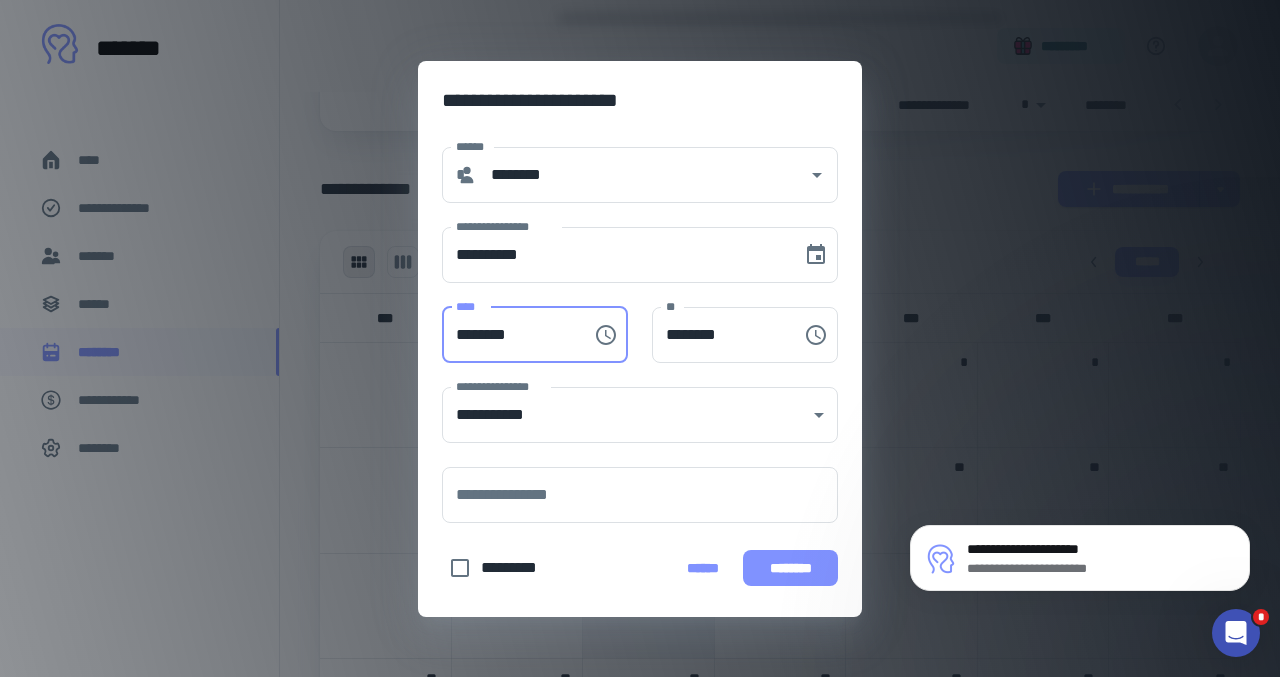 type on "********" 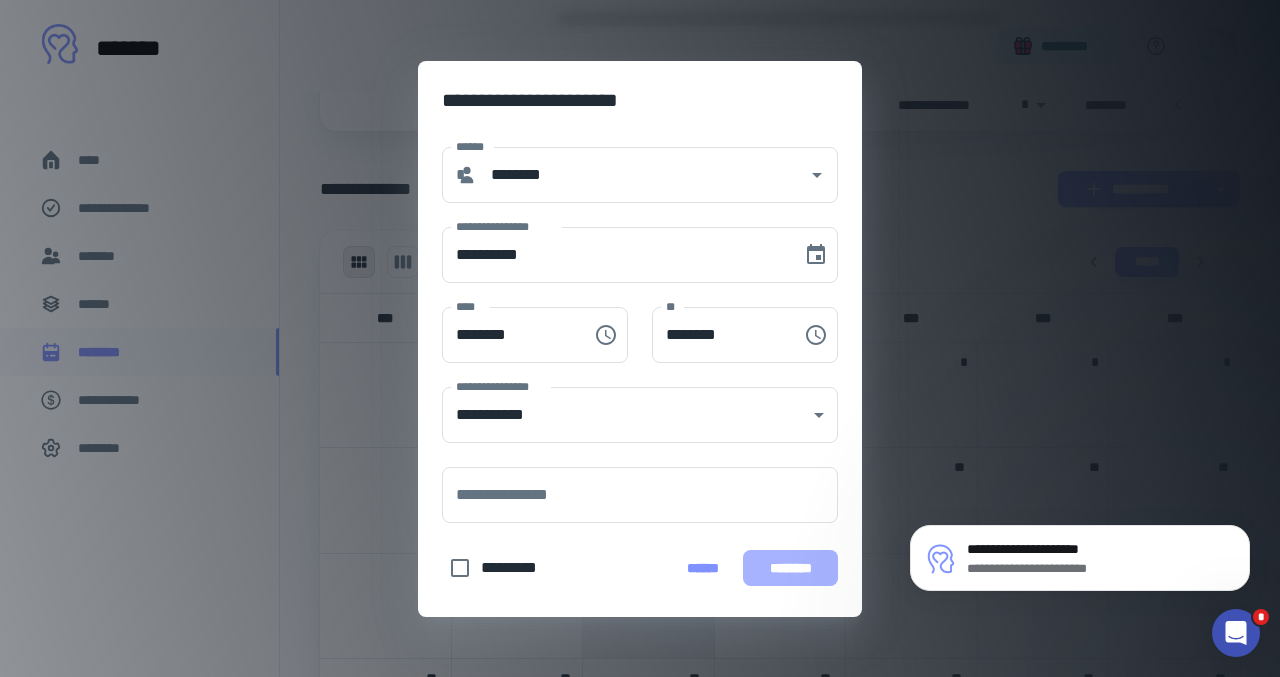 click on "********" at bounding box center (790, 568) 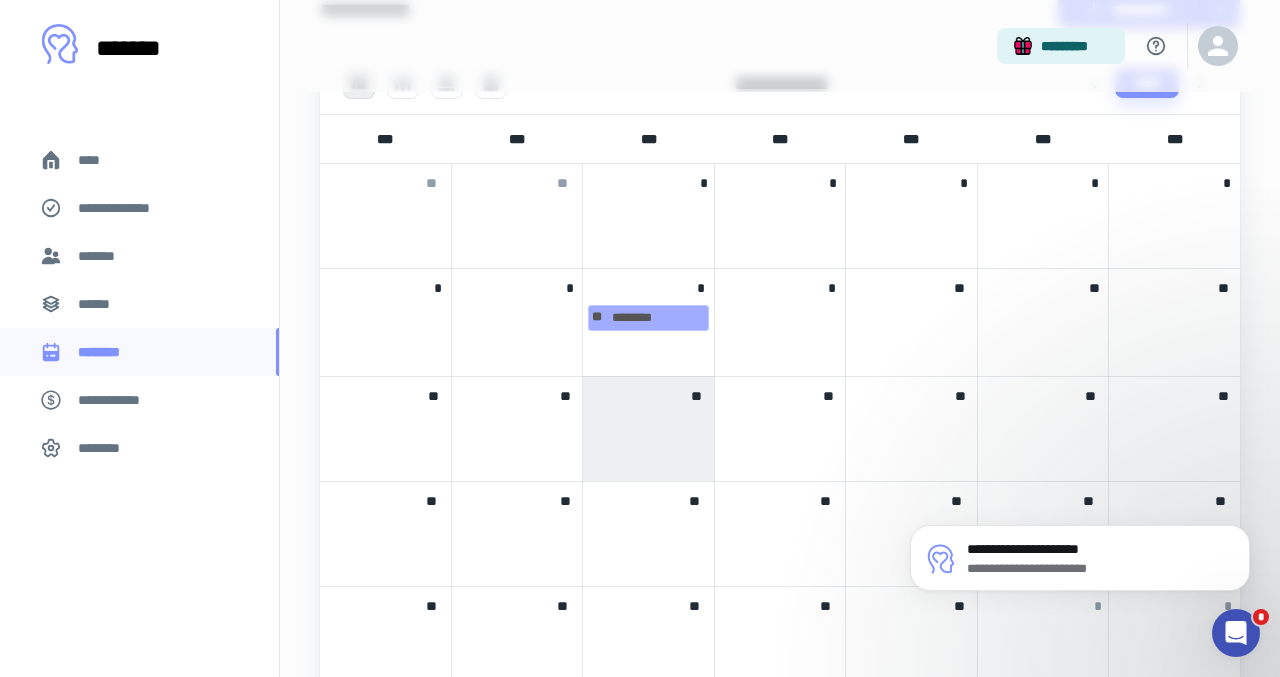 scroll, scrollTop: 782, scrollLeft: 0, axis: vertical 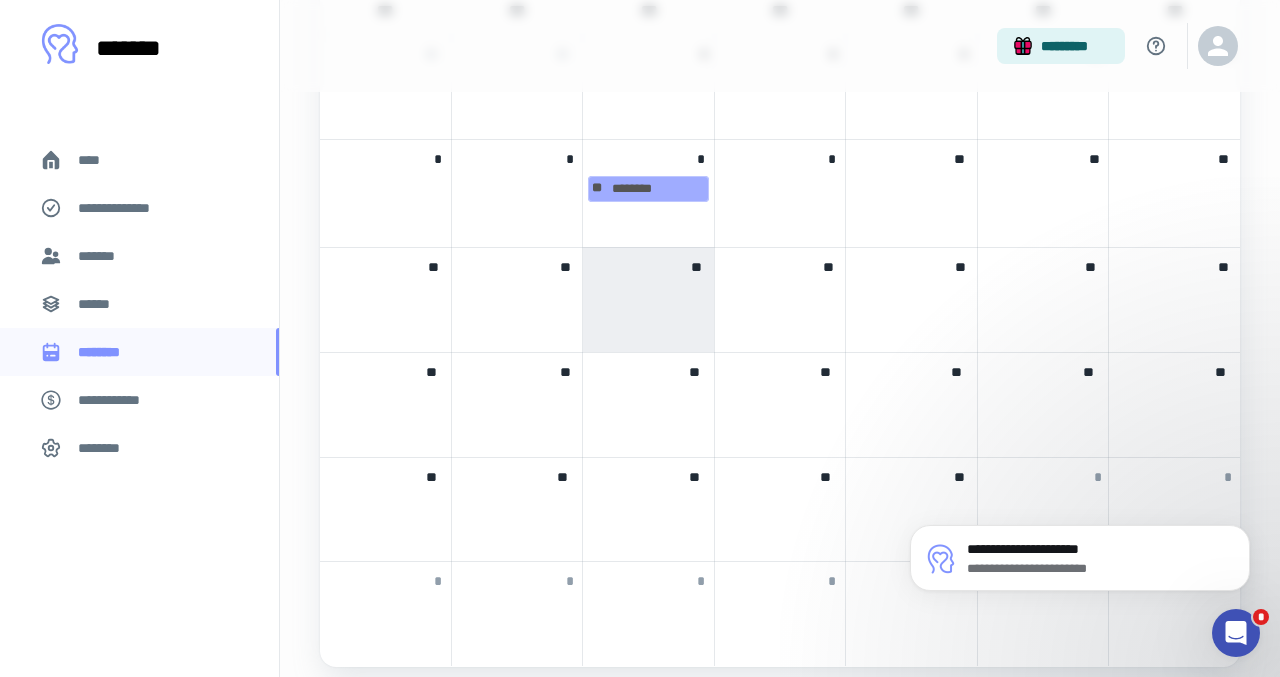 click at bounding box center (517, 295) 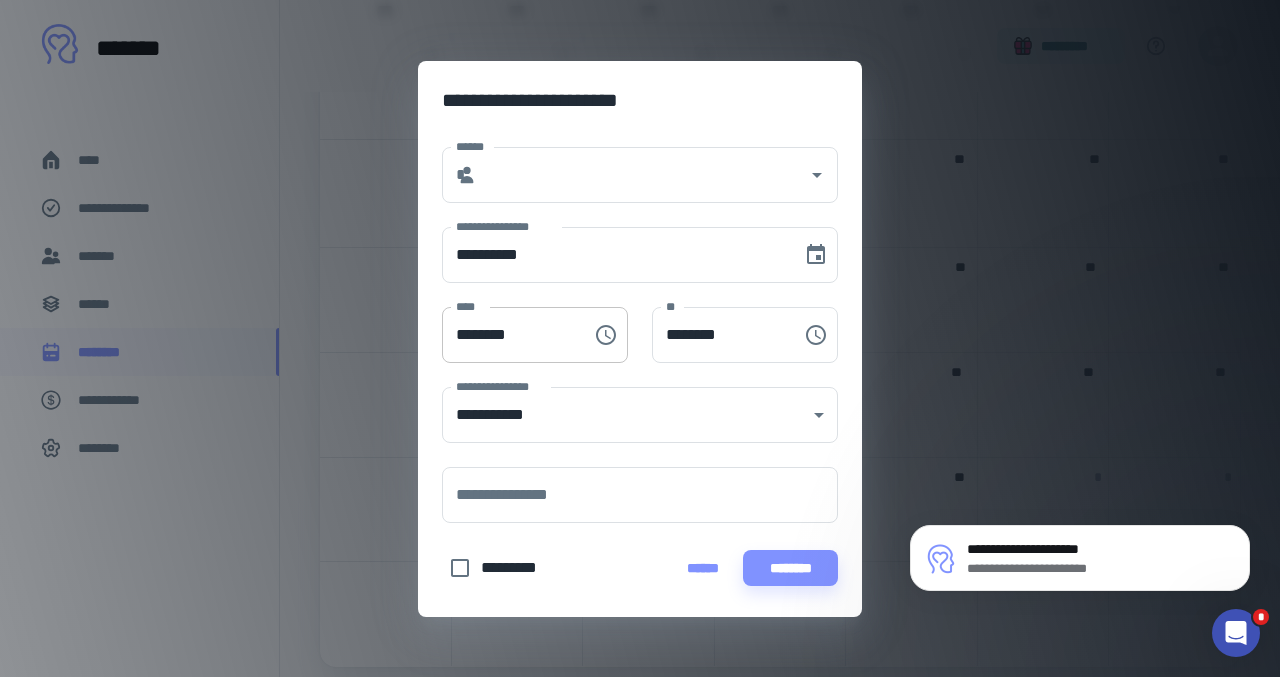 click on "********" at bounding box center (510, 335) 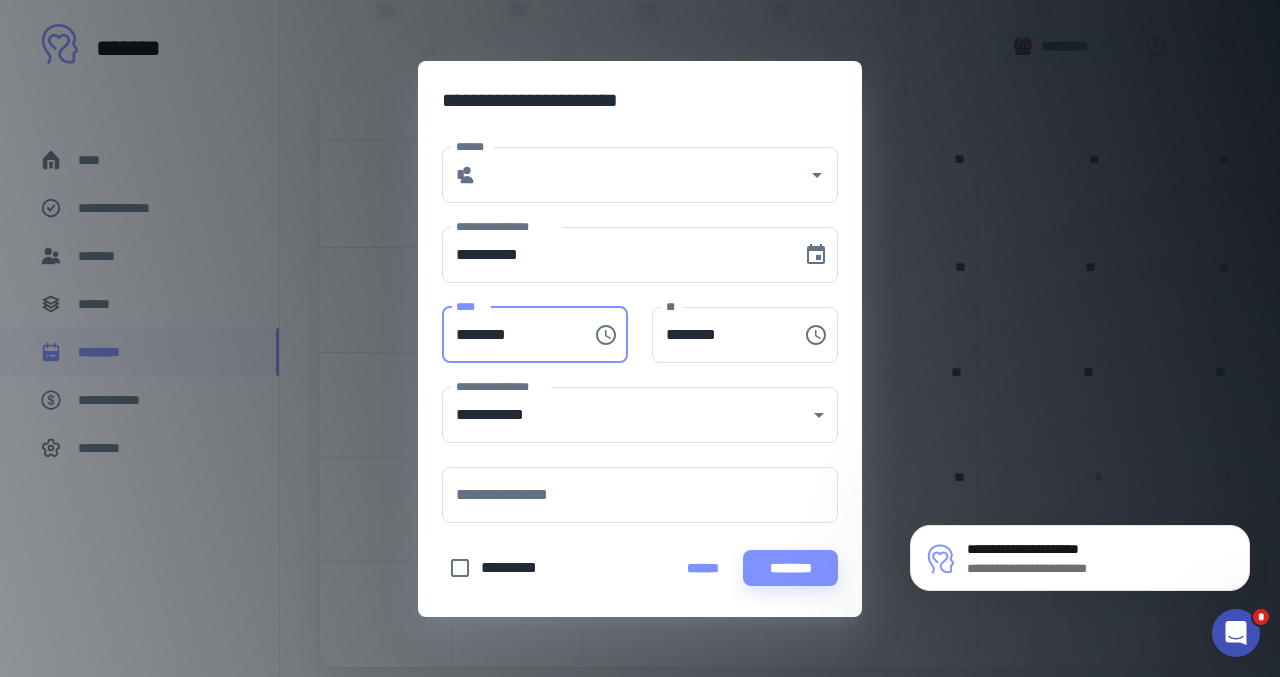 click on "********" at bounding box center [510, 335] 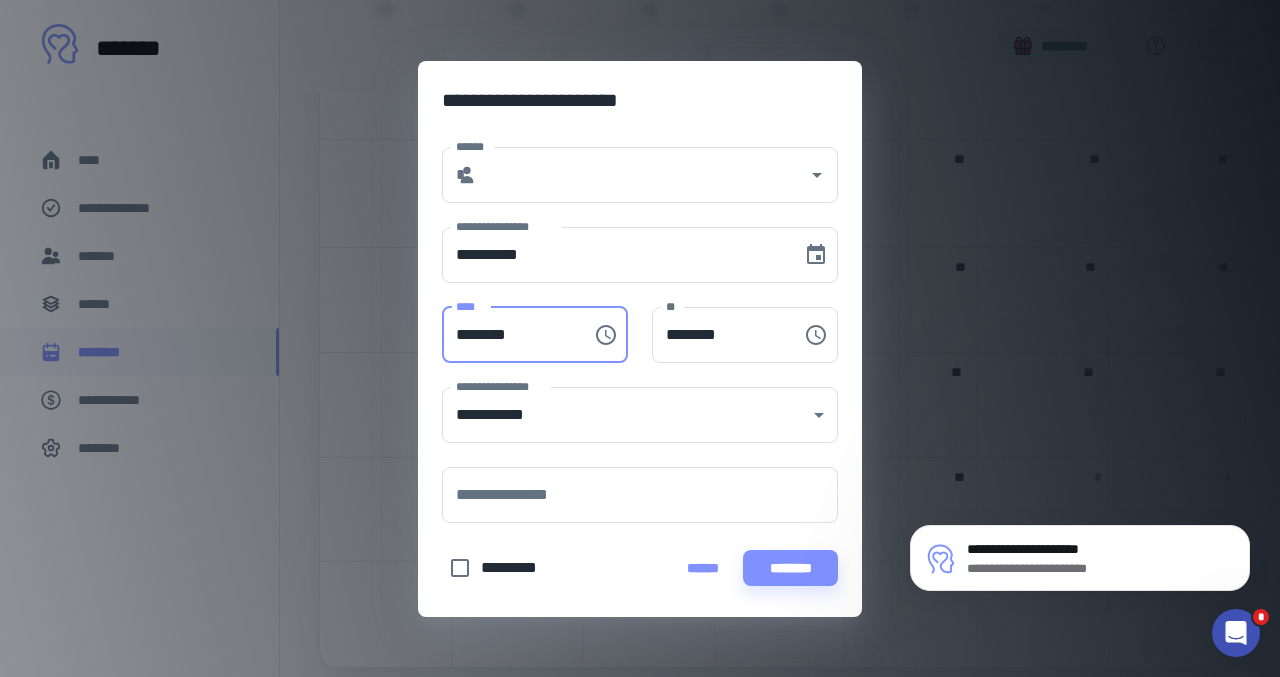 type on "********" 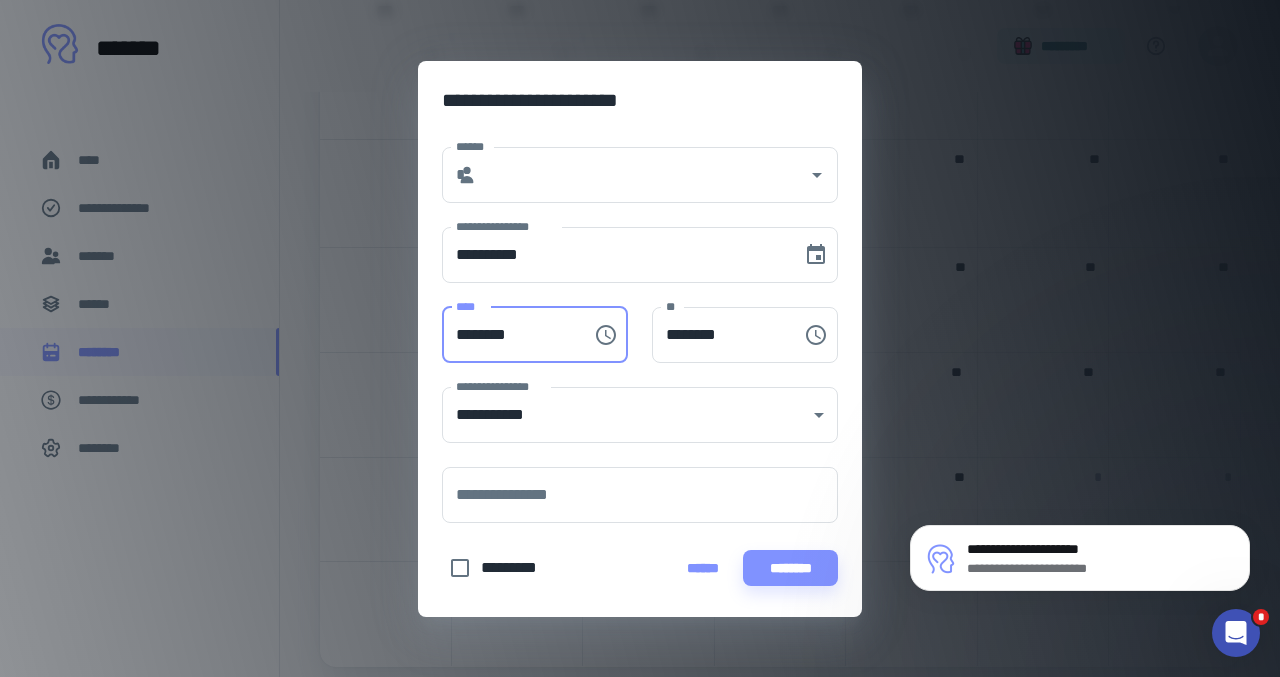 click on "********" at bounding box center (510, 335) 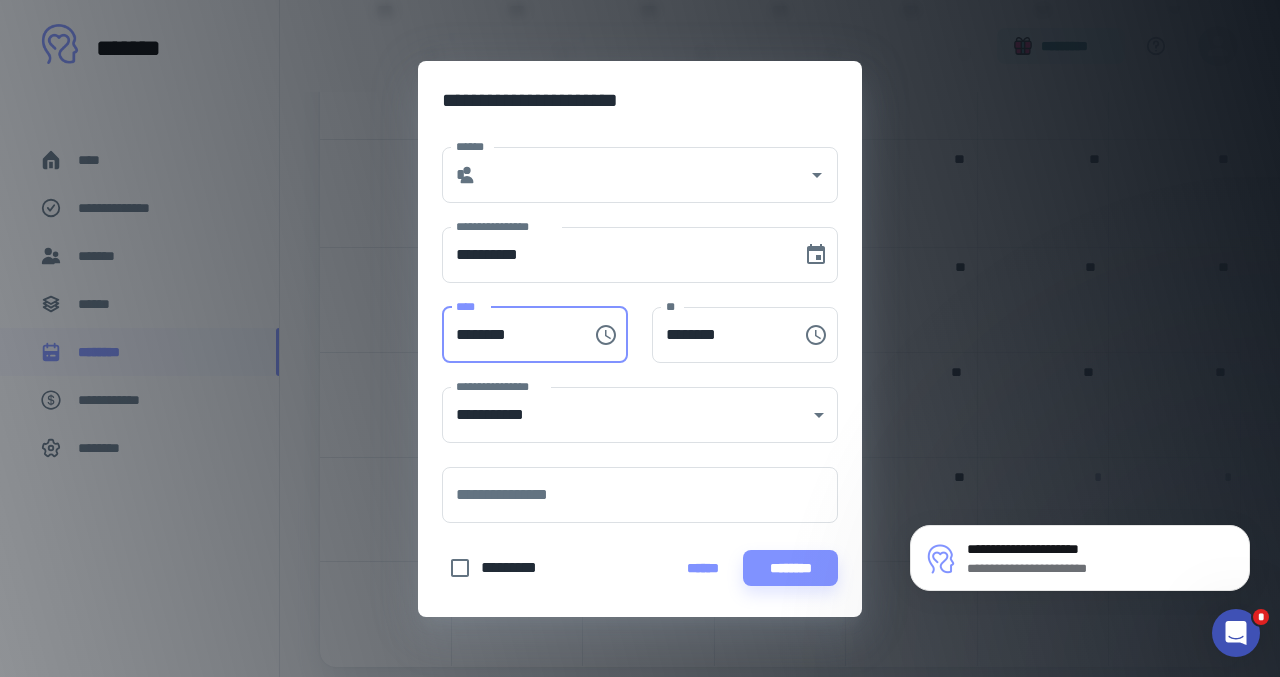 click on "********" at bounding box center [510, 335] 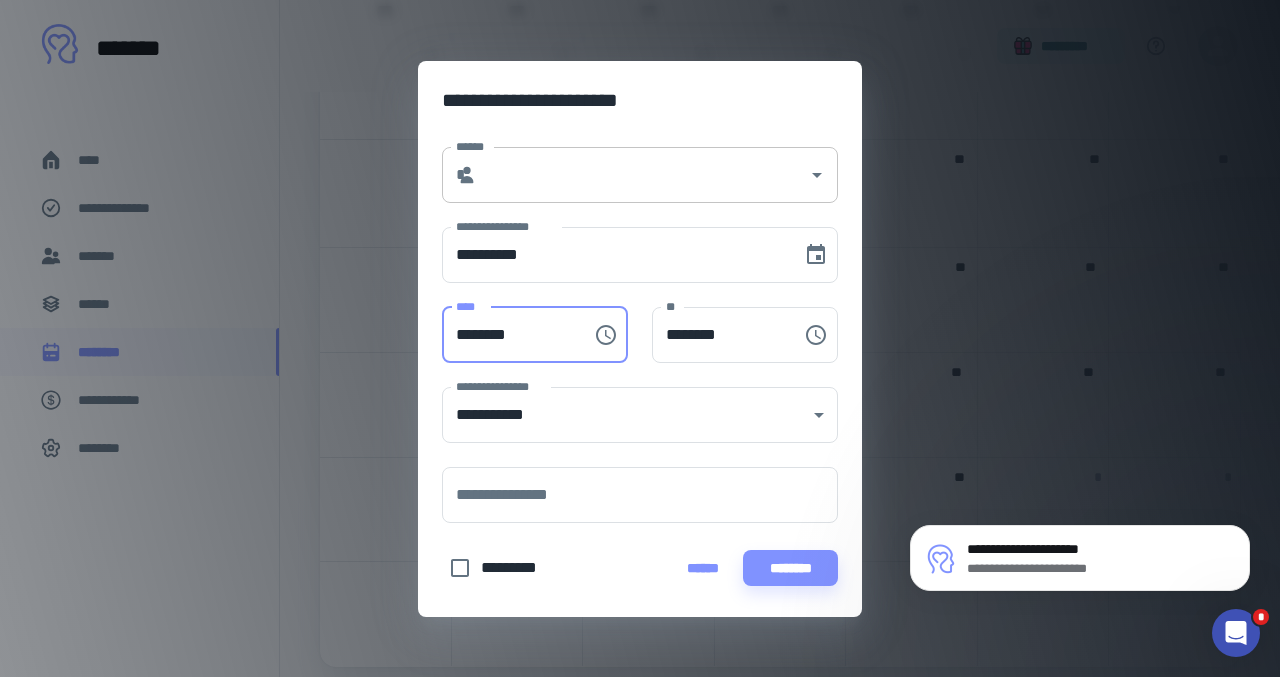 type on "********" 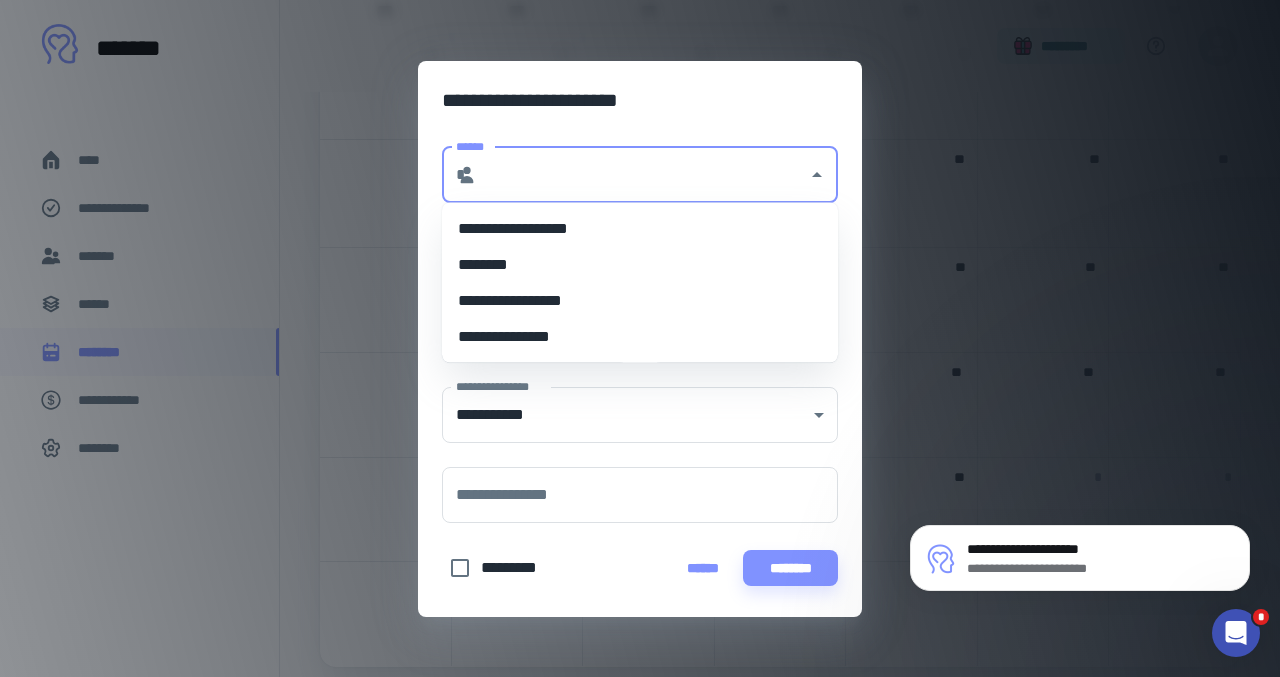 click on "******" at bounding box center [642, 175] 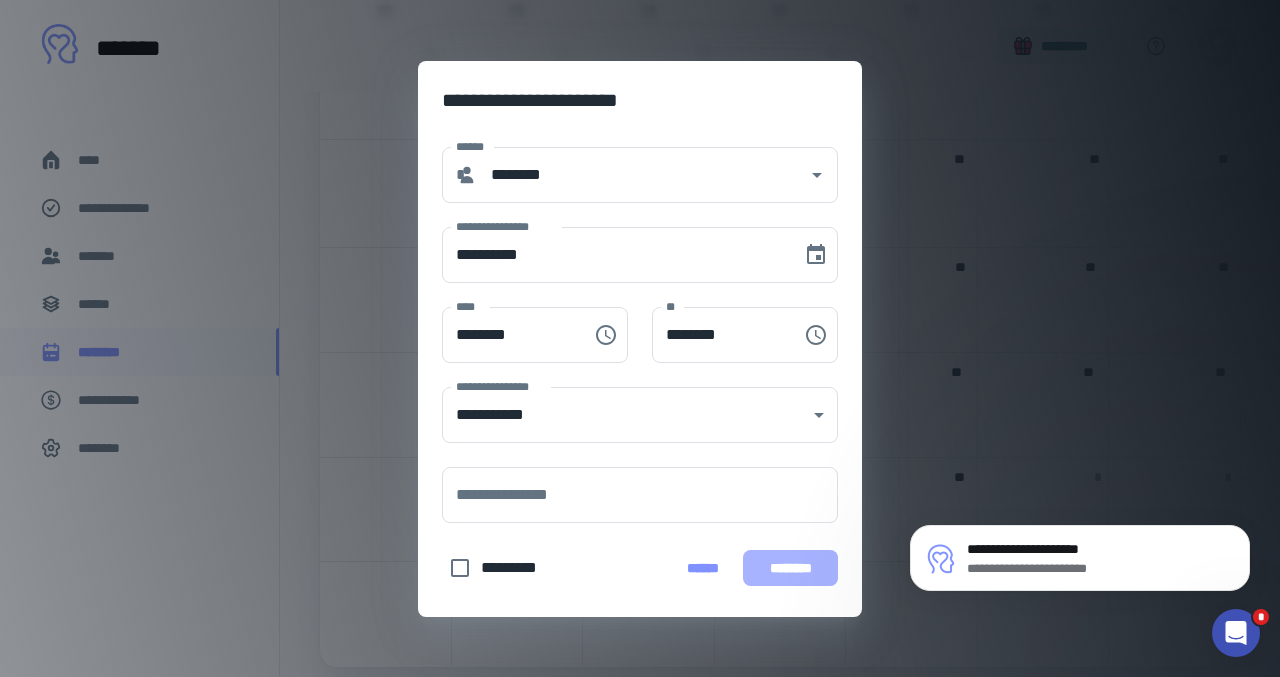 click on "********" at bounding box center [790, 568] 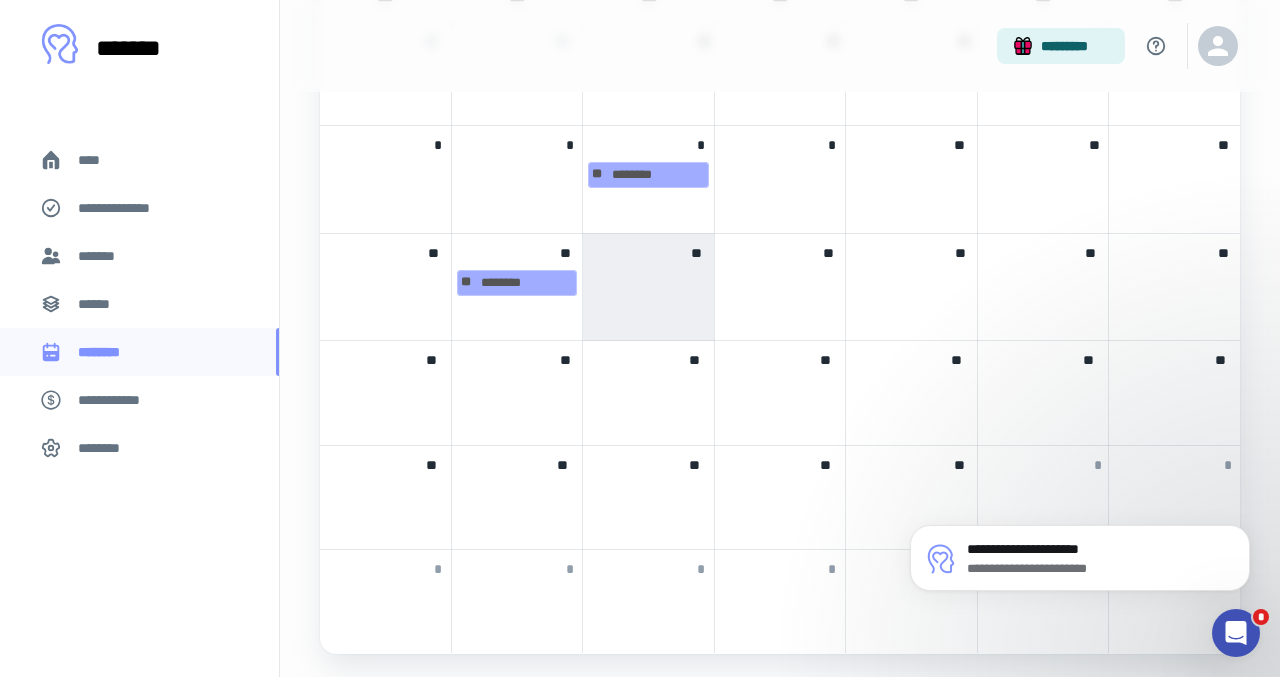 scroll, scrollTop: 925, scrollLeft: 0, axis: vertical 